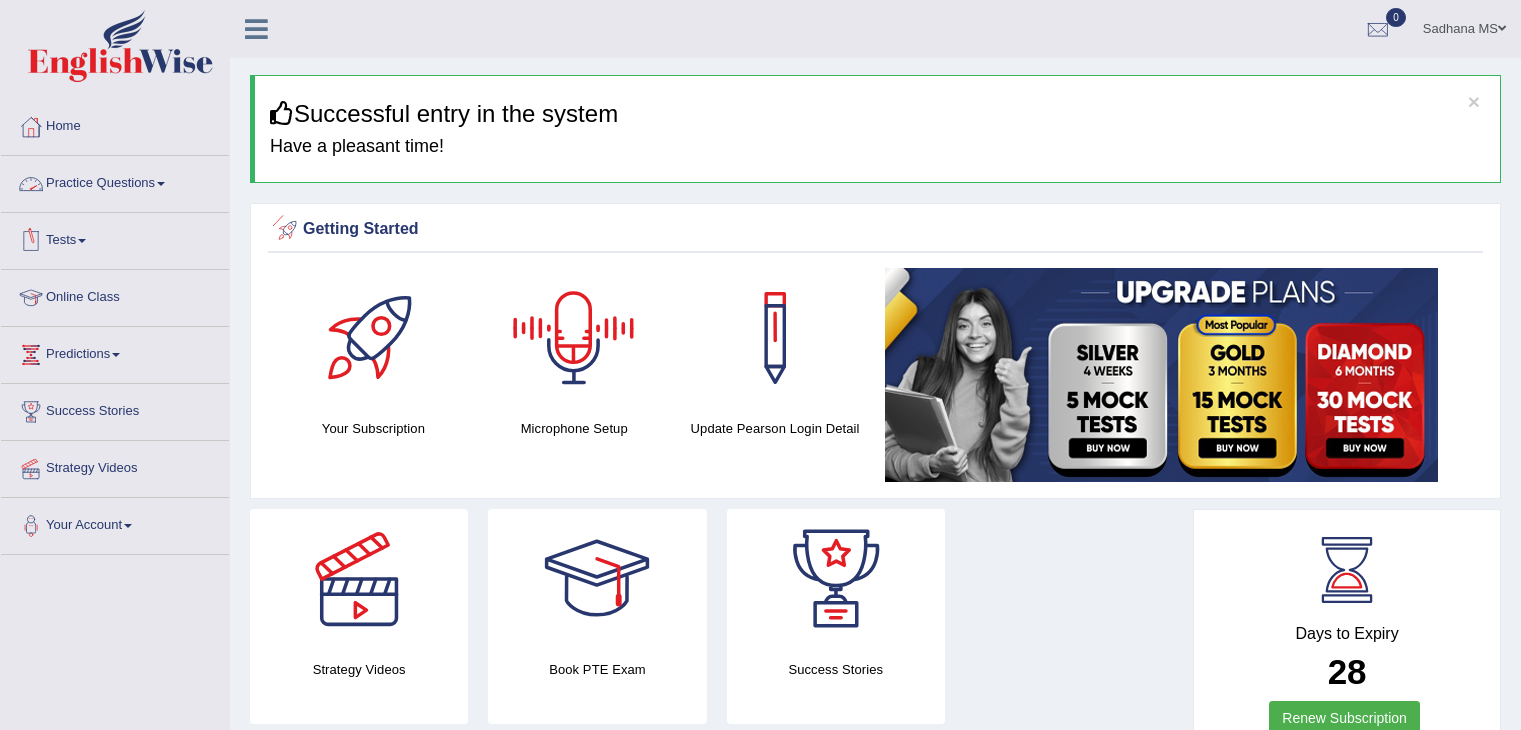 scroll, scrollTop: 0, scrollLeft: 0, axis: both 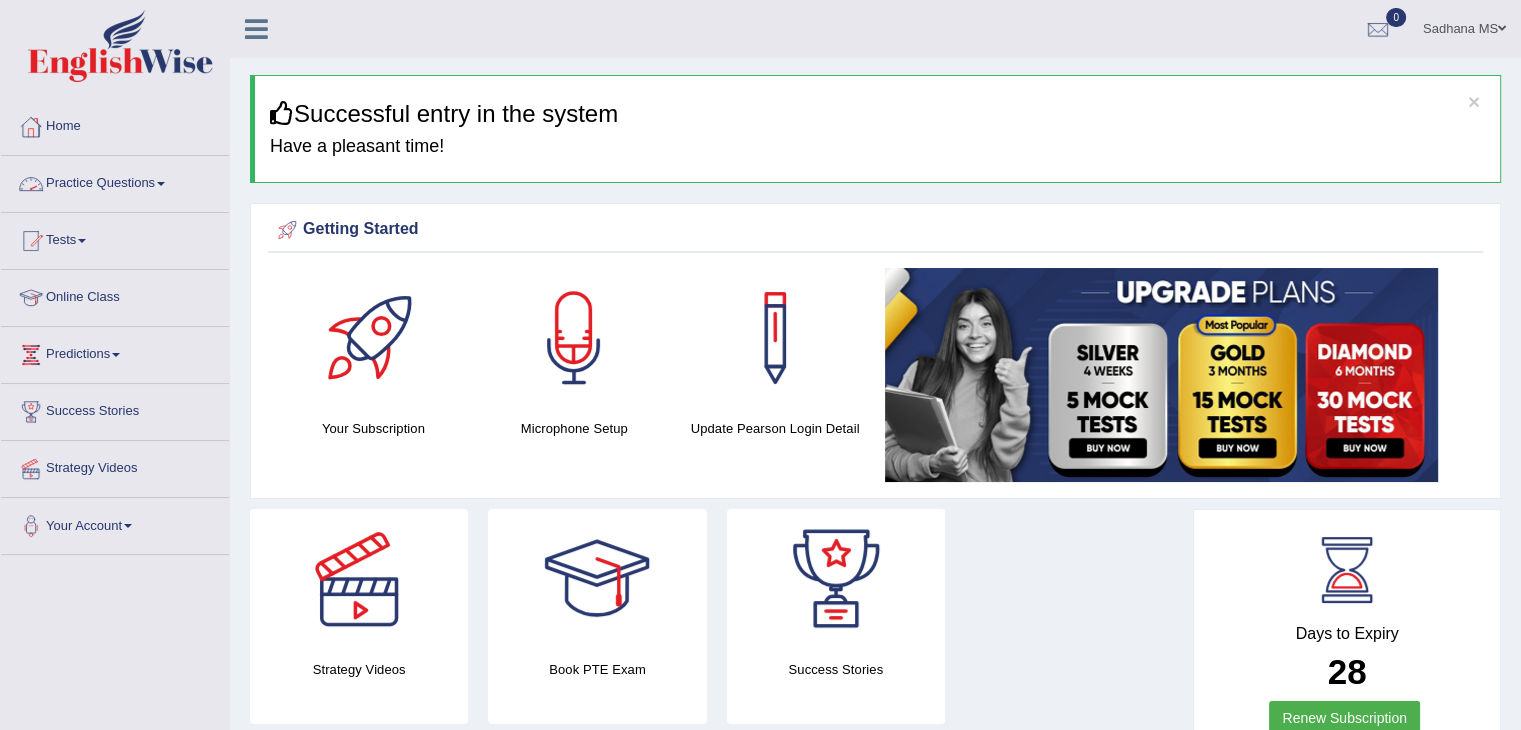 click on "Practice Questions" at bounding box center [115, 181] 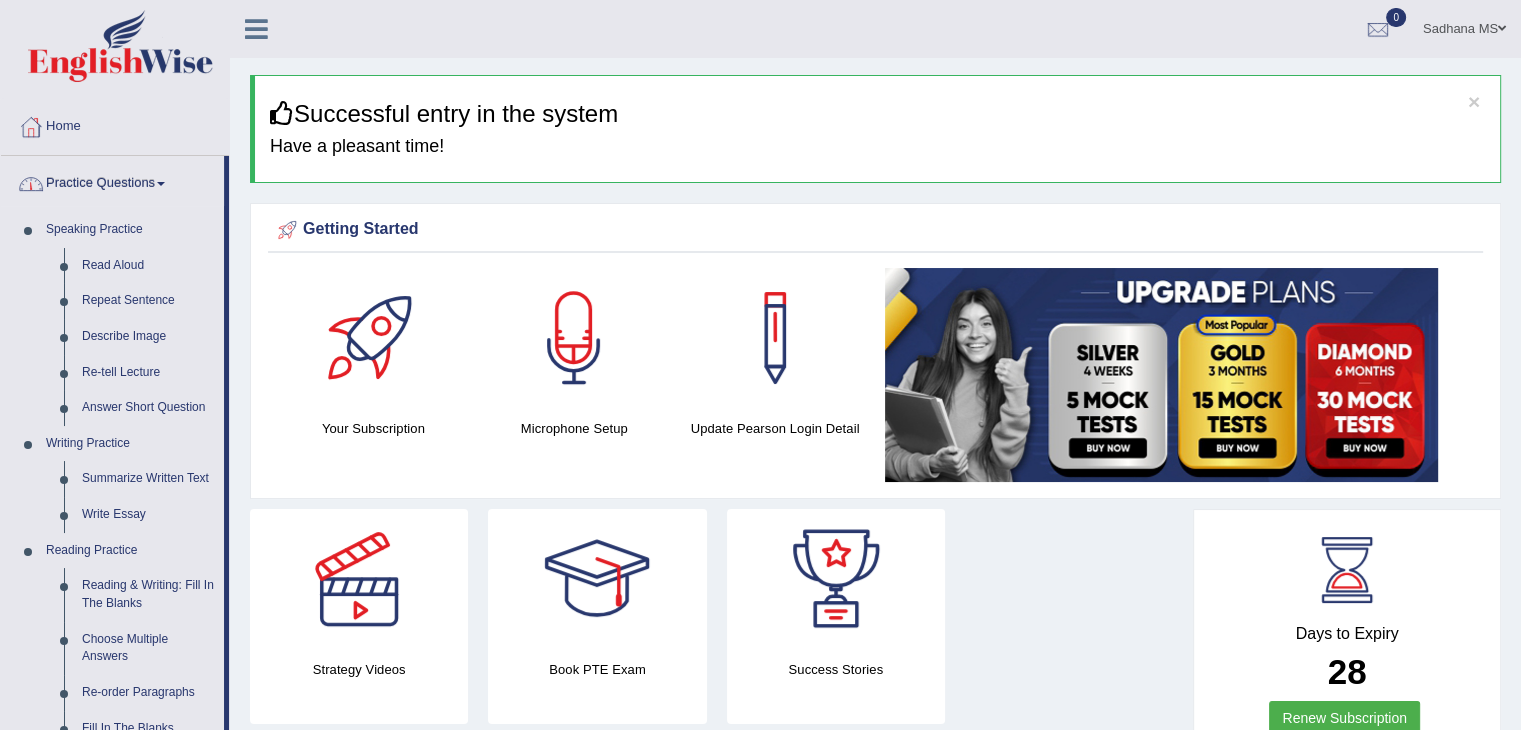click on "Practice Questions" at bounding box center [112, 181] 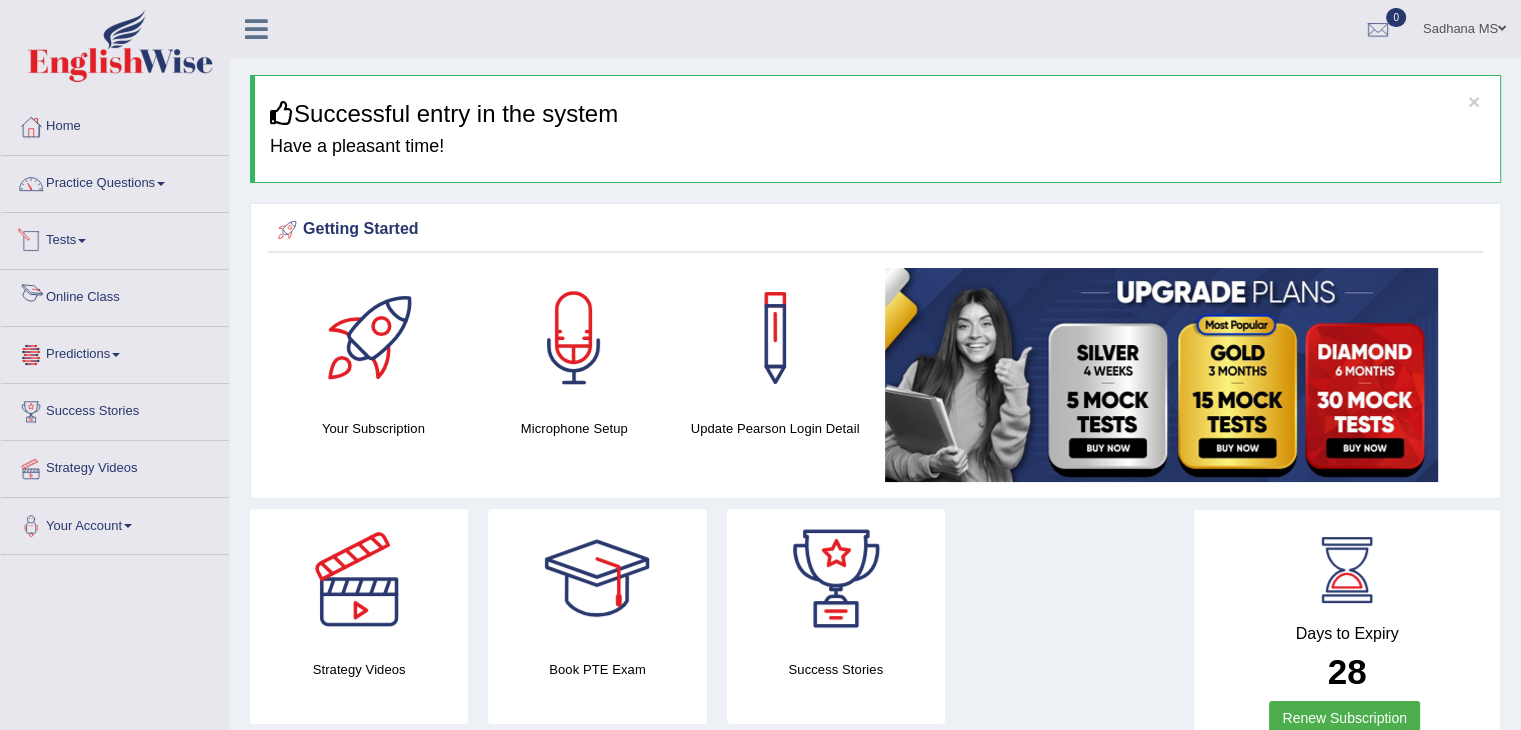 click on "Tests" at bounding box center (115, 238) 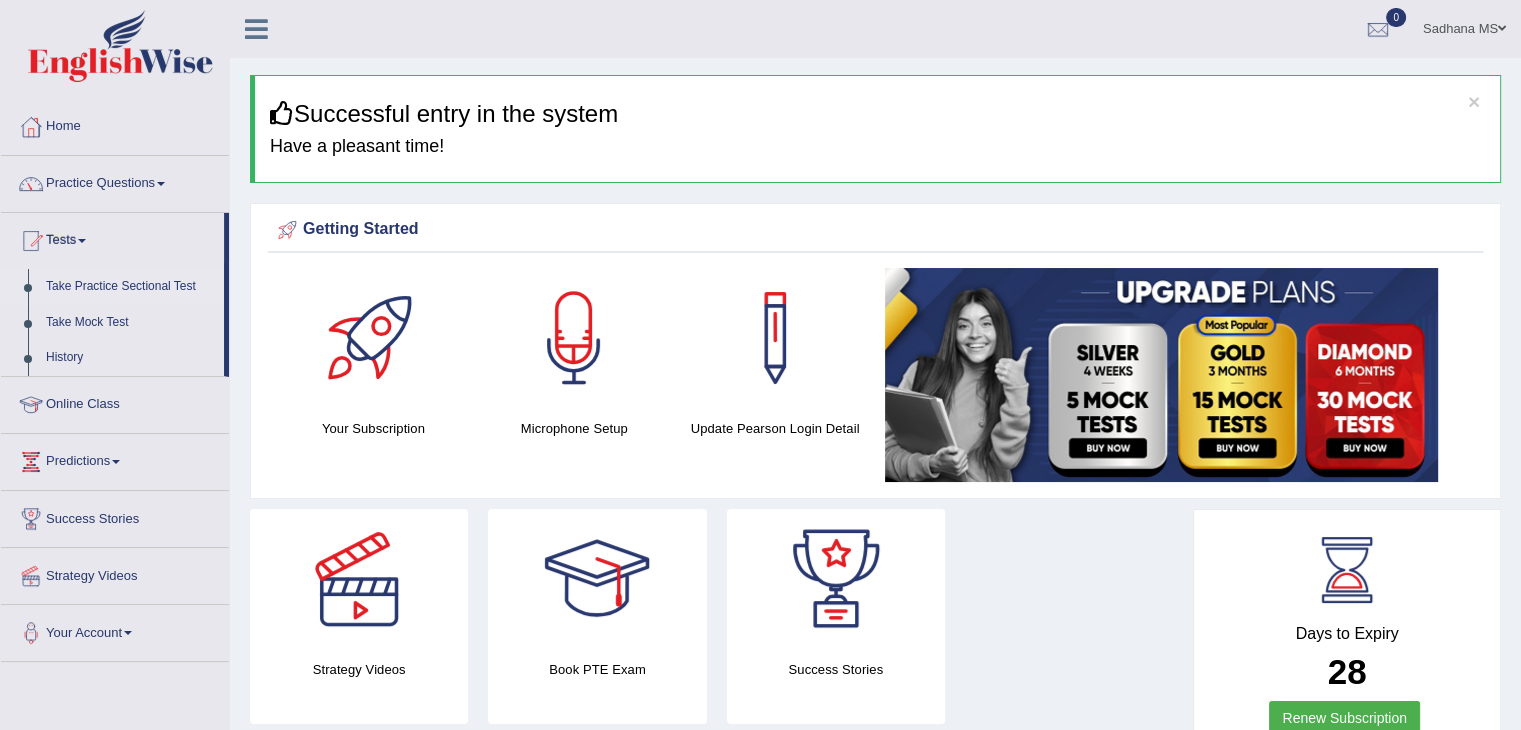 click on "Take Practice Sectional Test" at bounding box center (130, 287) 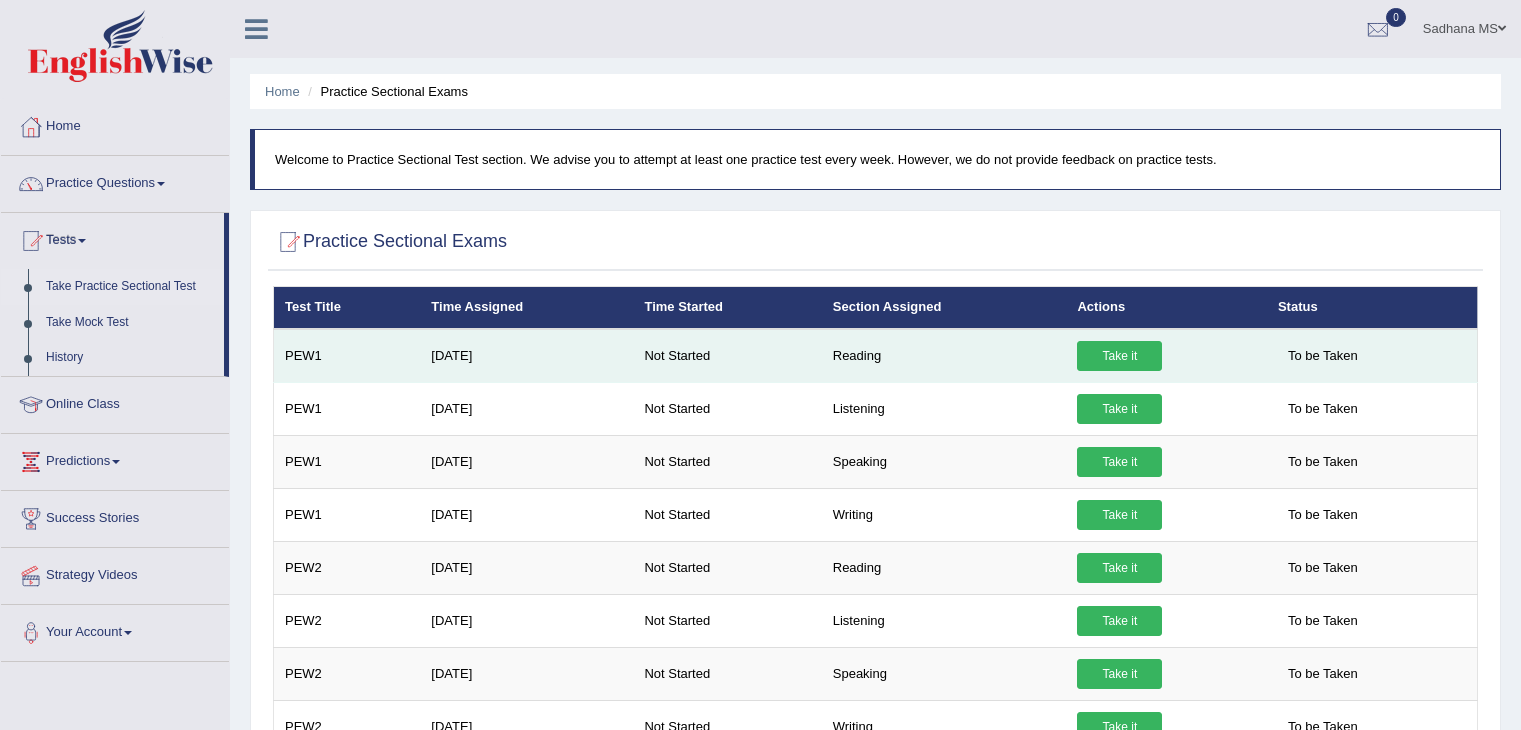 scroll, scrollTop: 0, scrollLeft: 0, axis: both 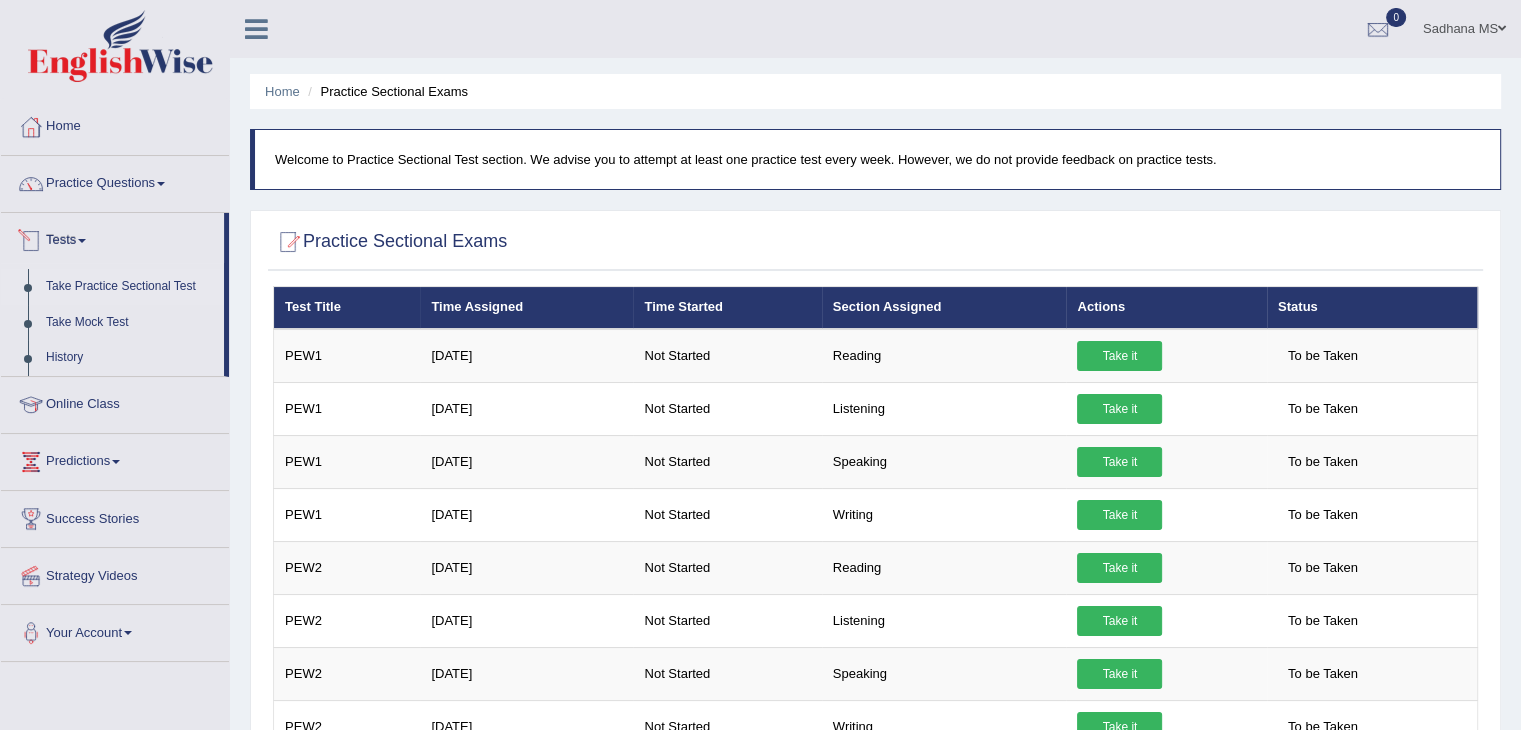 click on "Tests" at bounding box center (112, 238) 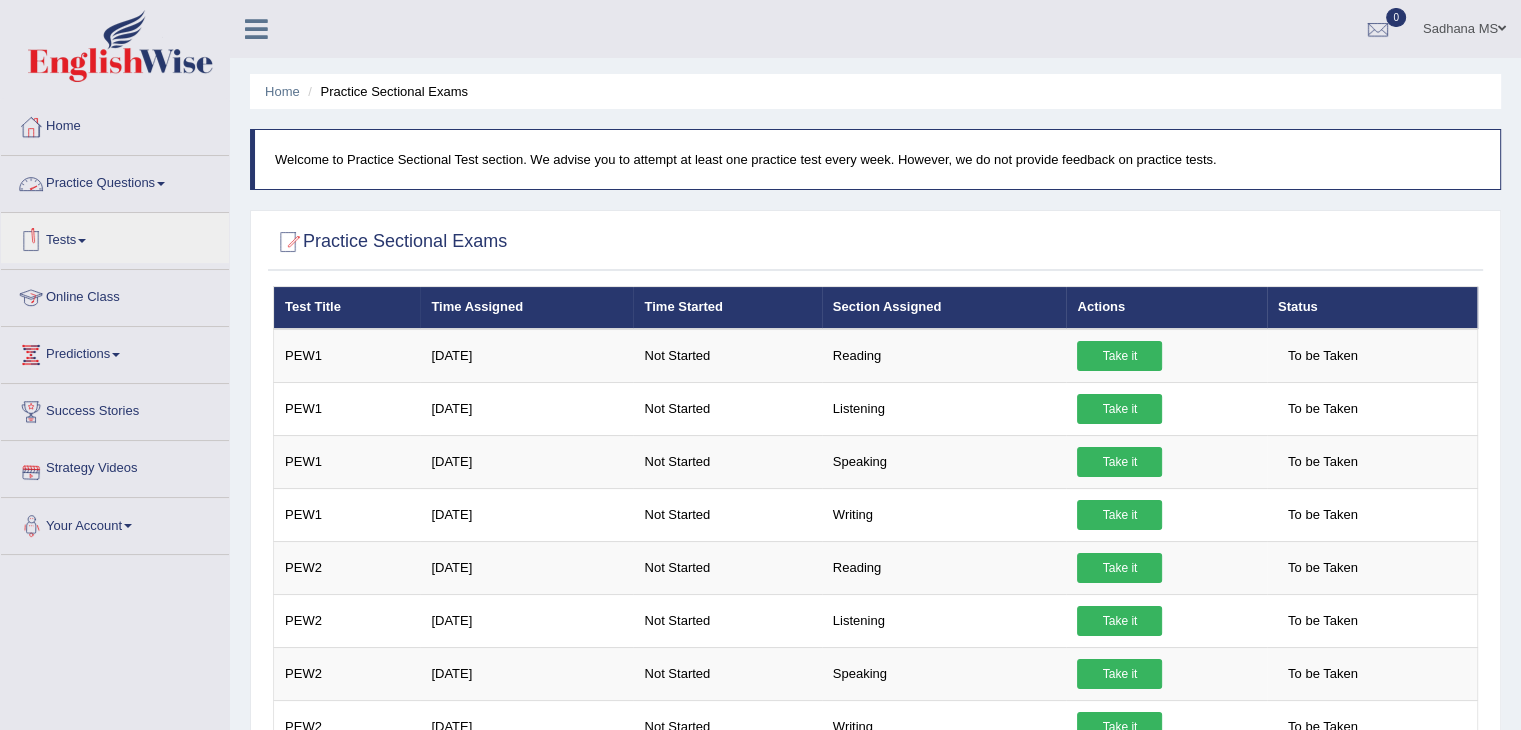 click on "Practice Questions" at bounding box center (115, 181) 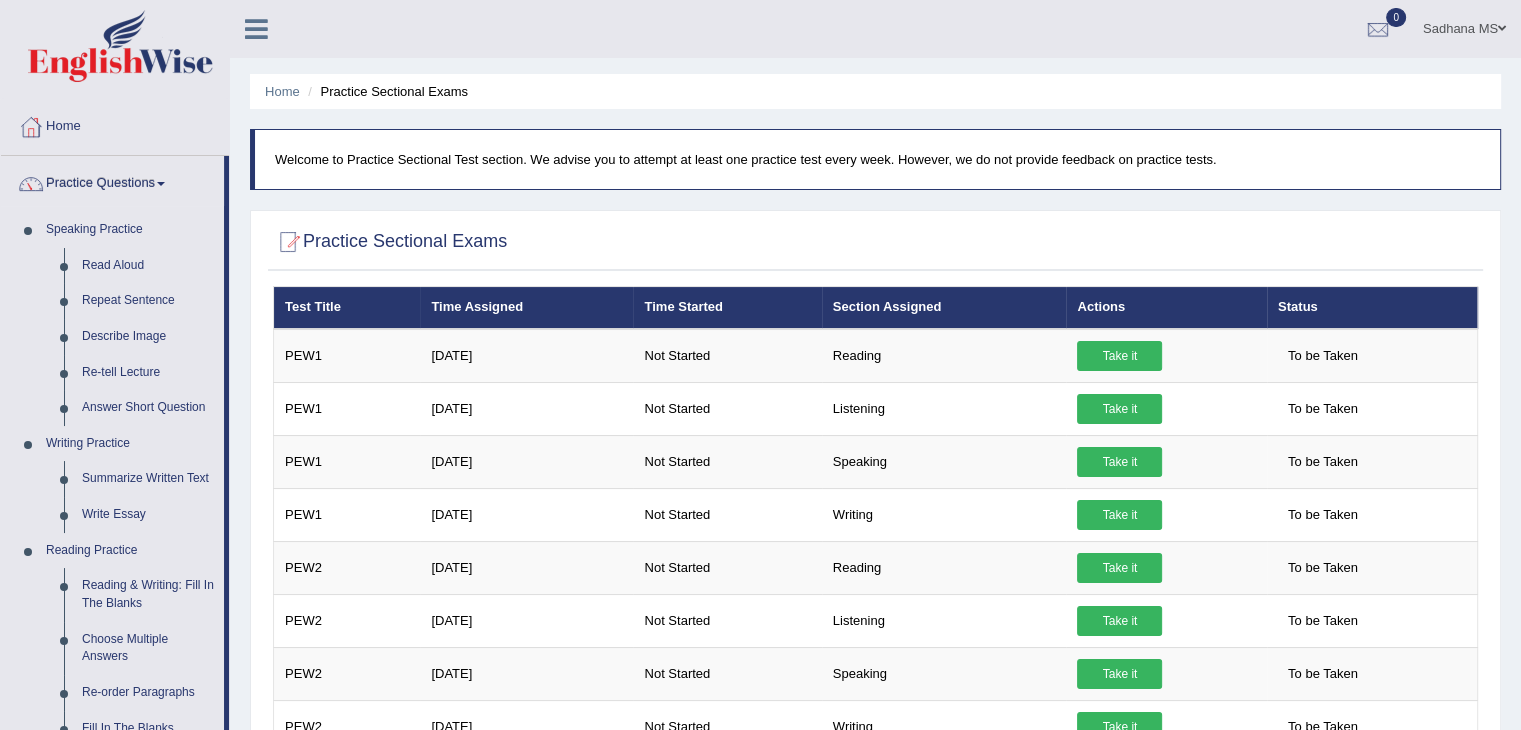 click on "Practice Questions" at bounding box center (112, 181) 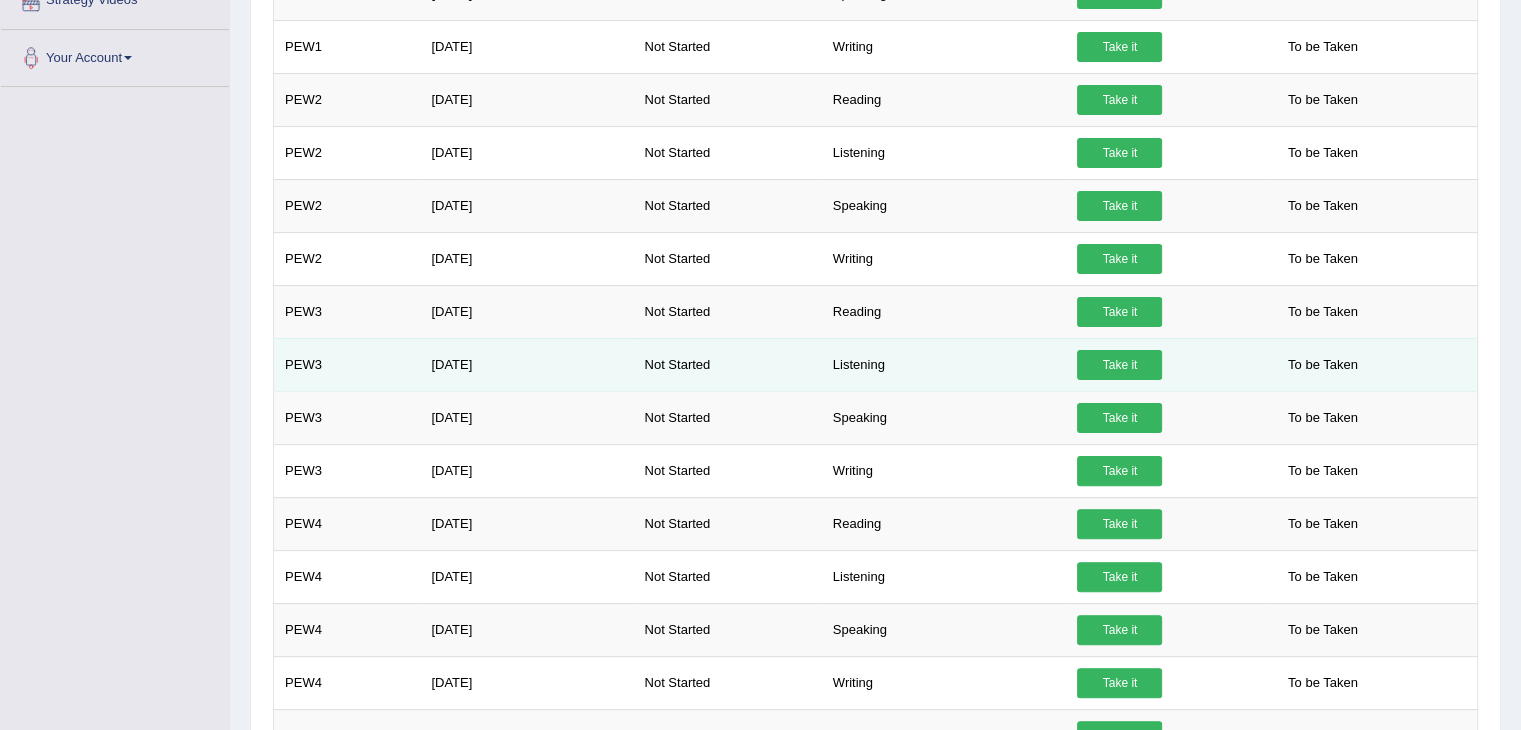 scroll, scrollTop: 0, scrollLeft: 0, axis: both 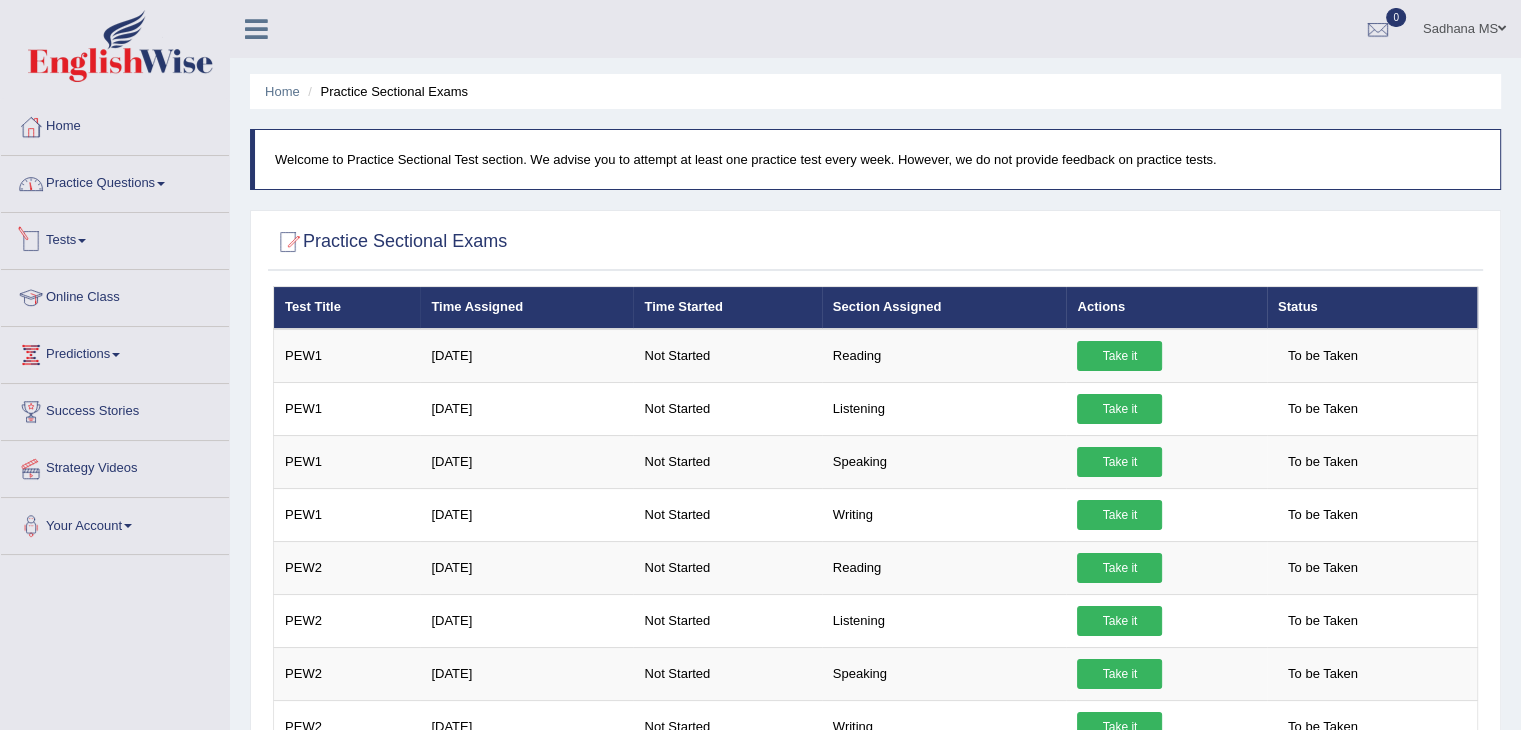 click on "Tests" at bounding box center [115, 238] 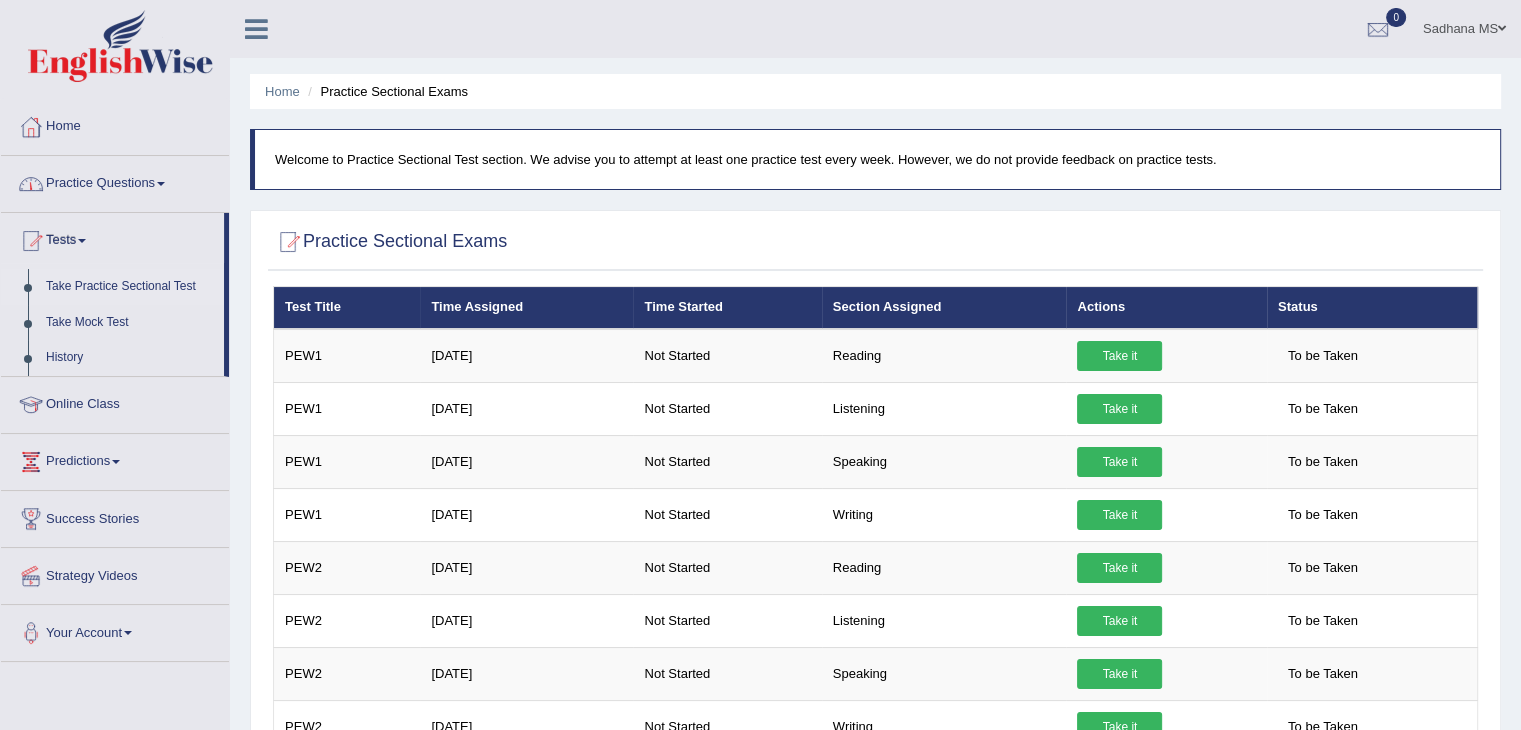 click on "Practice Questions" at bounding box center [115, 181] 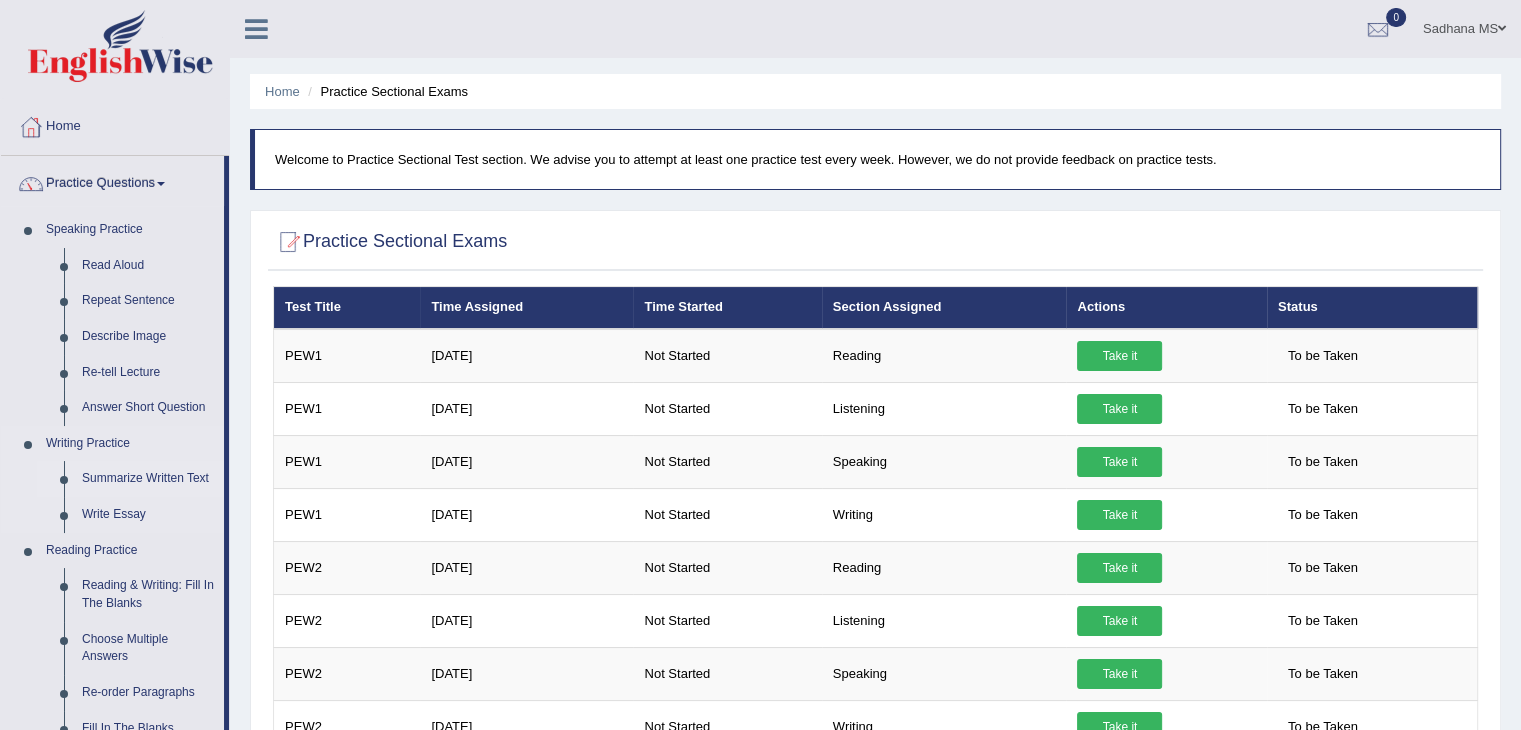 click on "Summarize Written Text" at bounding box center [148, 479] 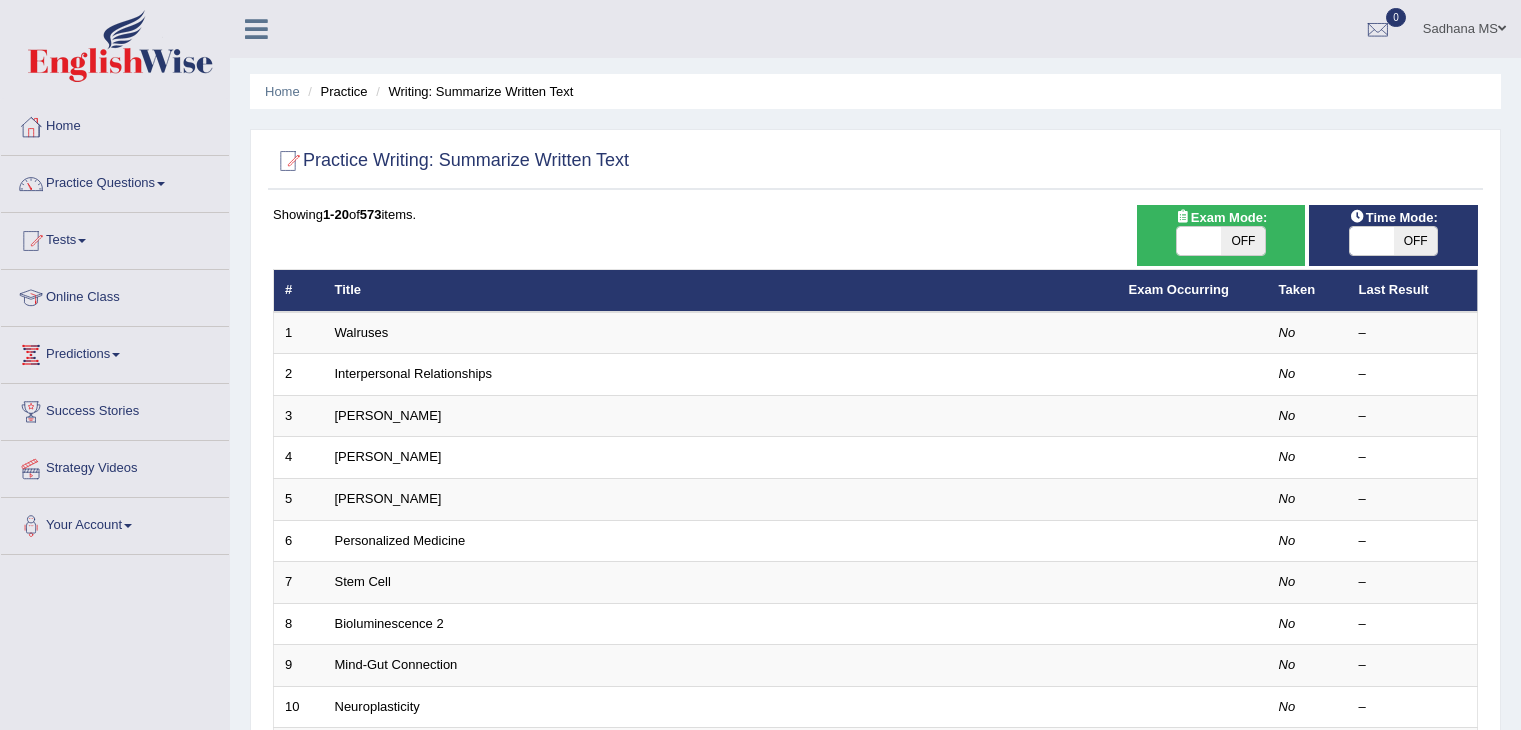 scroll, scrollTop: 0, scrollLeft: 0, axis: both 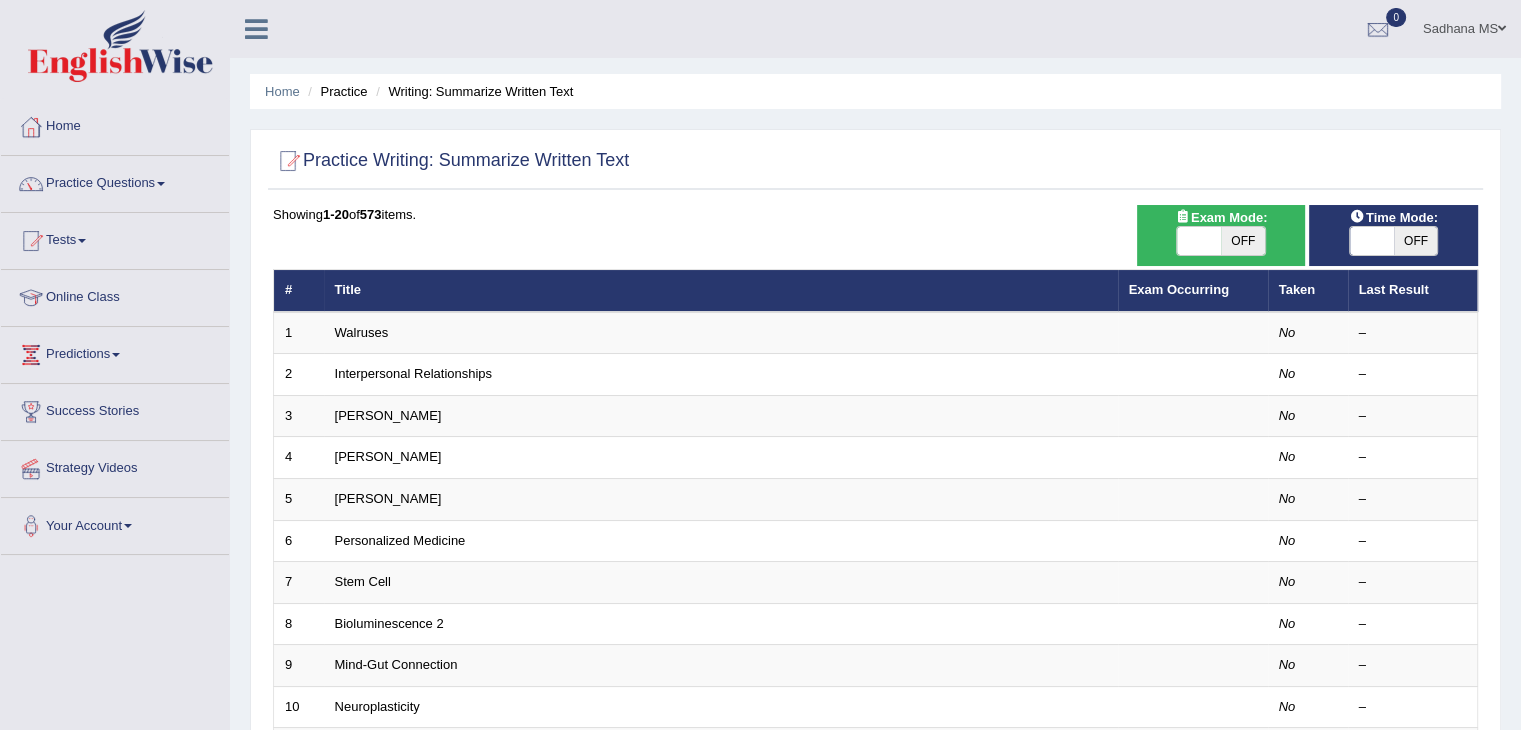 click on "OFF" at bounding box center [1243, 241] 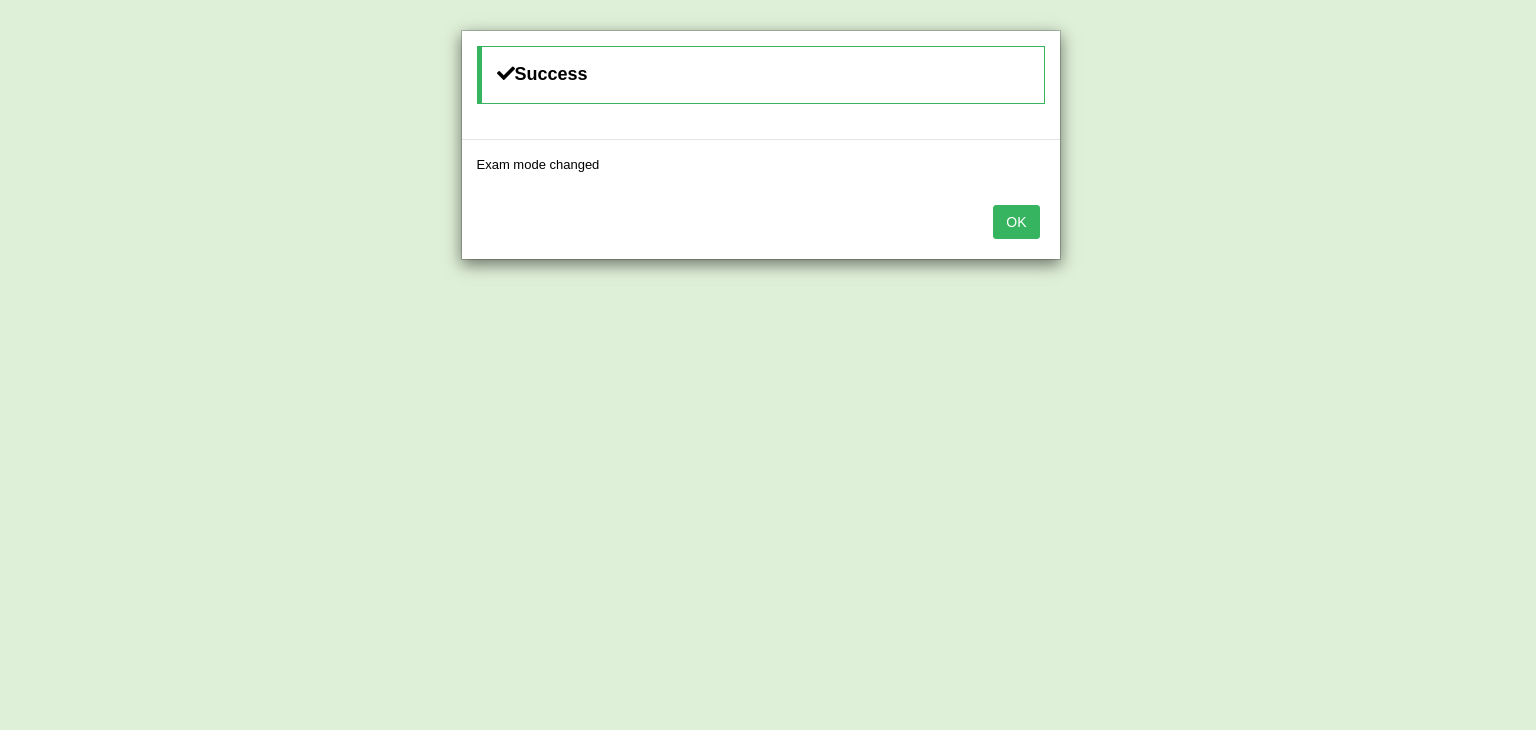 click on "OK" at bounding box center [761, 224] 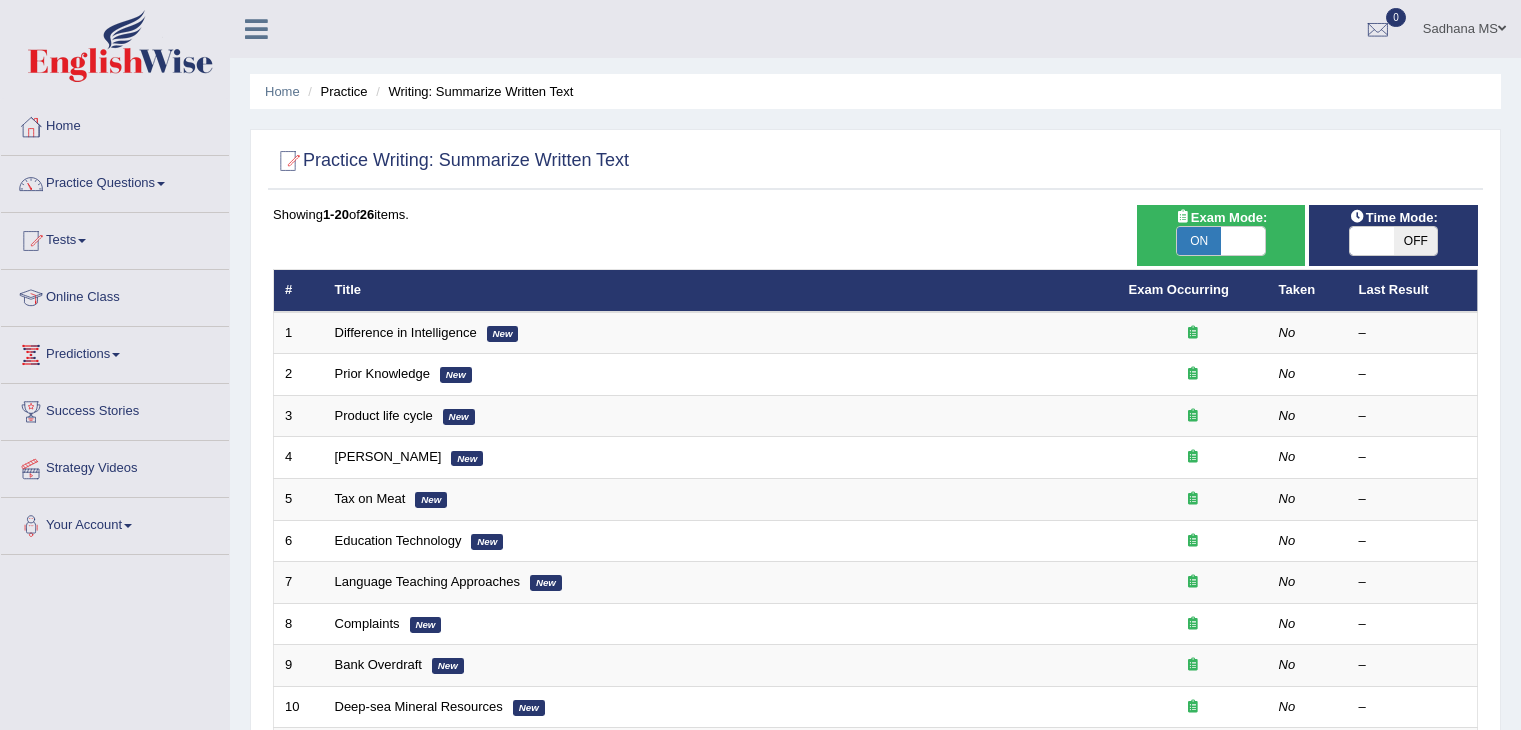 scroll, scrollTop: 0, scrollLeft: 0, axis: both 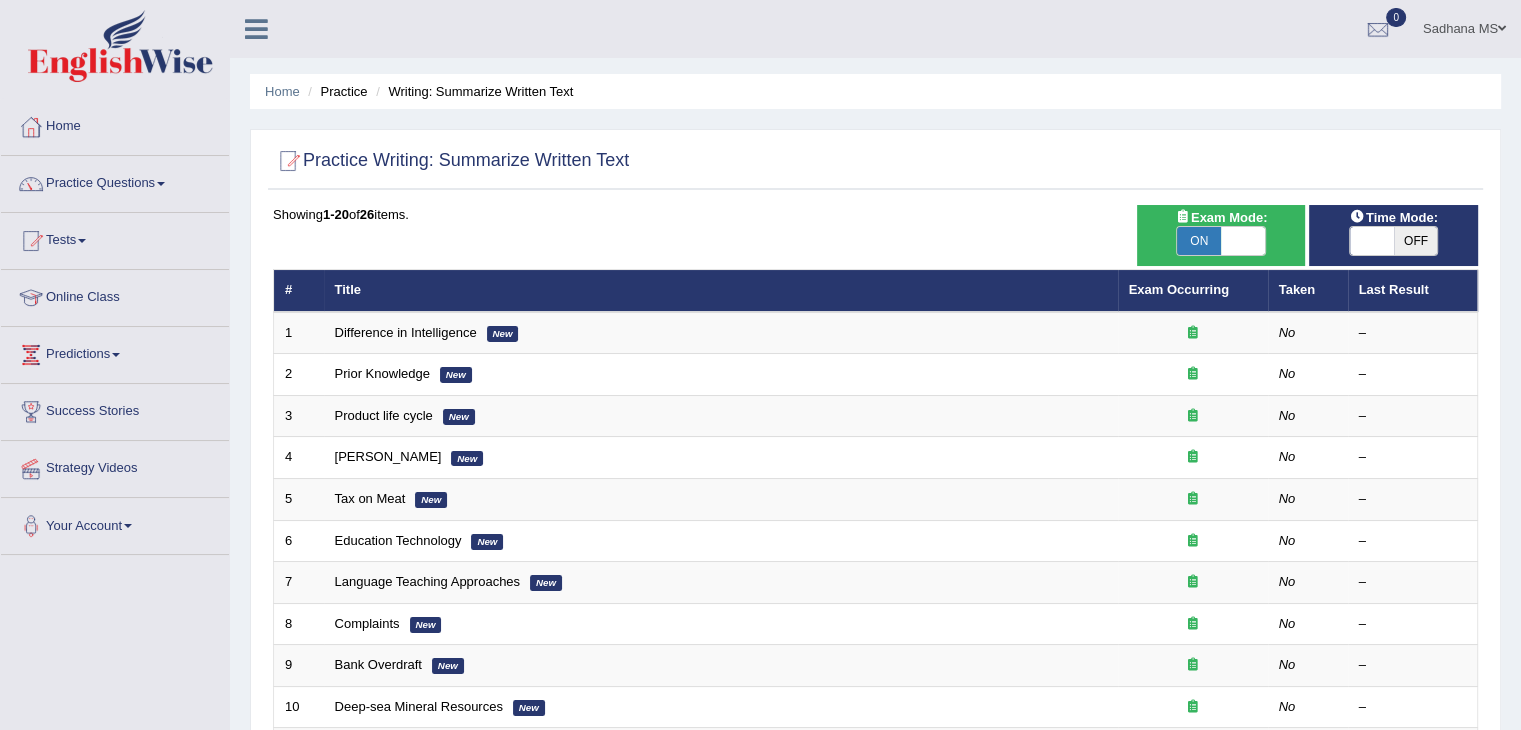 click on "ON" at bounding box center [1199, 241] 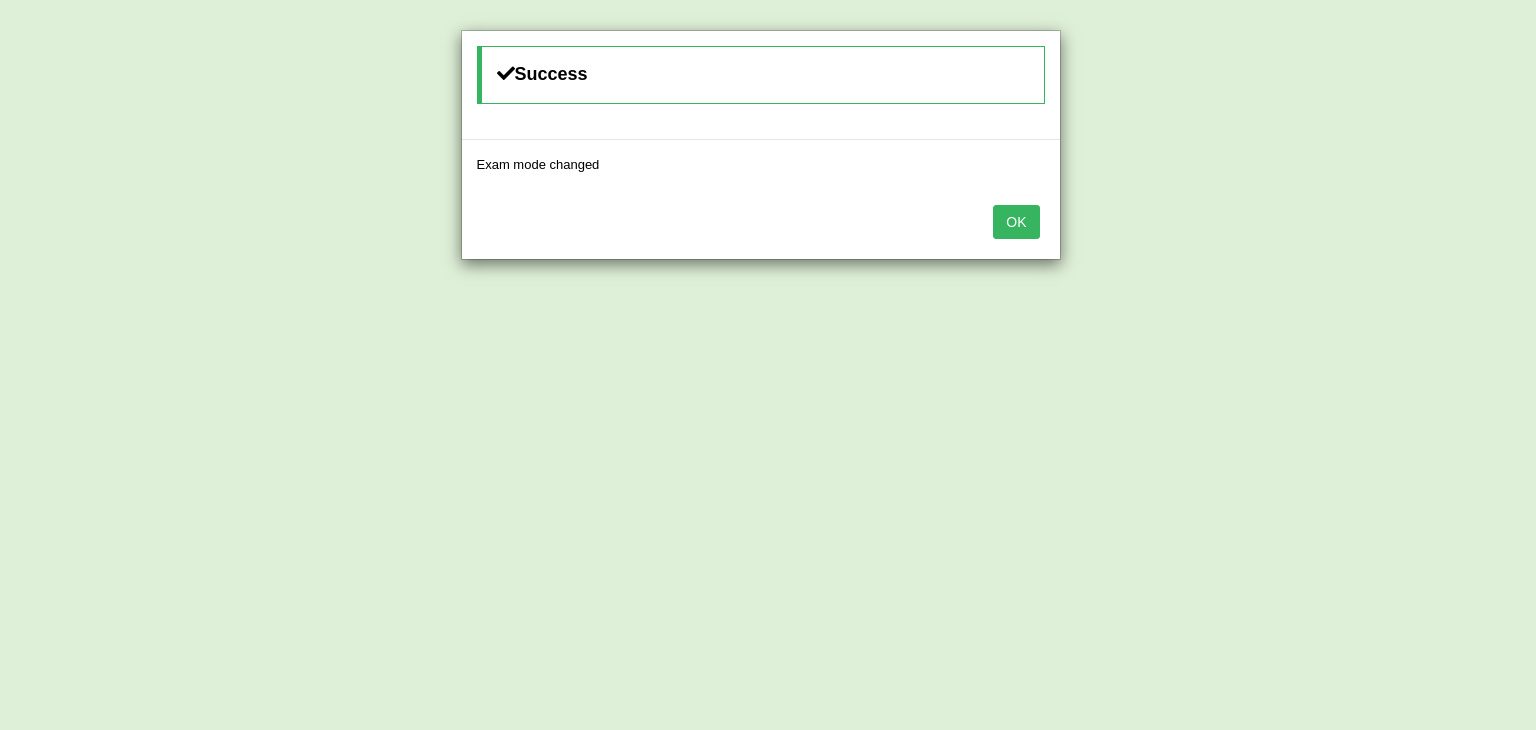 click on "OK" at bounding box center (1016, 222) 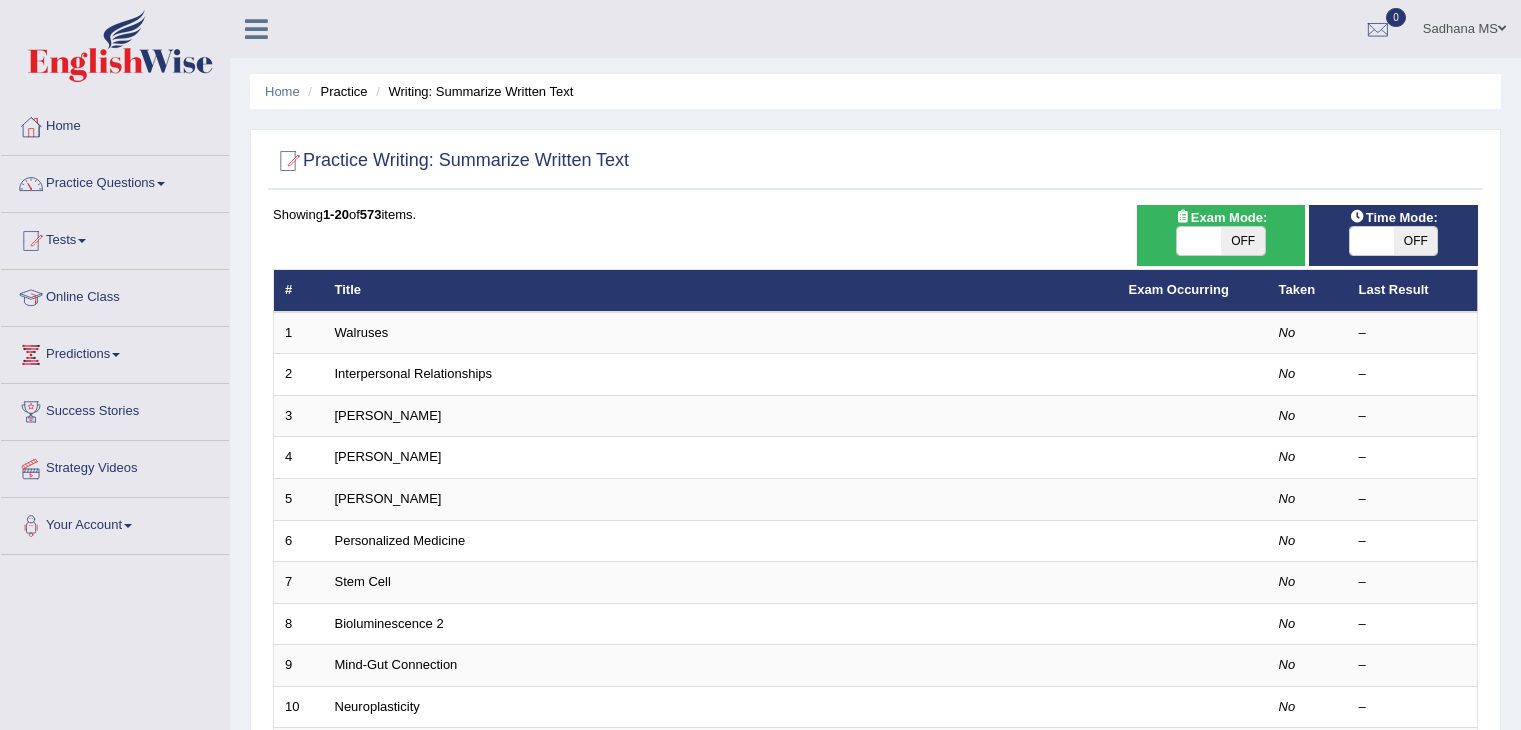 scroll, scrollTop: 0, scrollLeft: 0, axis: both 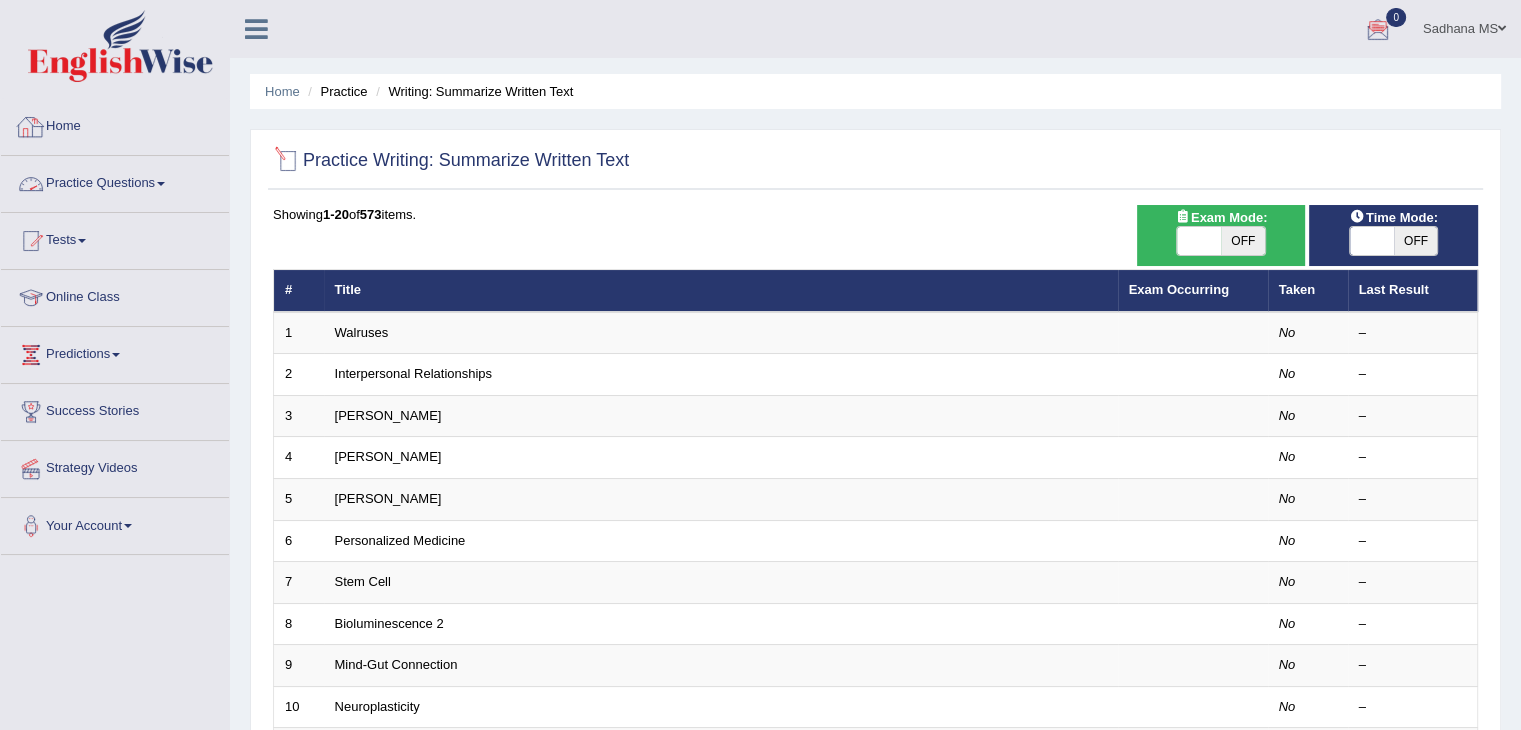 click on "Home" at bounding box center (115, 124) 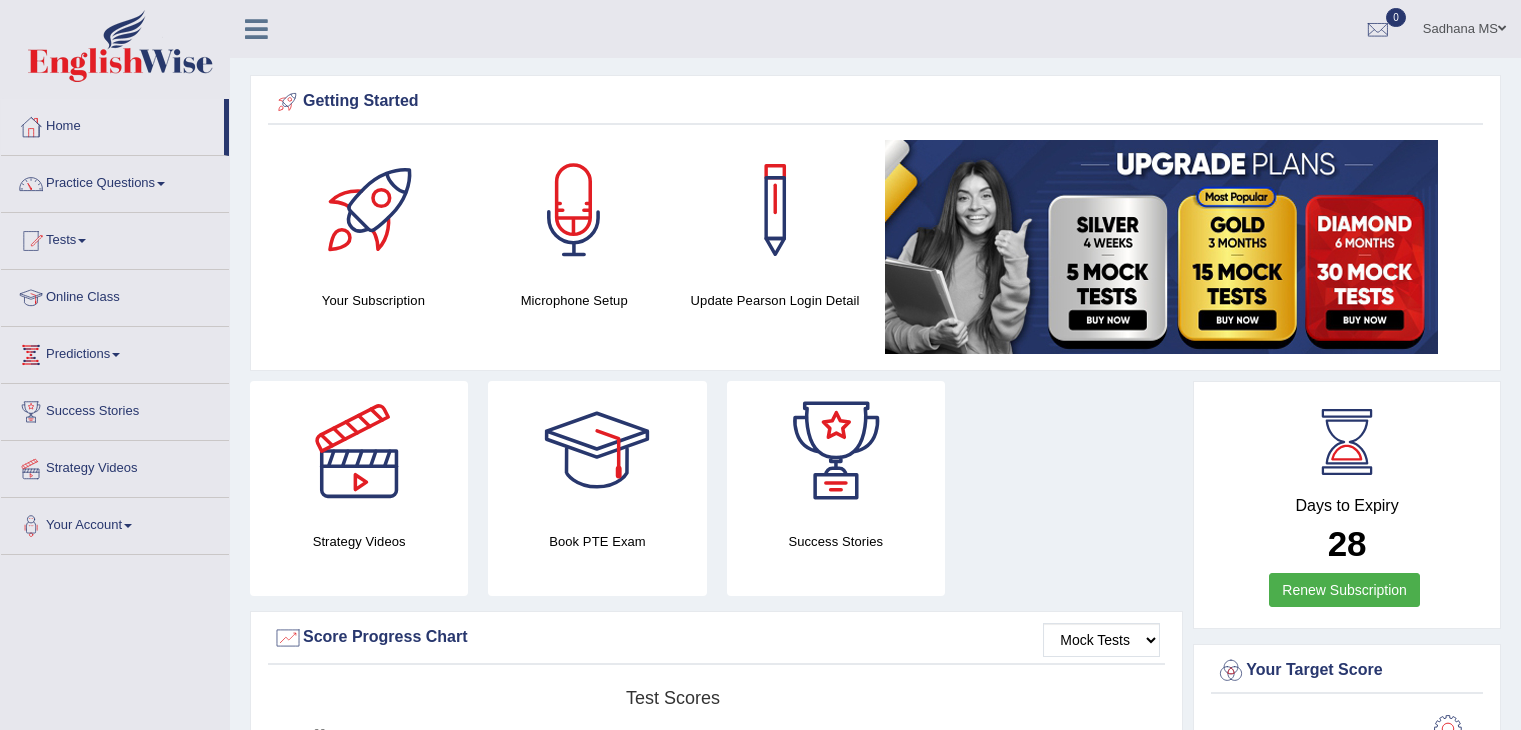 scroll, scrollTop: 500, scrollLeft: 0, axis: vertical 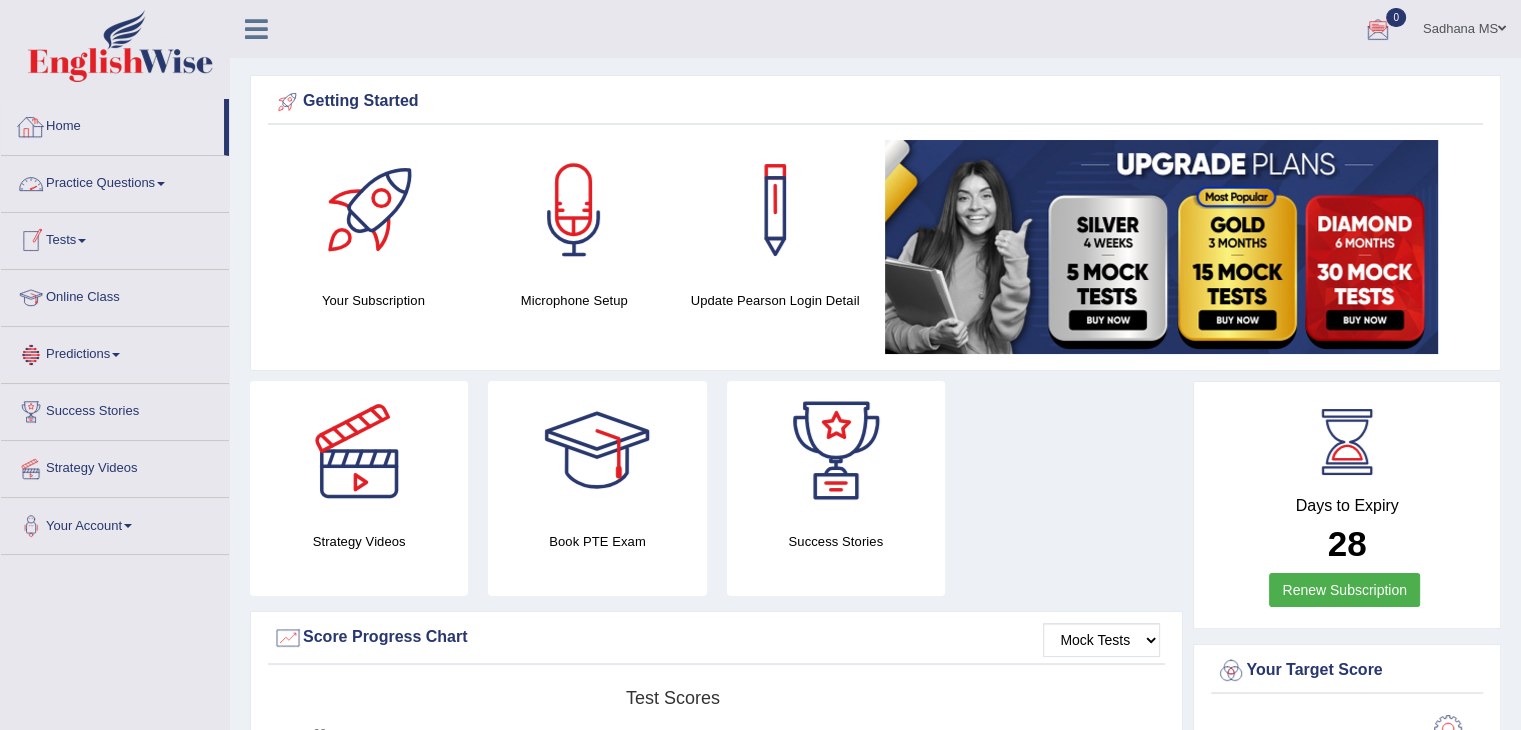 click at bounding box center (256, 29) 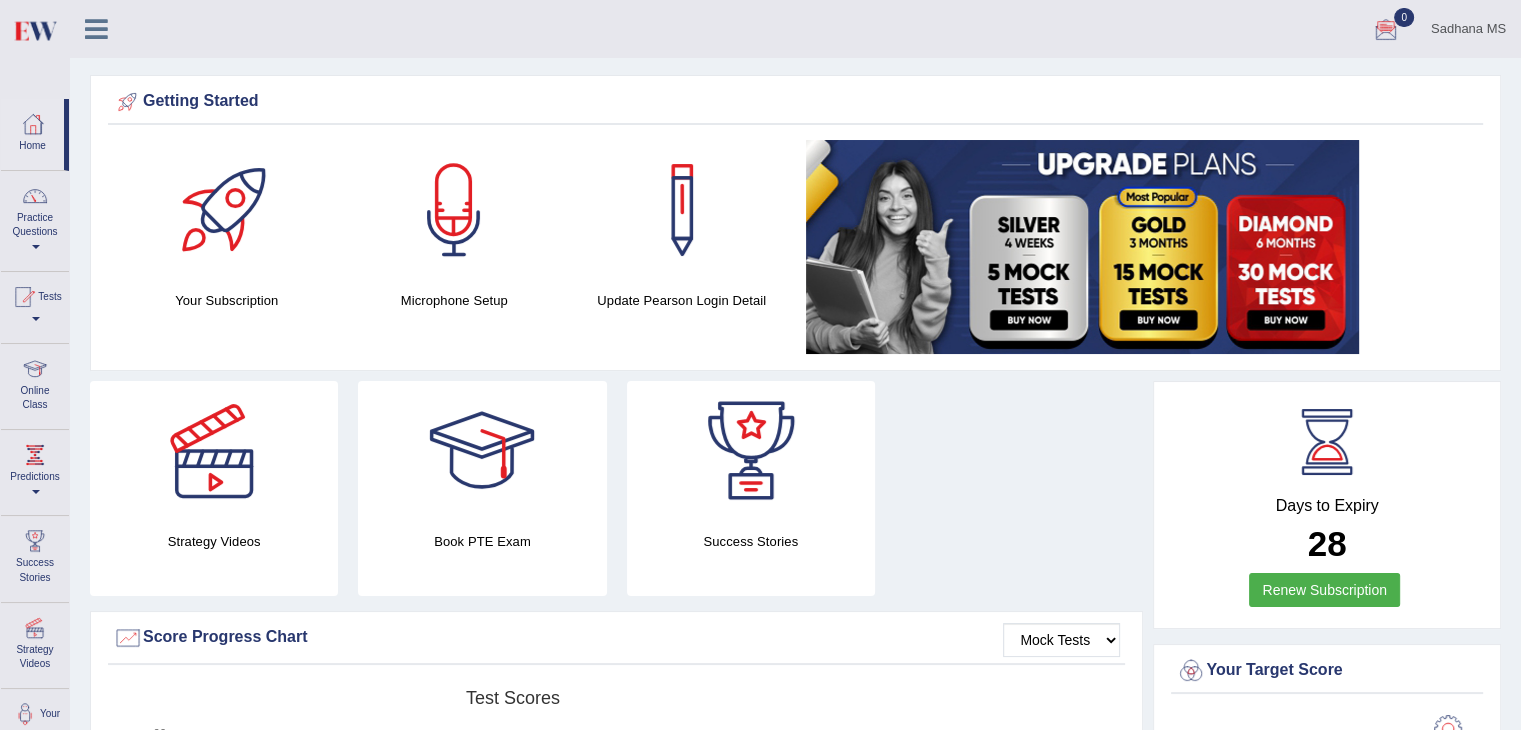 click on "Sadhana MS
Toggle navigation
Username: SadhanaMS
Access Type: Online
Subscription: Silver Package
Log out
0" at bounding box center [795, 29] 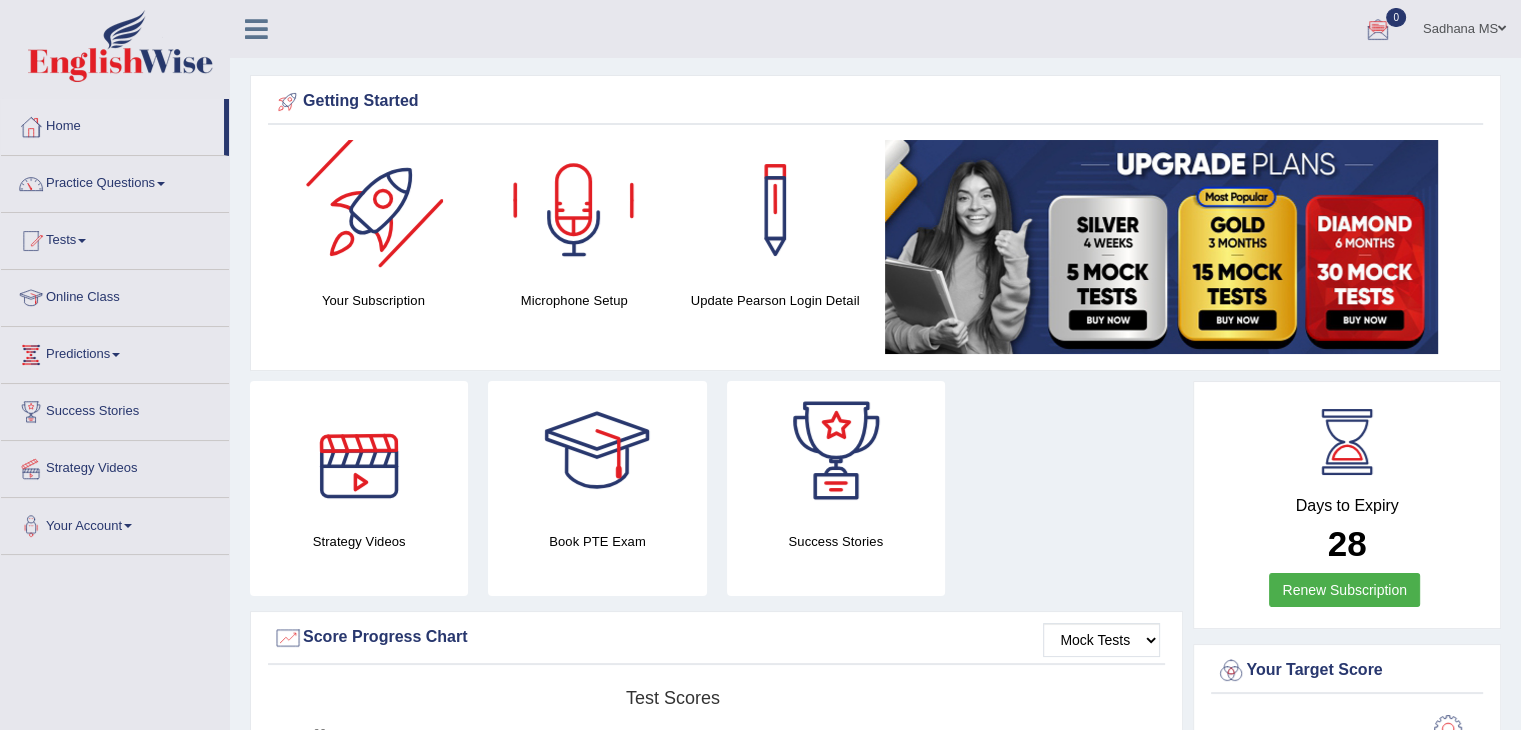 click at bounding box center (373, 210) 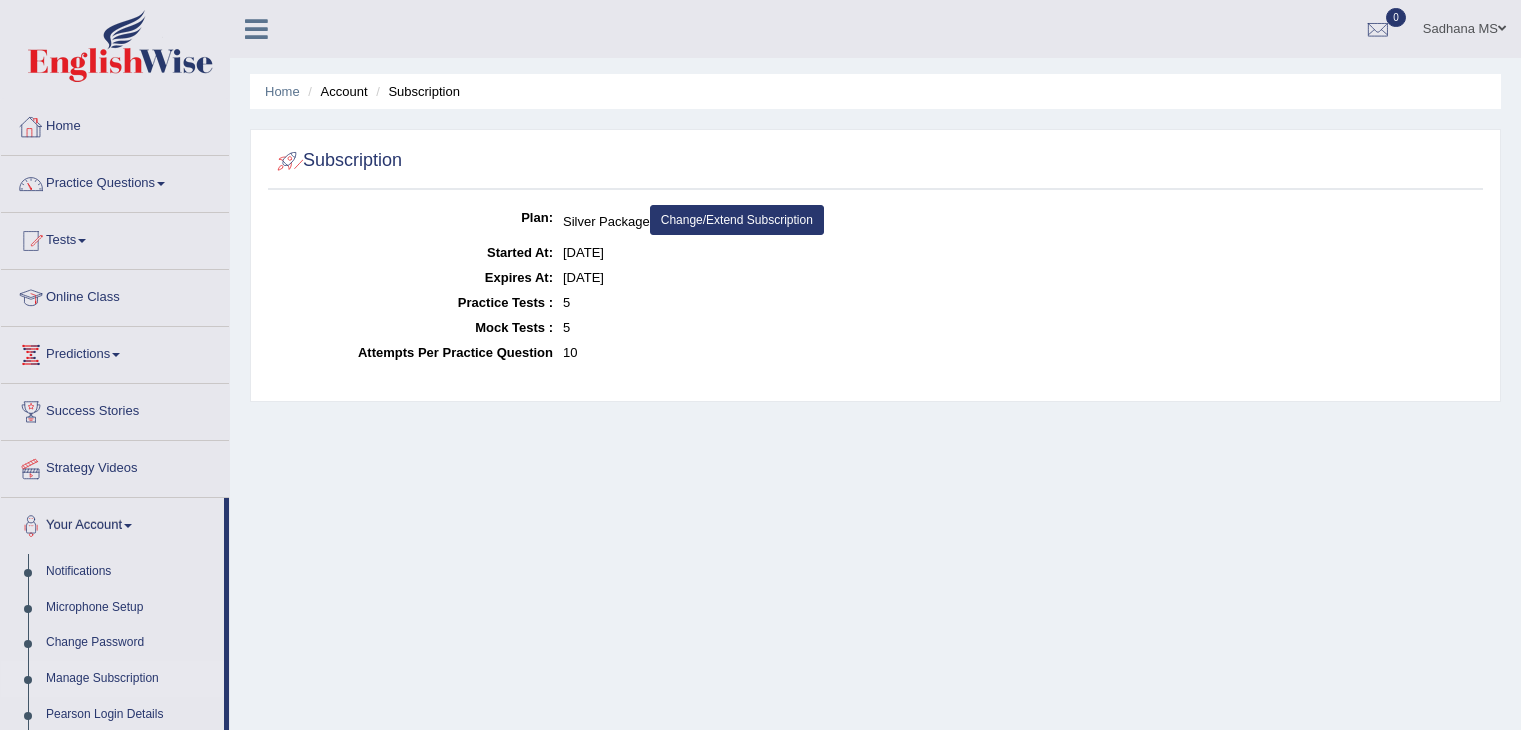 scroll, scrollTop: 0, scrollLeft: 0, axis: both 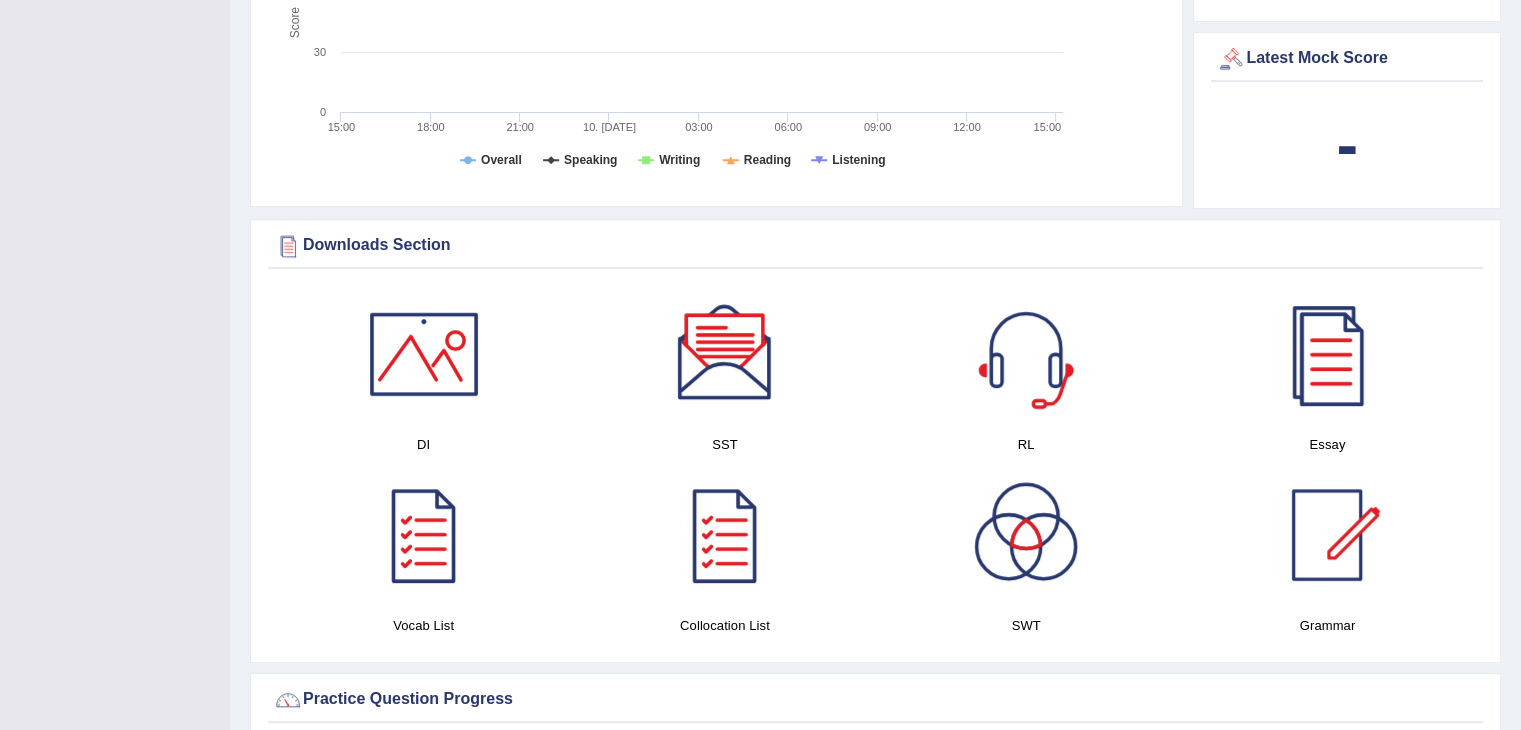 click at bounding box center [424, 354] 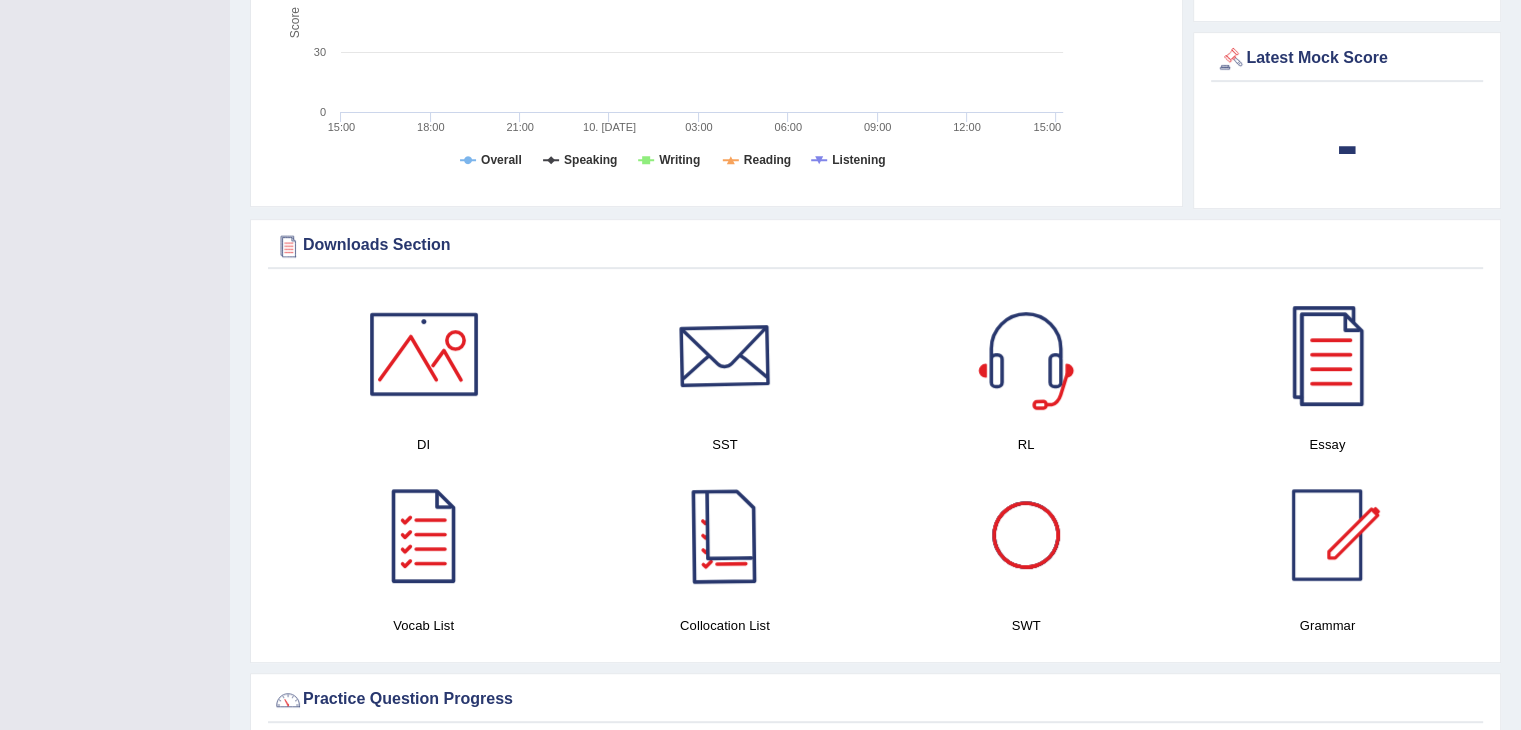 click at bounding box center [725, 354] 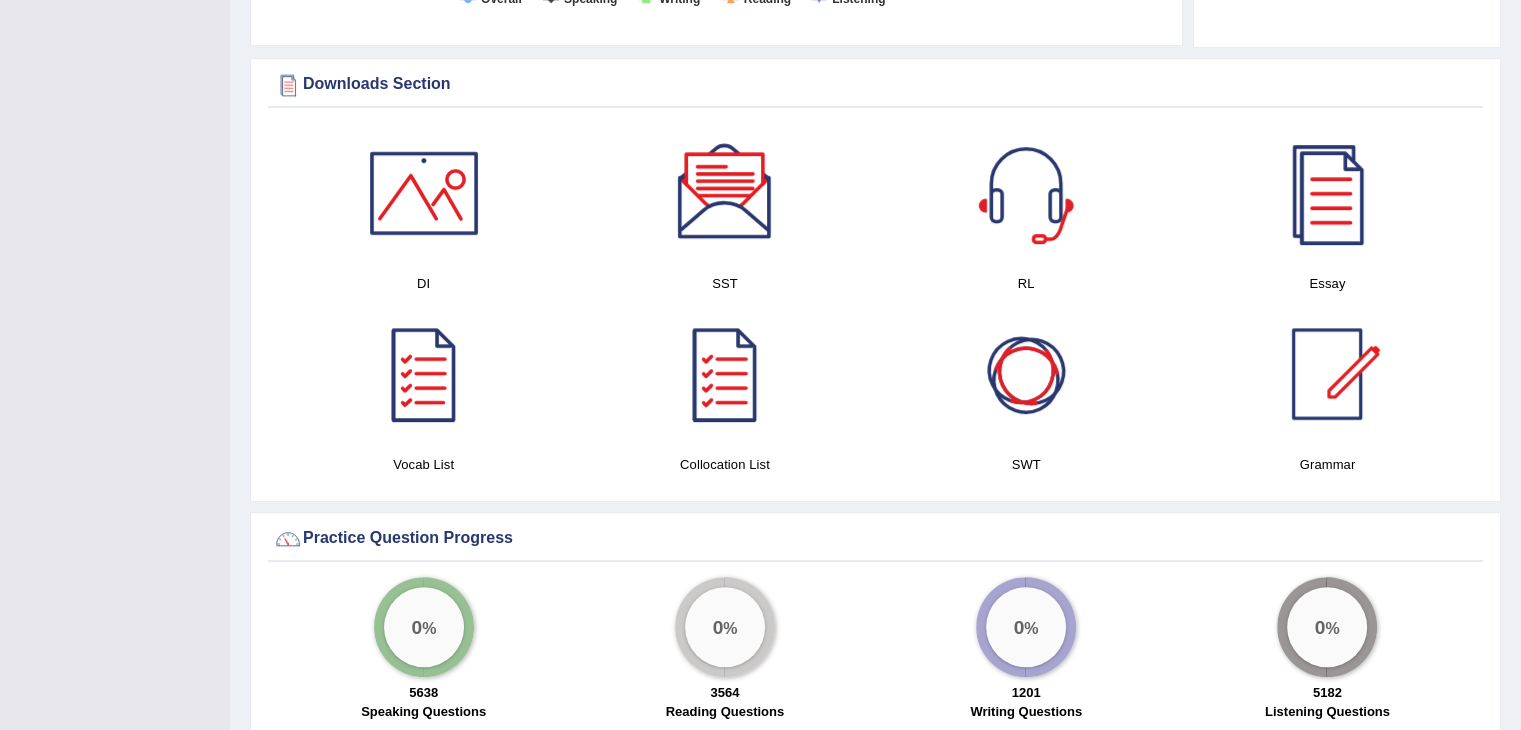 scroll, scrollTop: 1000, scrollLeft: 0, axis: vertical 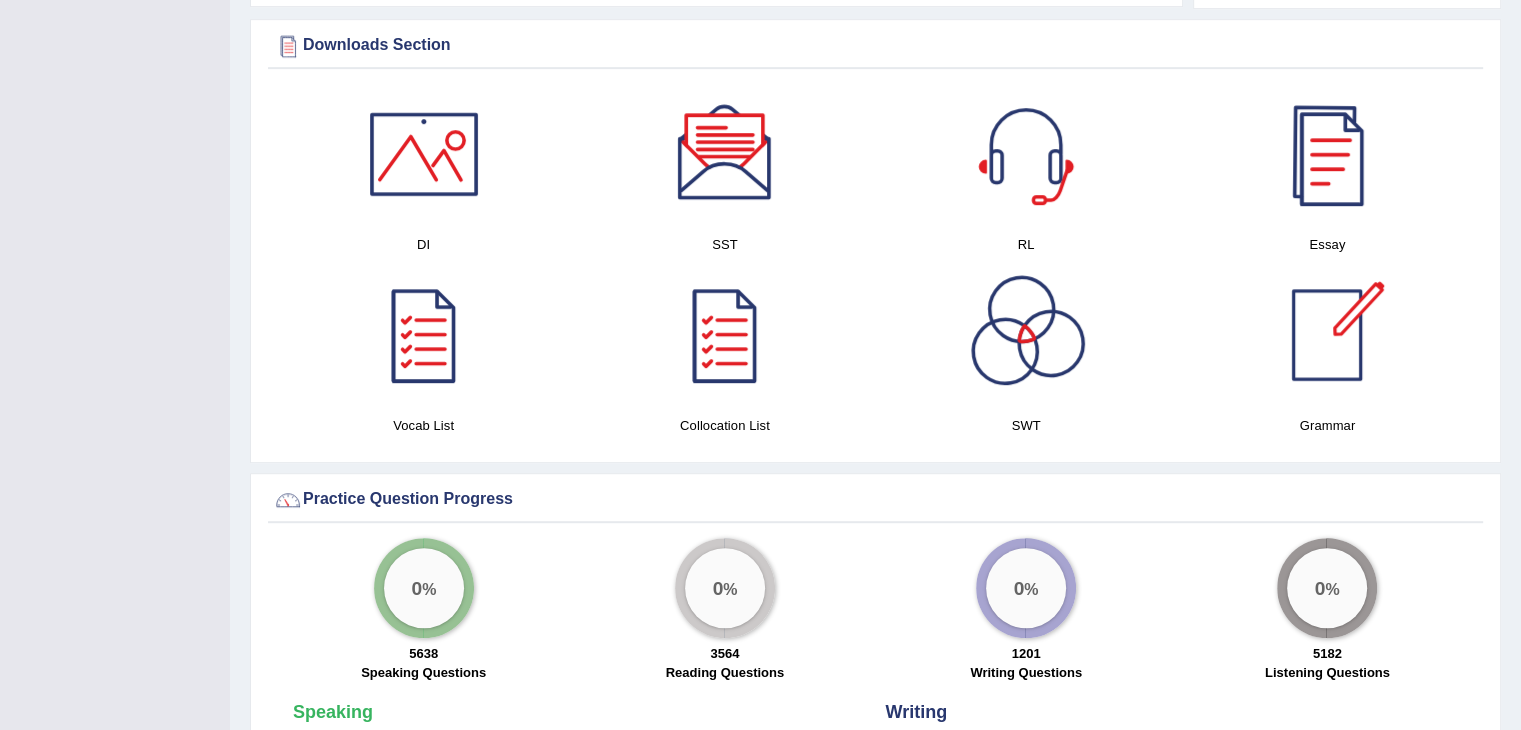 click at bounding box center (1327, 154) 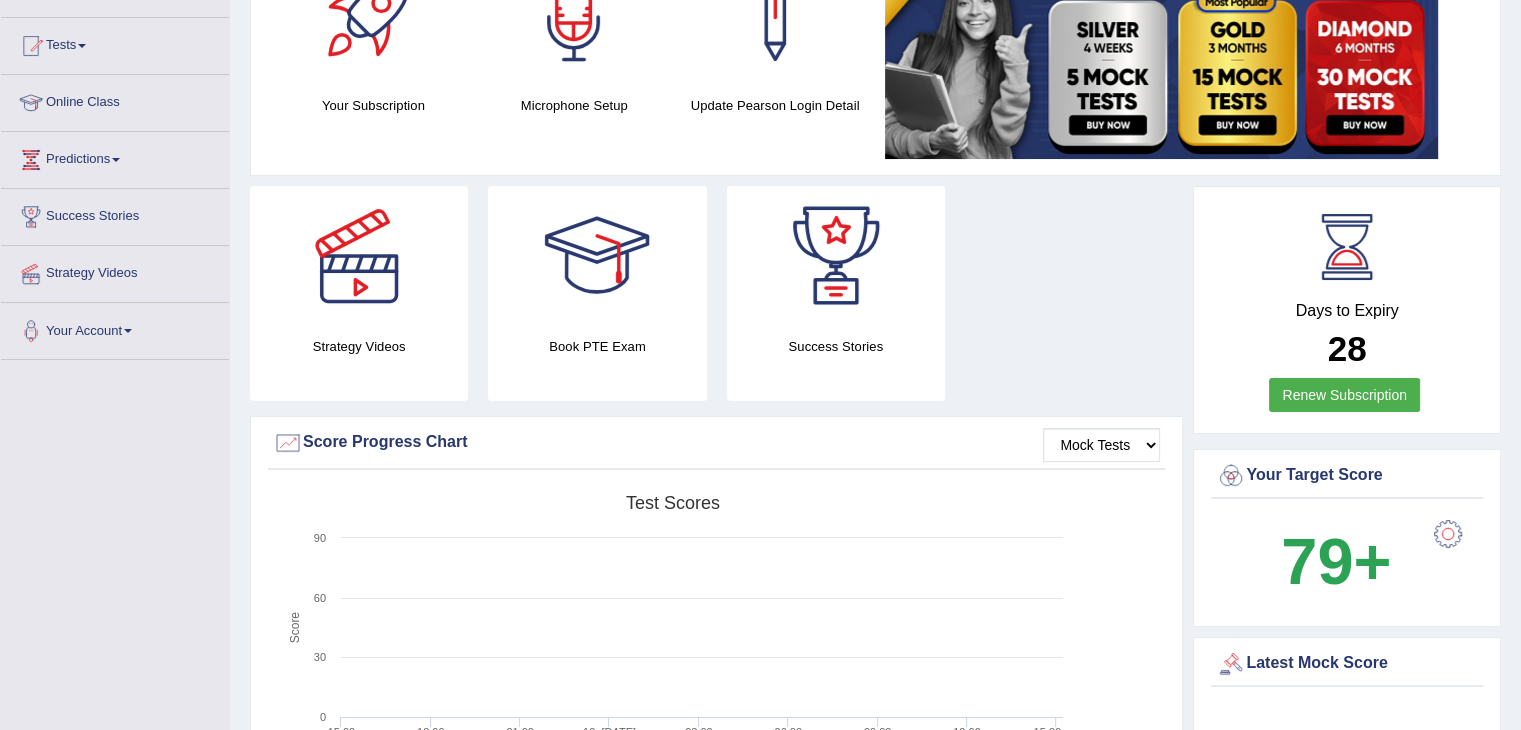 scroll, scrollTop: 200, scrollLeft: 0, axis: vertical 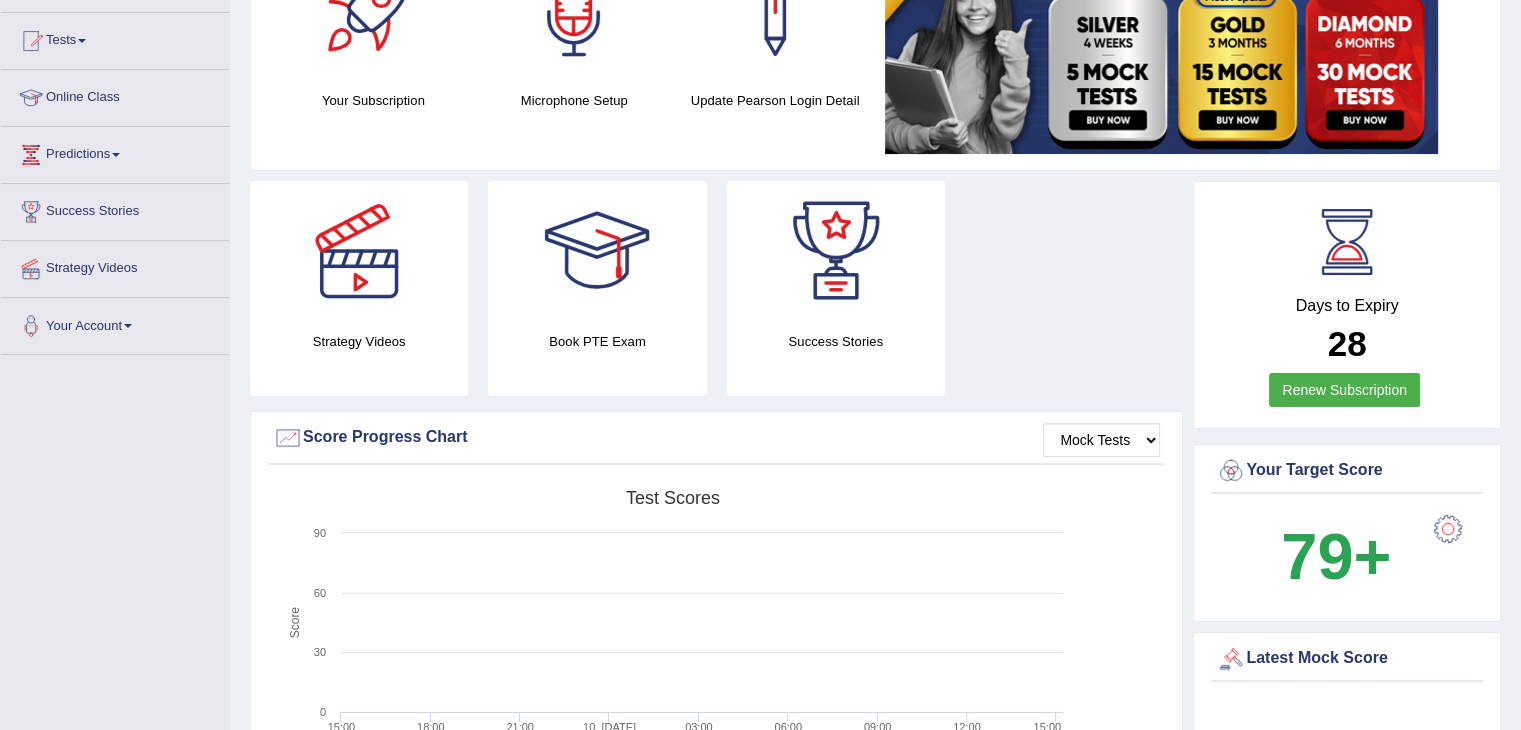 click at bounding box center (1448, 529) 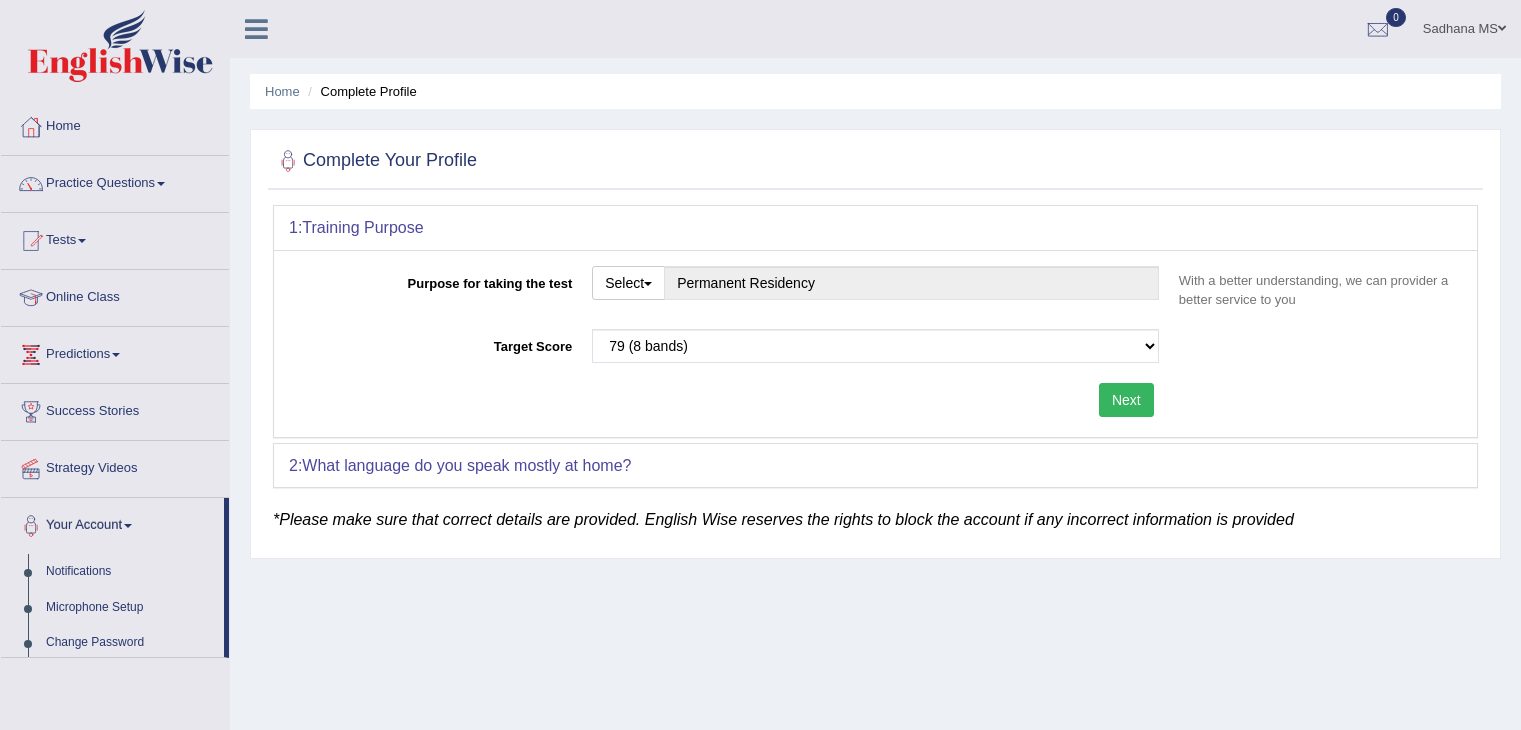 scroll, scrollTop: 0, scrollLeft: 0, axis: both 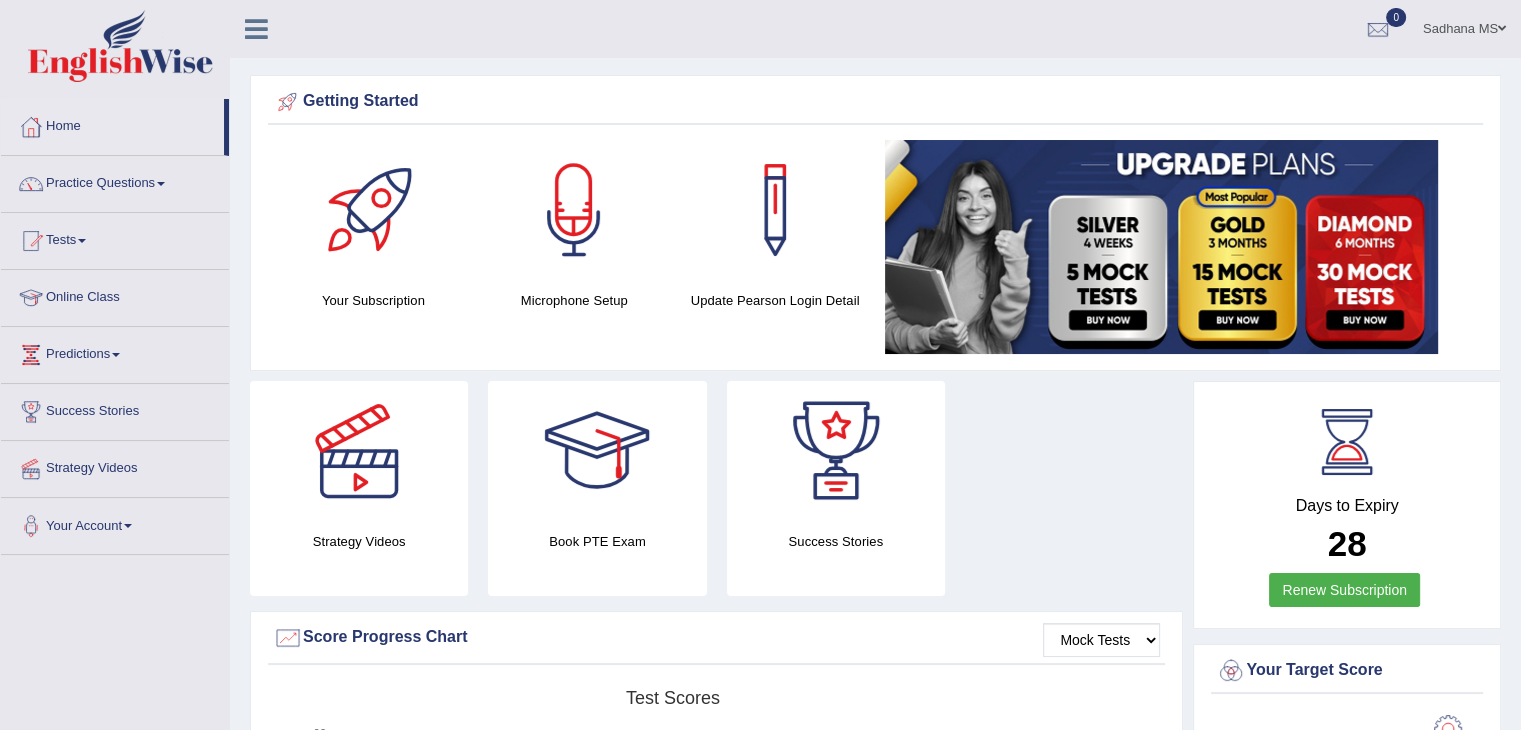 click on "Your Account" at bounding box center [115, 523] 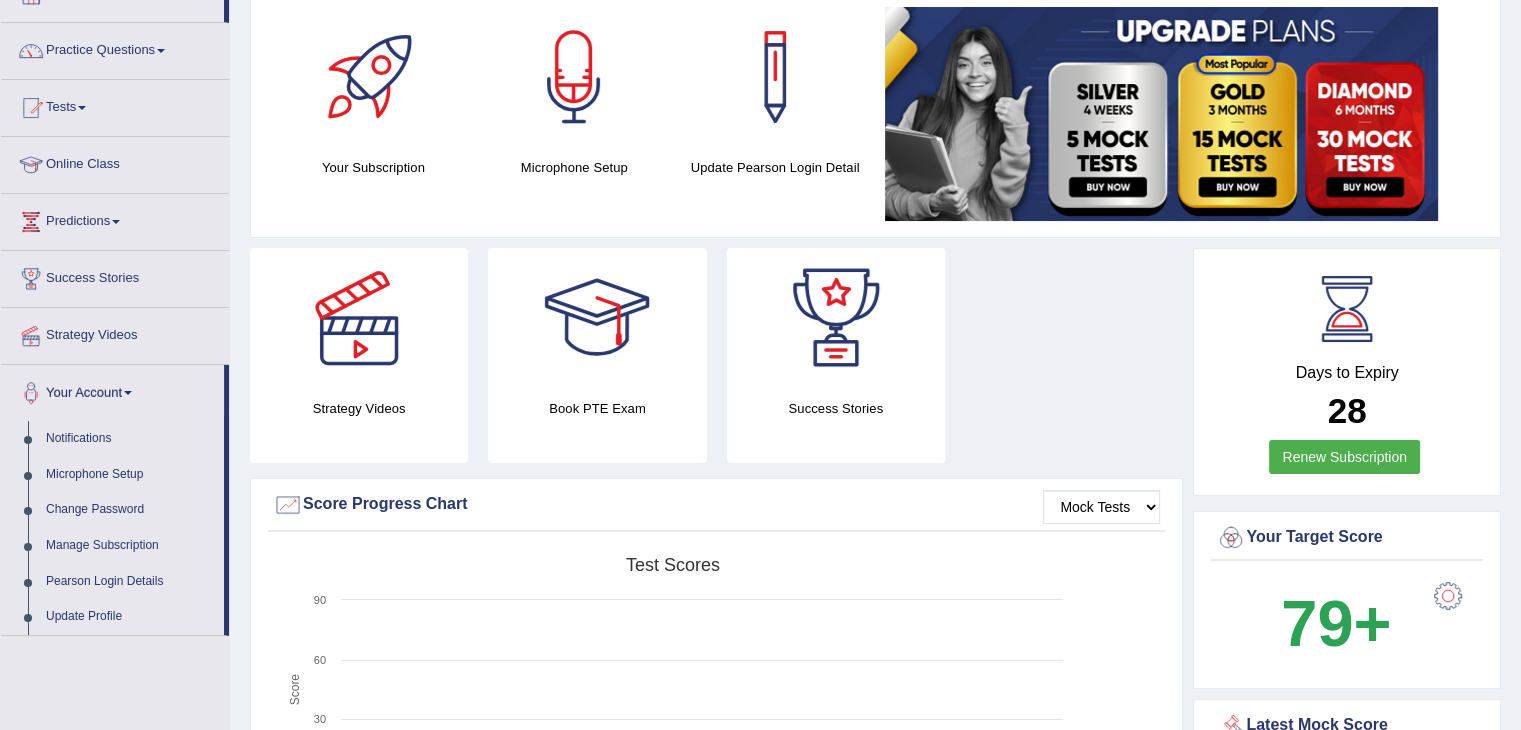 scroll, scrollTop: 0, scrollLeft: 0, axis: both 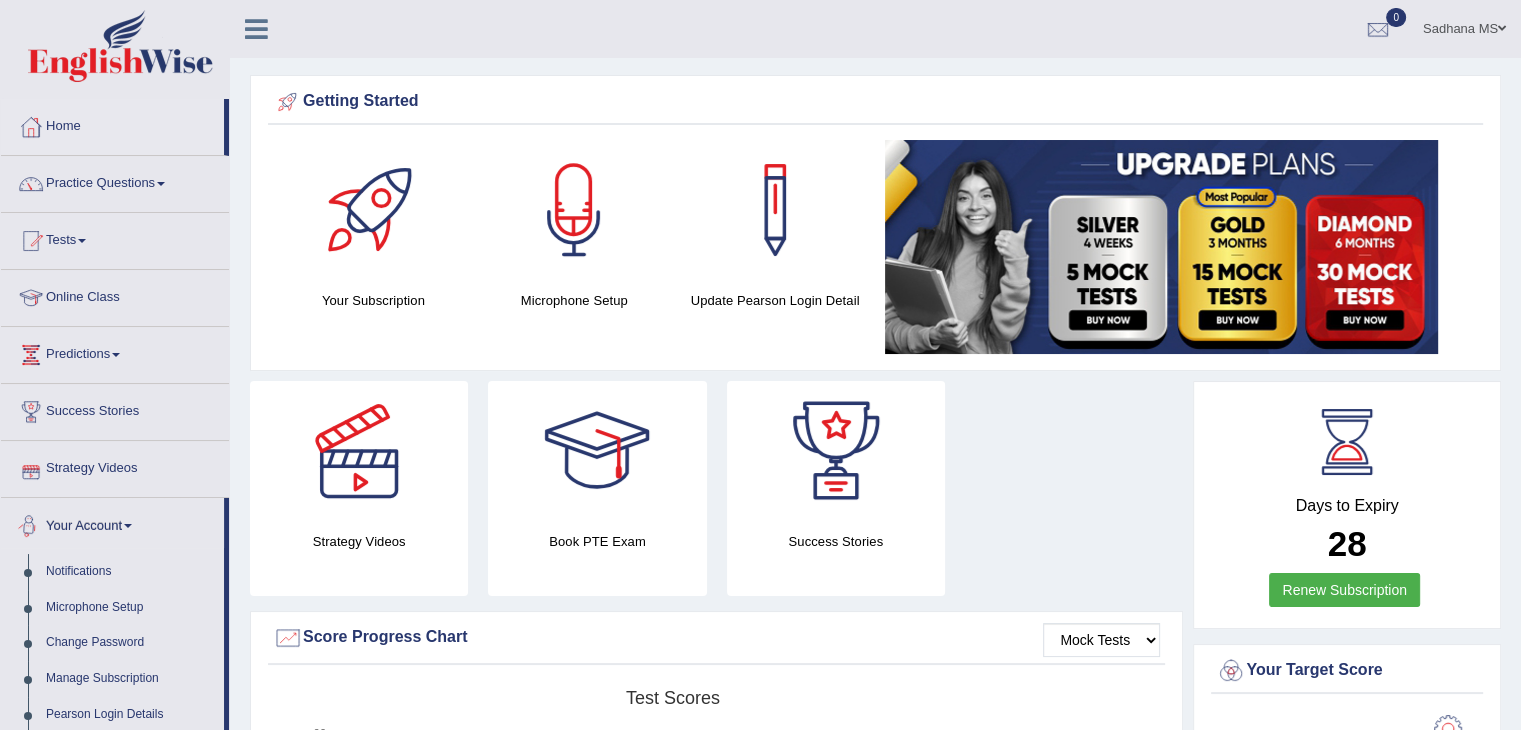 click on "Your Account" at bounding box center [112, 523] 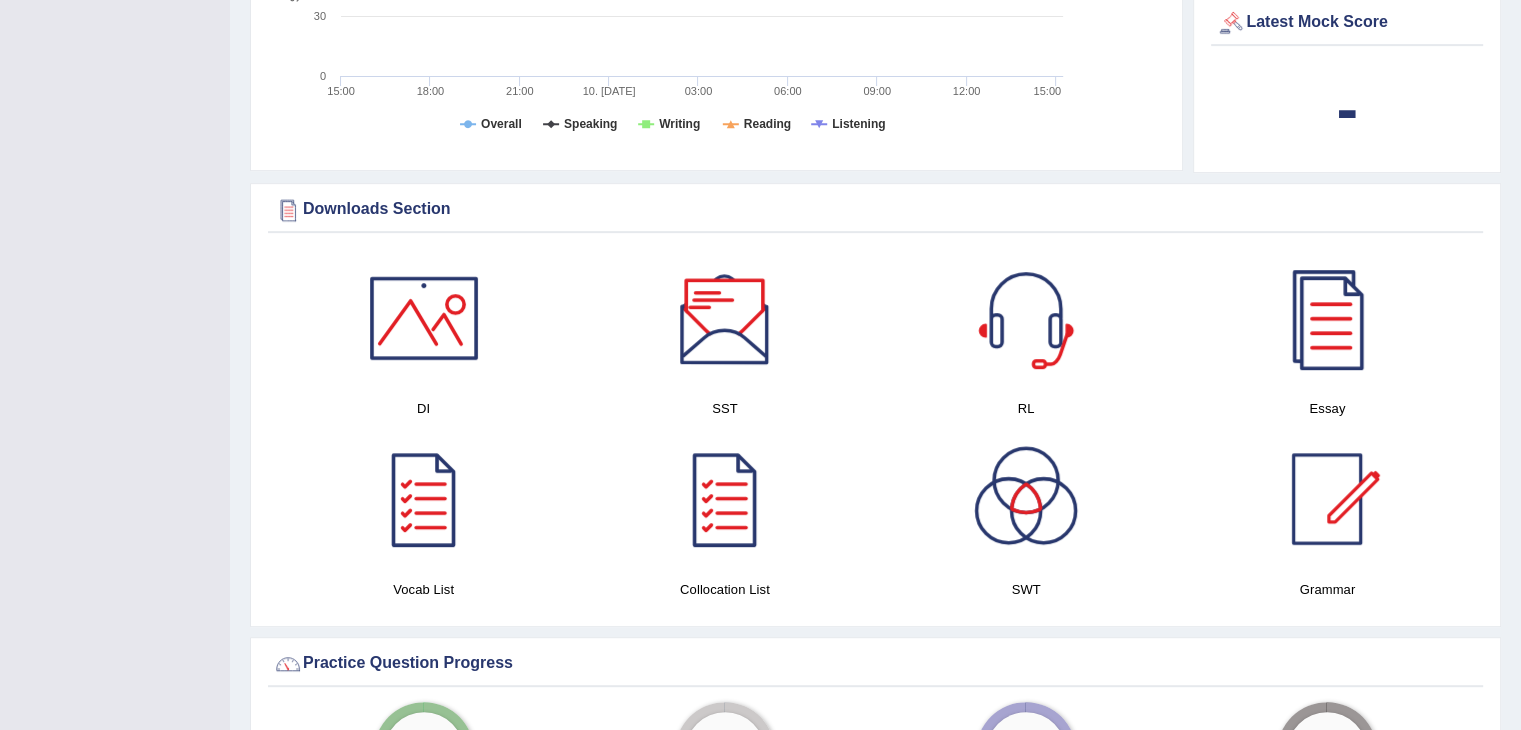 scroll, scrollTop: 900, scrollLeft: 0, axis: vertical 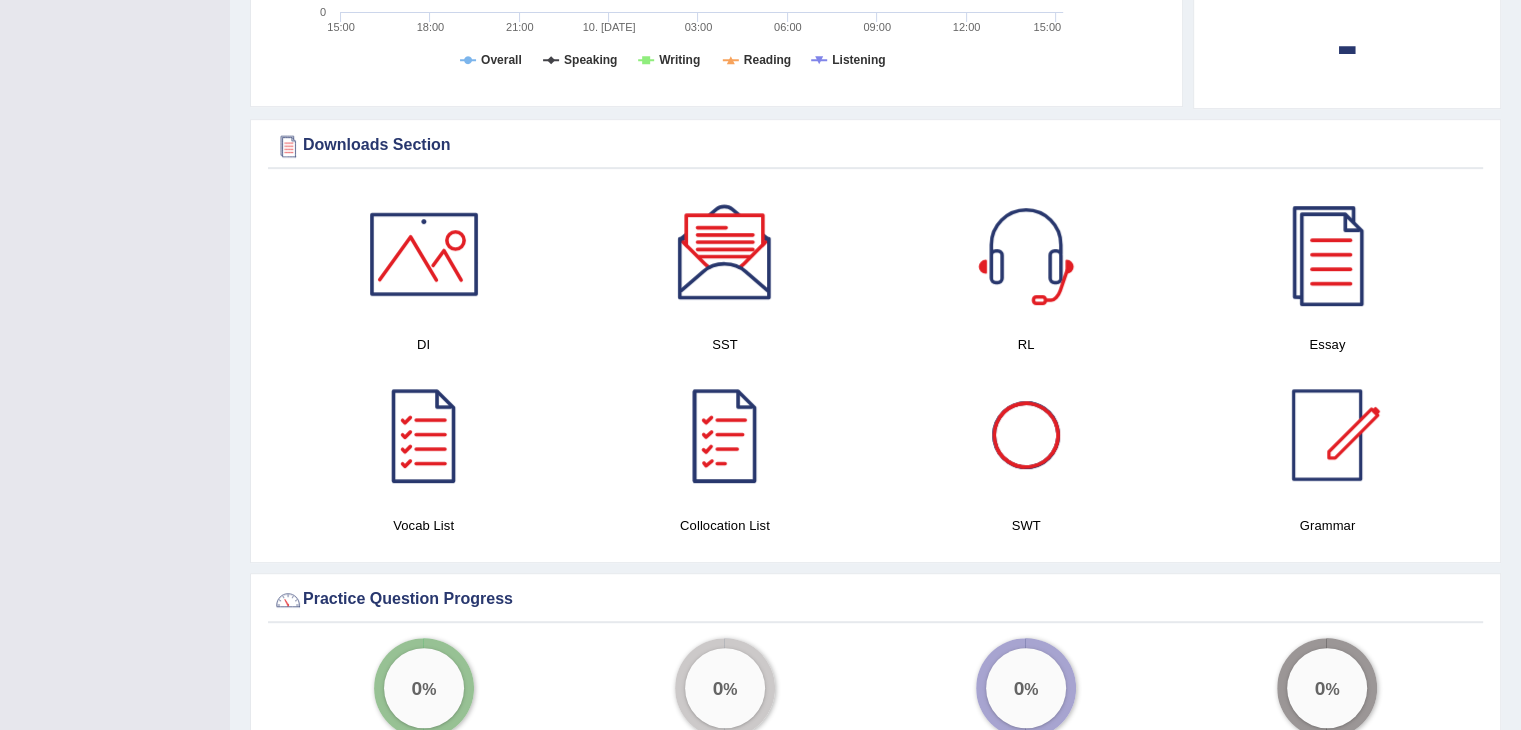 click at bounding box center (1026, 435) 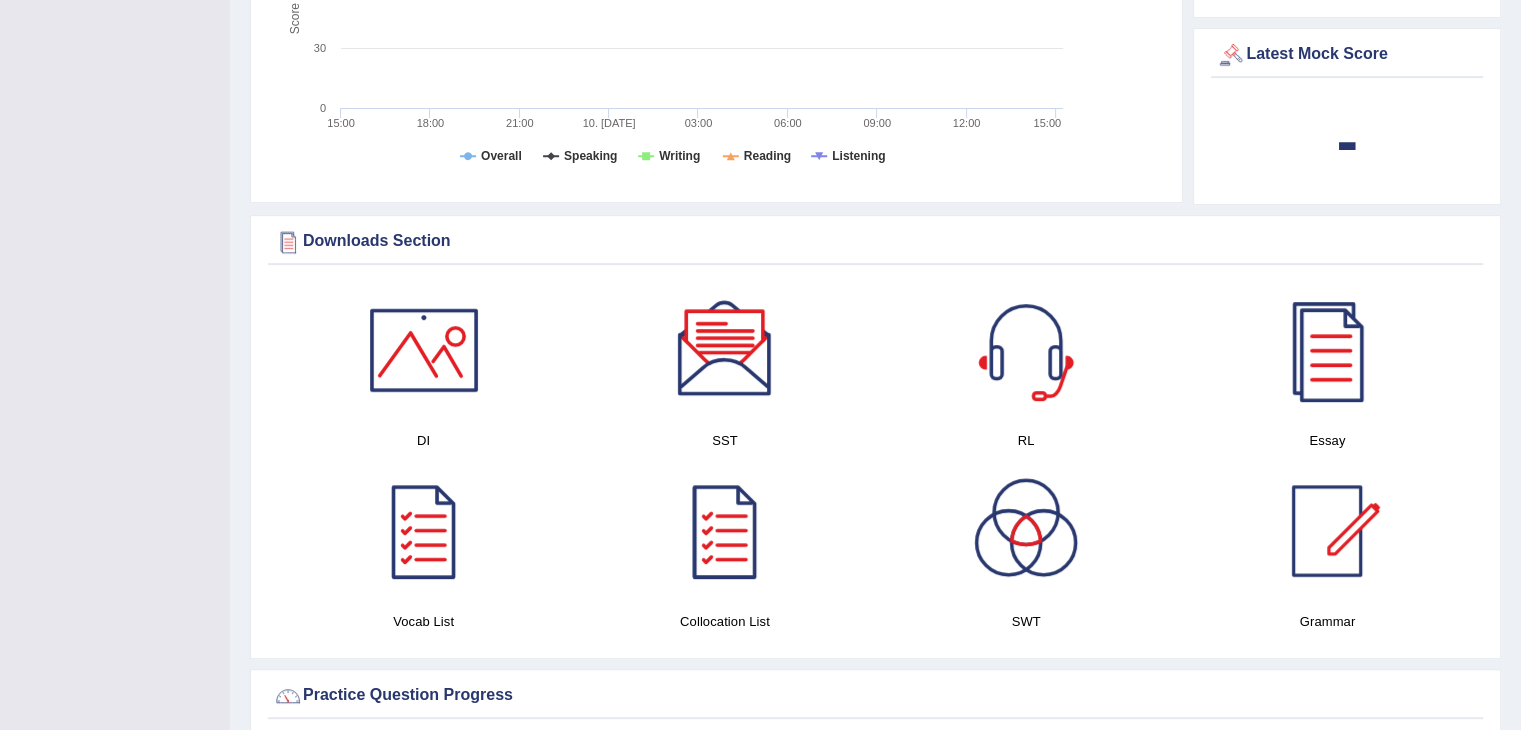 scroll, scrollTop: 800, scrollLeft: 0, axis: vertical 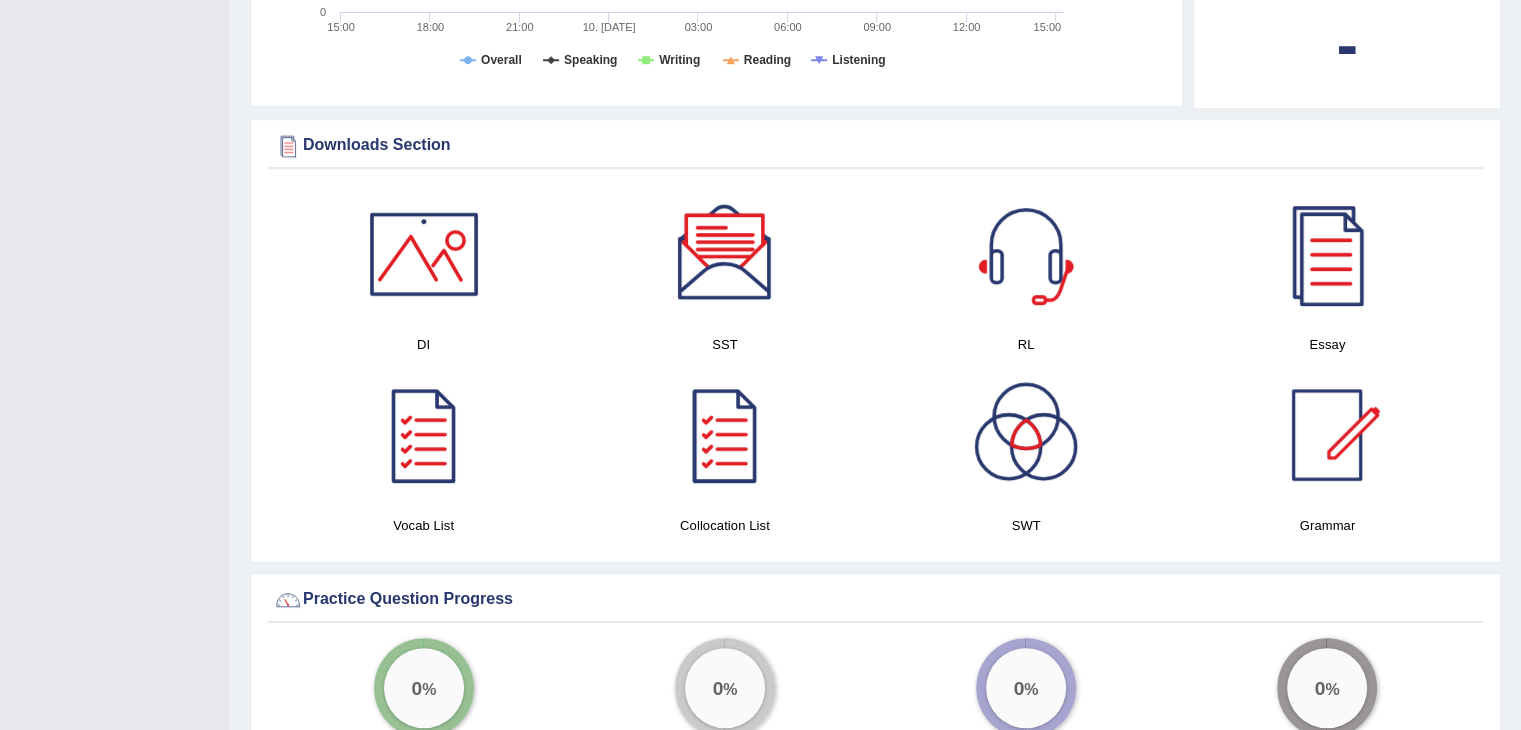 click at bounding box center [424, 254] 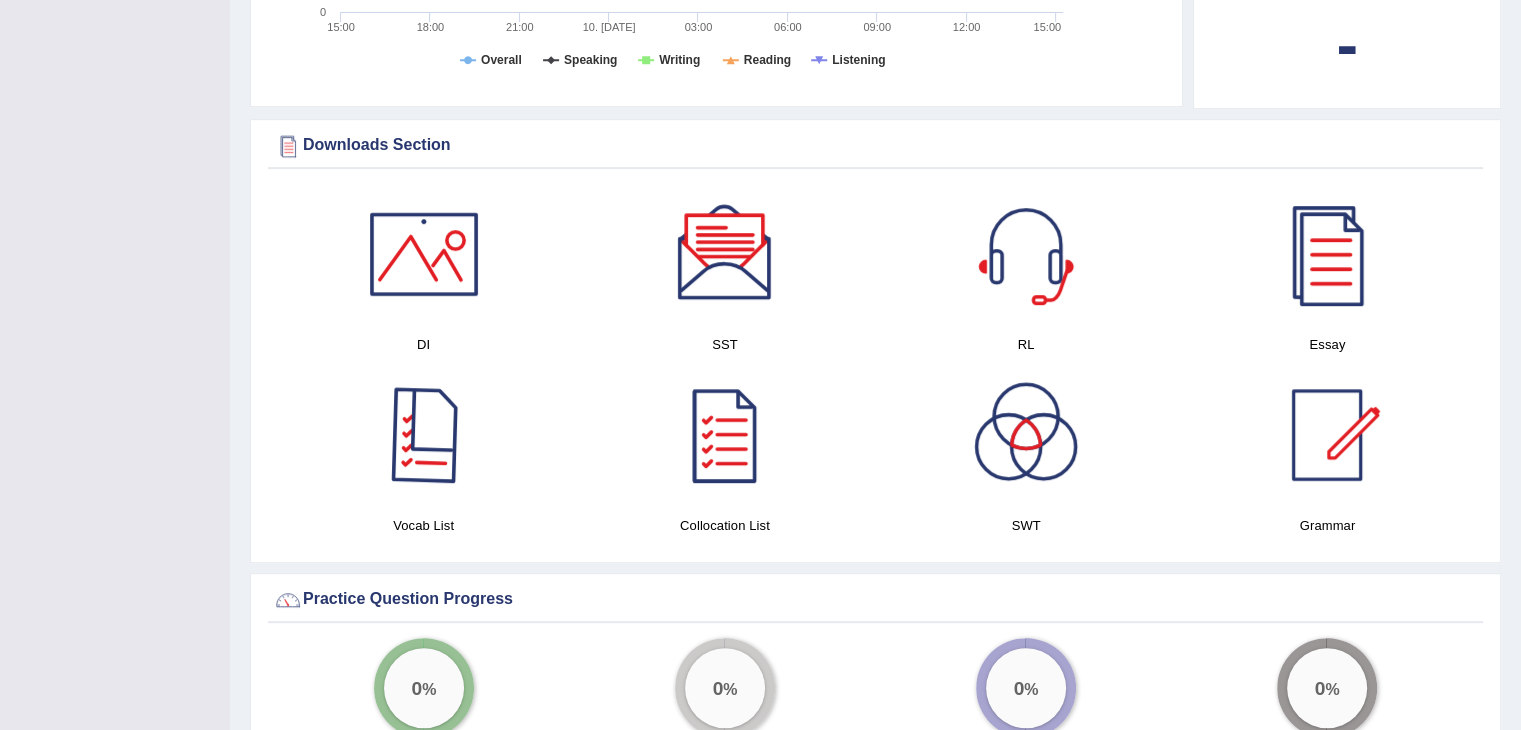 click at bounding box center (424, 435) 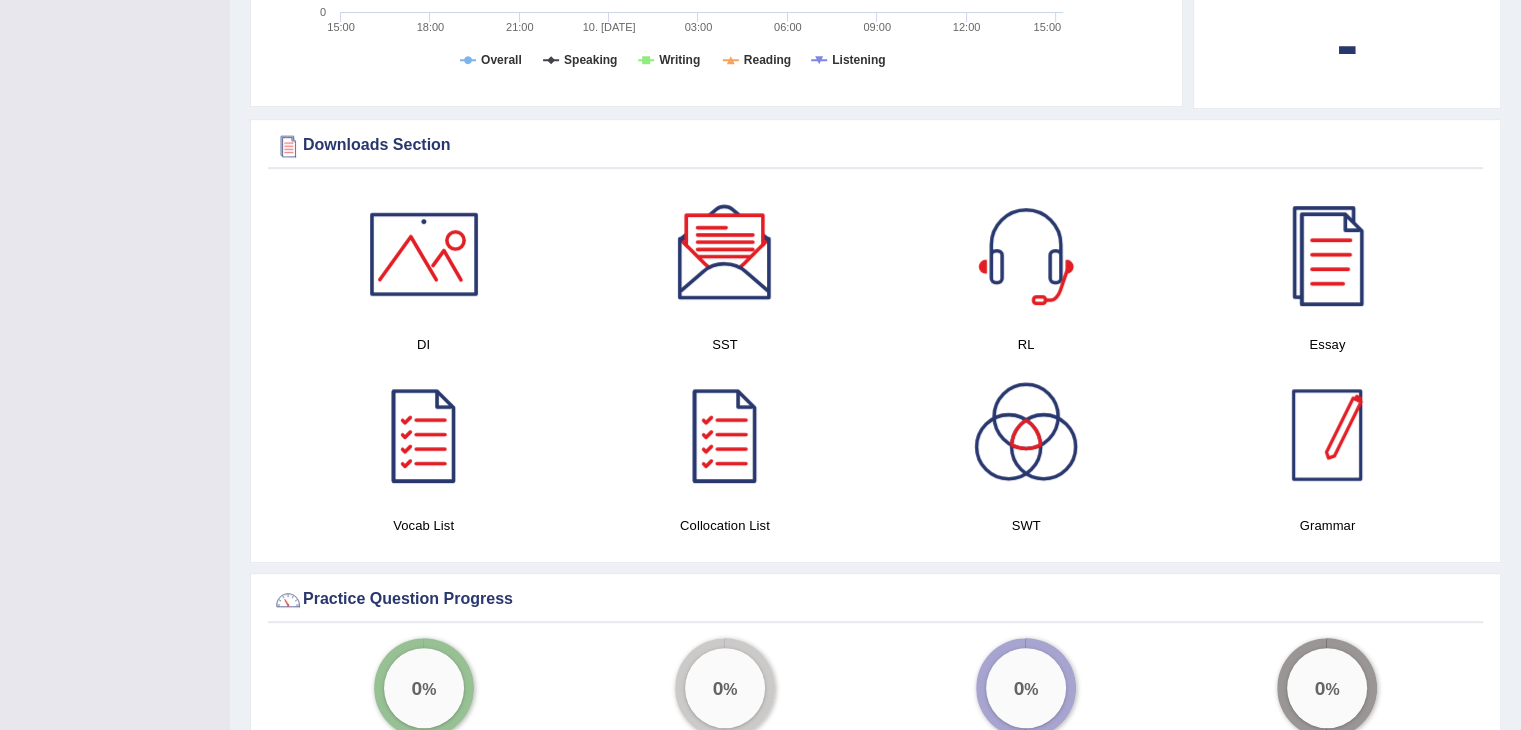 click at bounding box center [1327, 435] 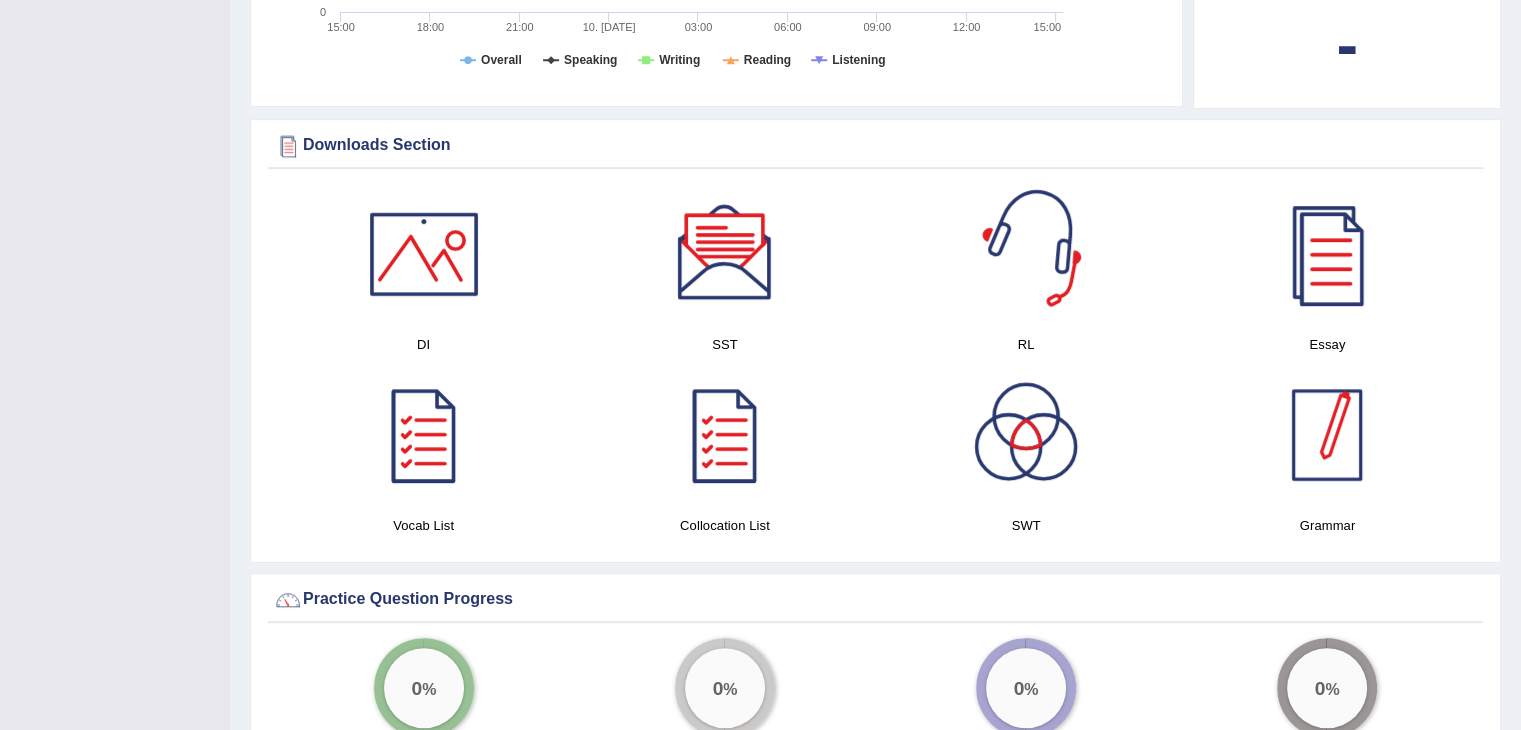 click at bounding box center [1327, 435] 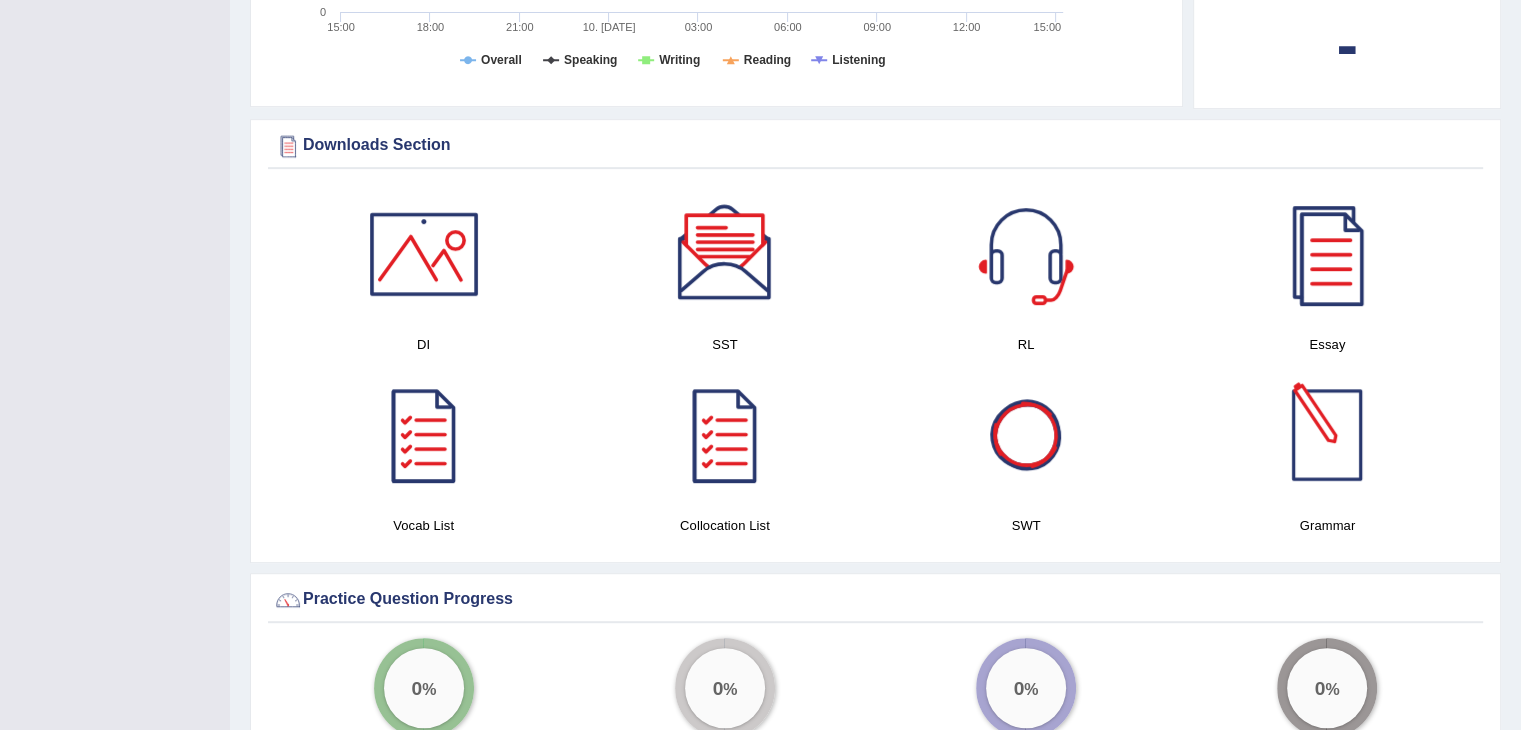 click at bounding box center [1327, 435] 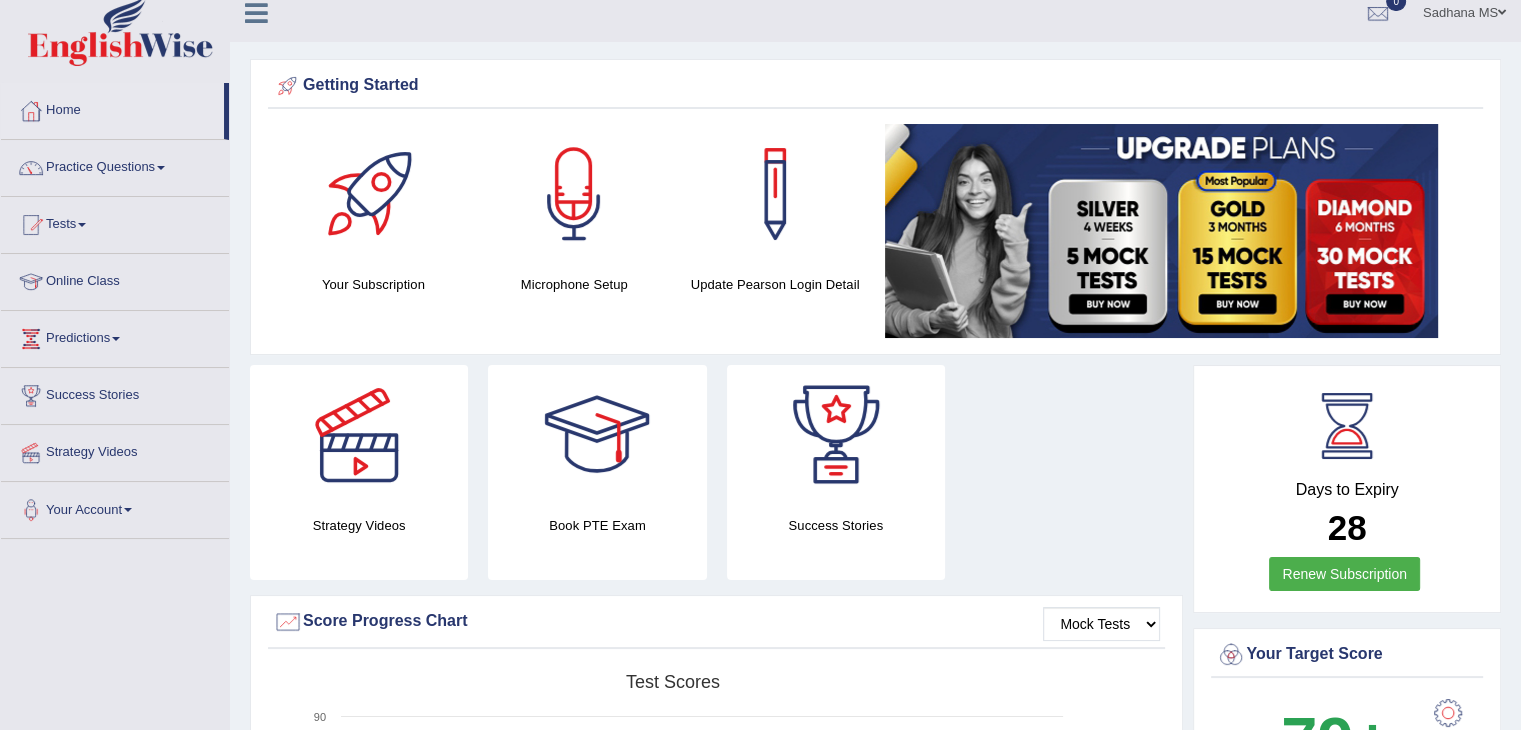 scroll, scrollTop: 0, scrollLeft: 0, axis: both 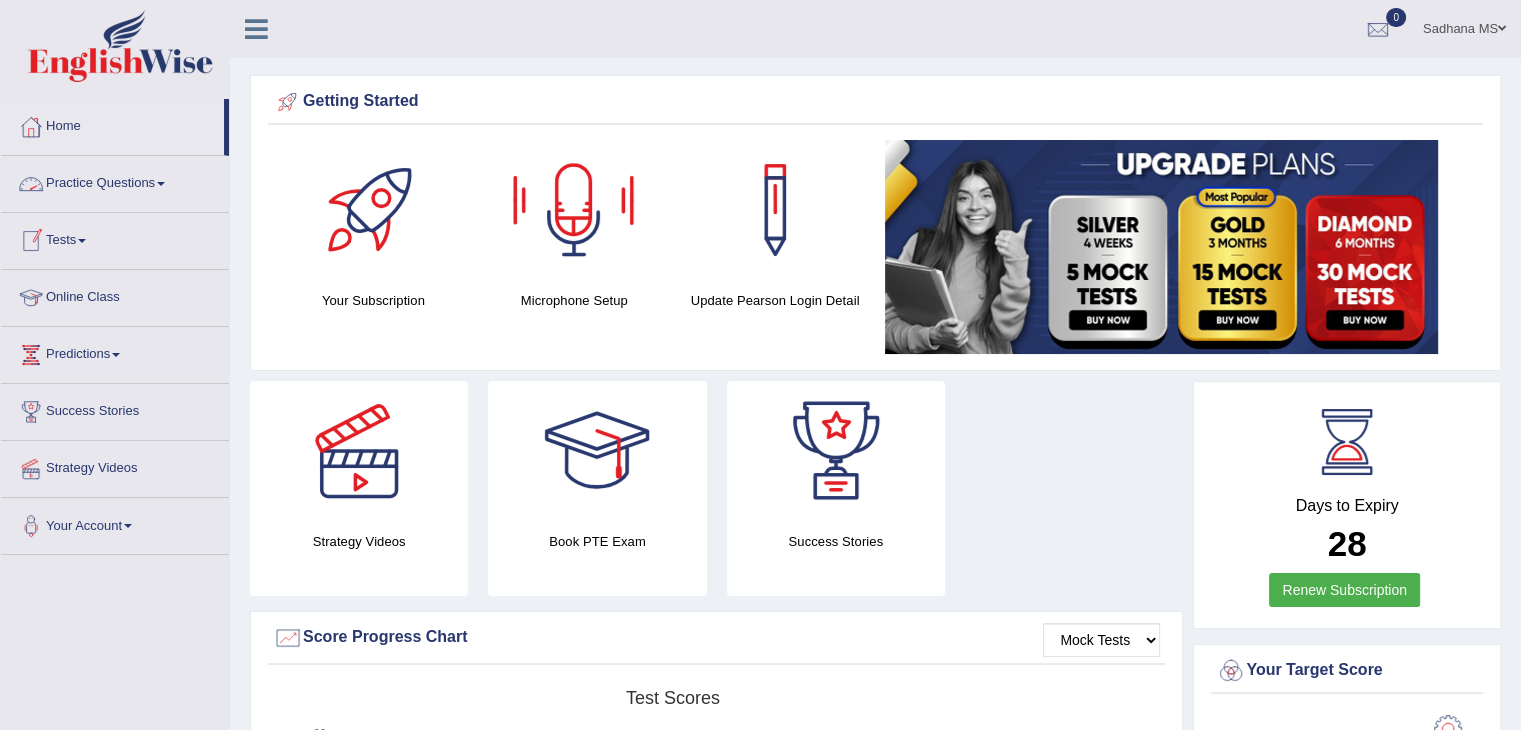 click on "Practice Questions" at bounding box center [115, 181] 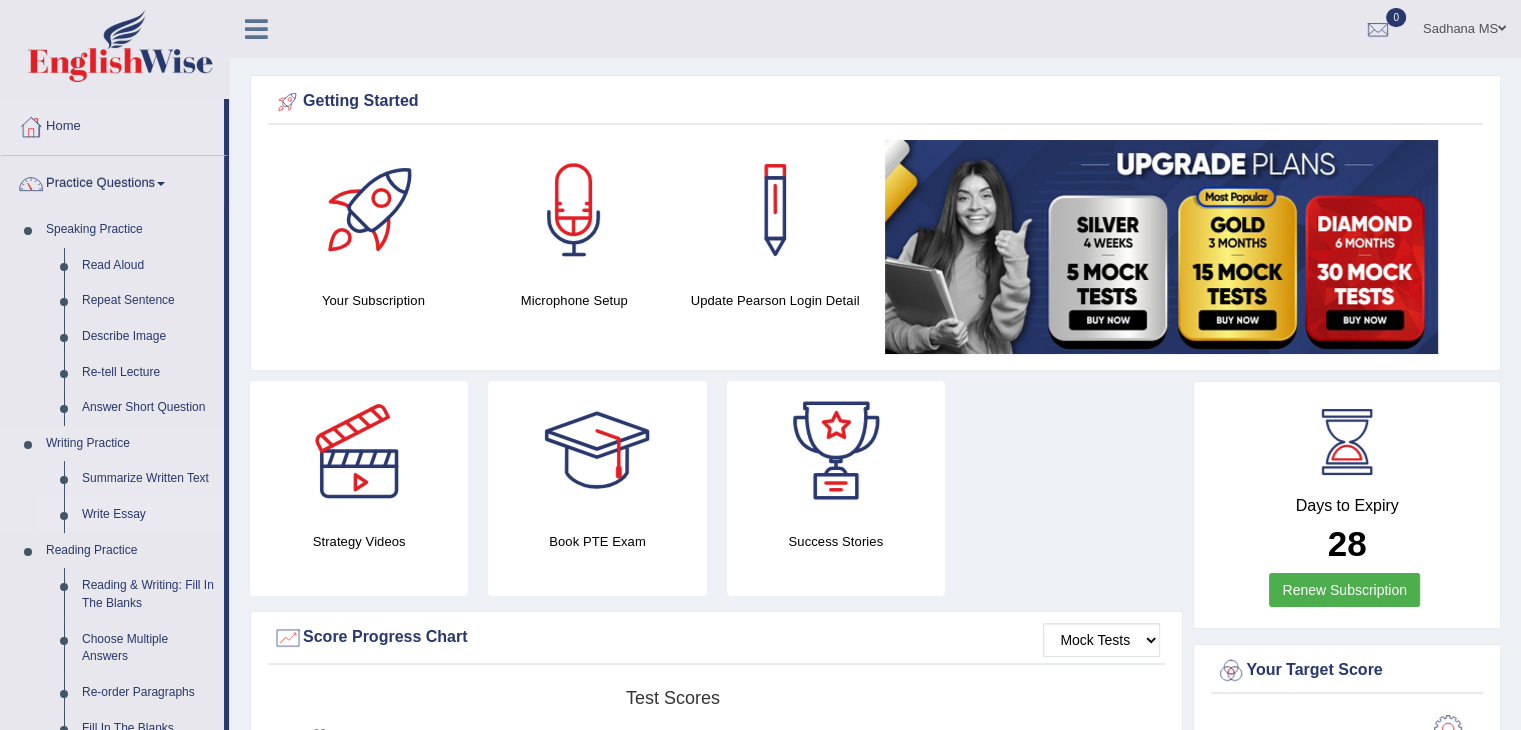 click on "Write Essay" at bounding box center (130, 515) 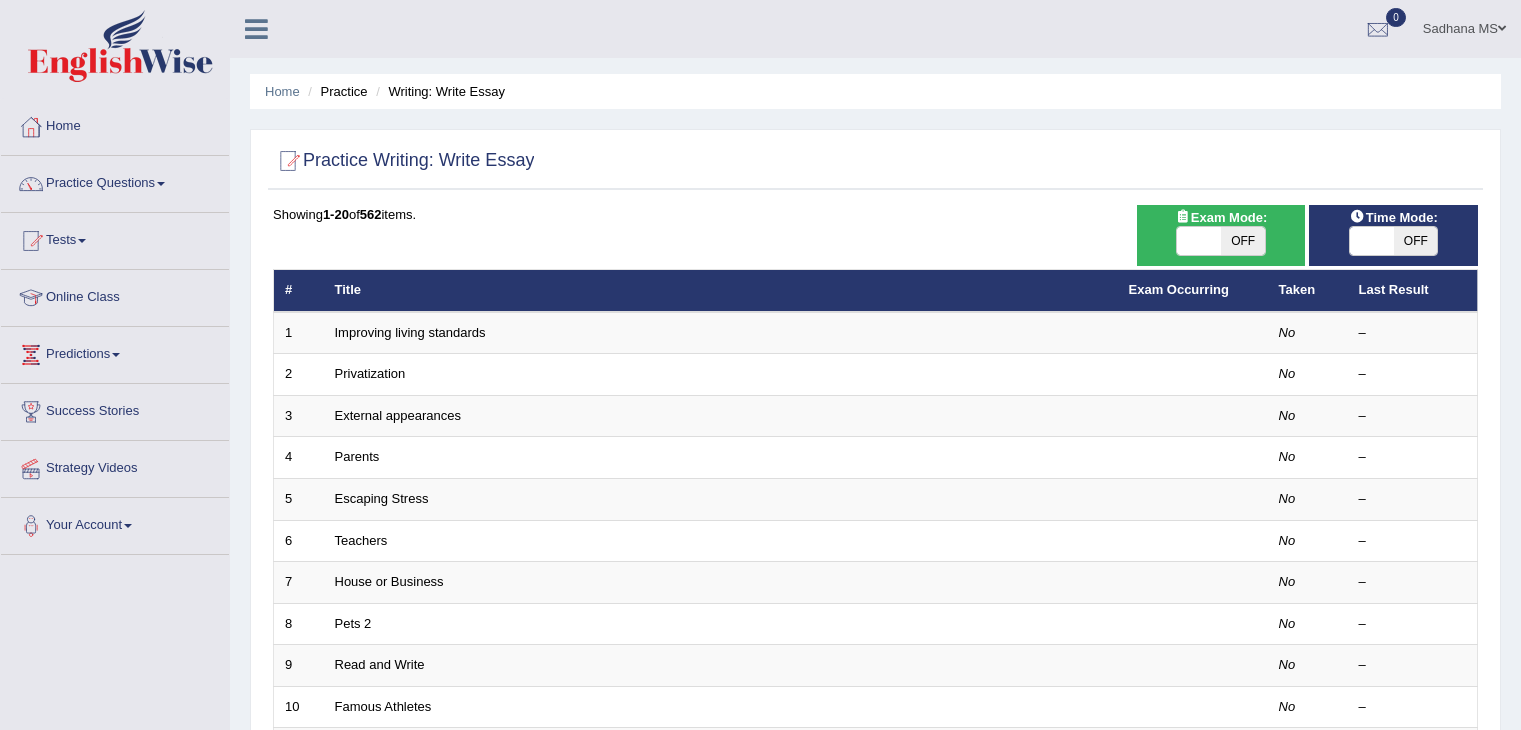 scroll, scrollTop: 0, scrollLeft: 0, axis: both 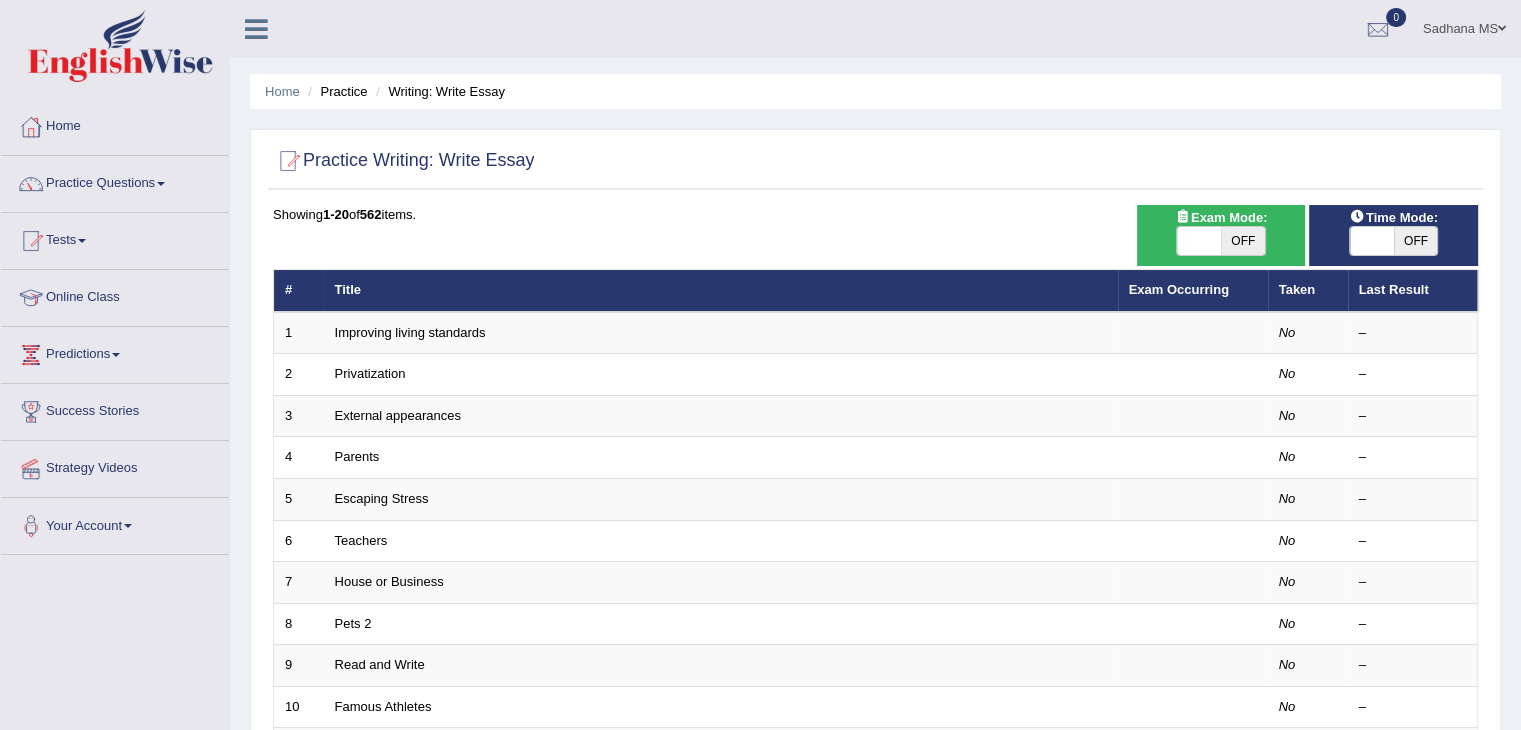 click on "Home" at bounding box center [115, 124] 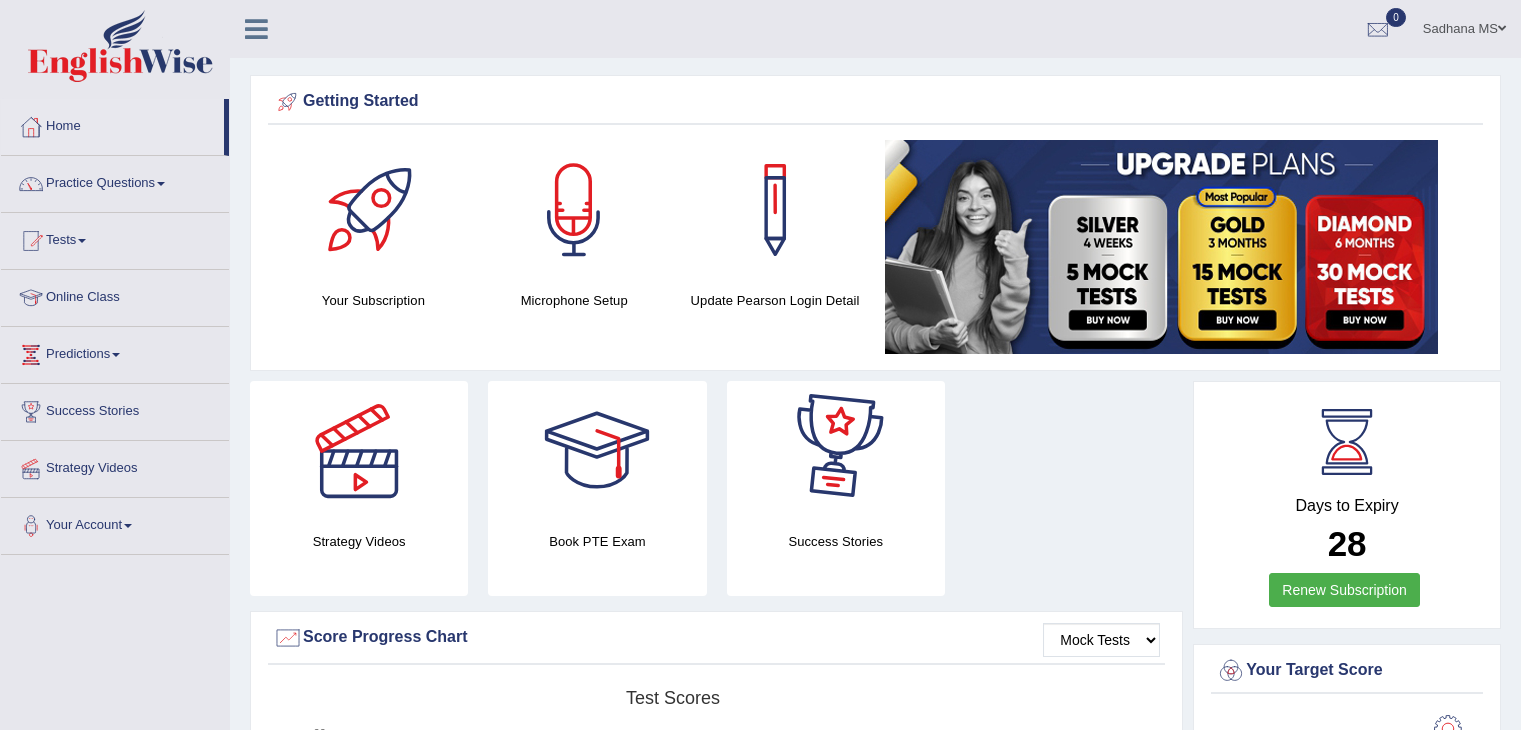 scroll, scrollTop: 600, scrollLeft: 0, axis: vertical 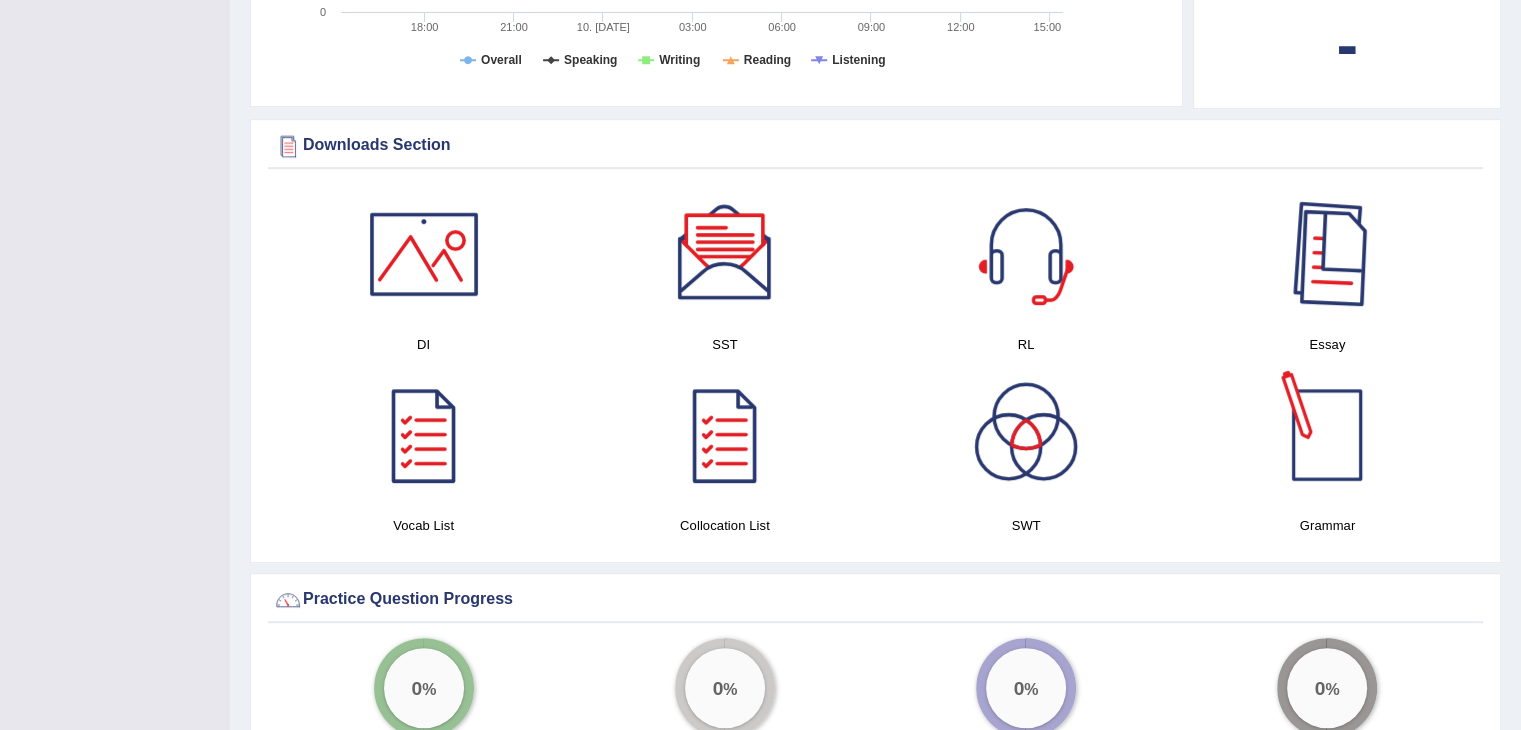click at bounding box center (1327, 254) 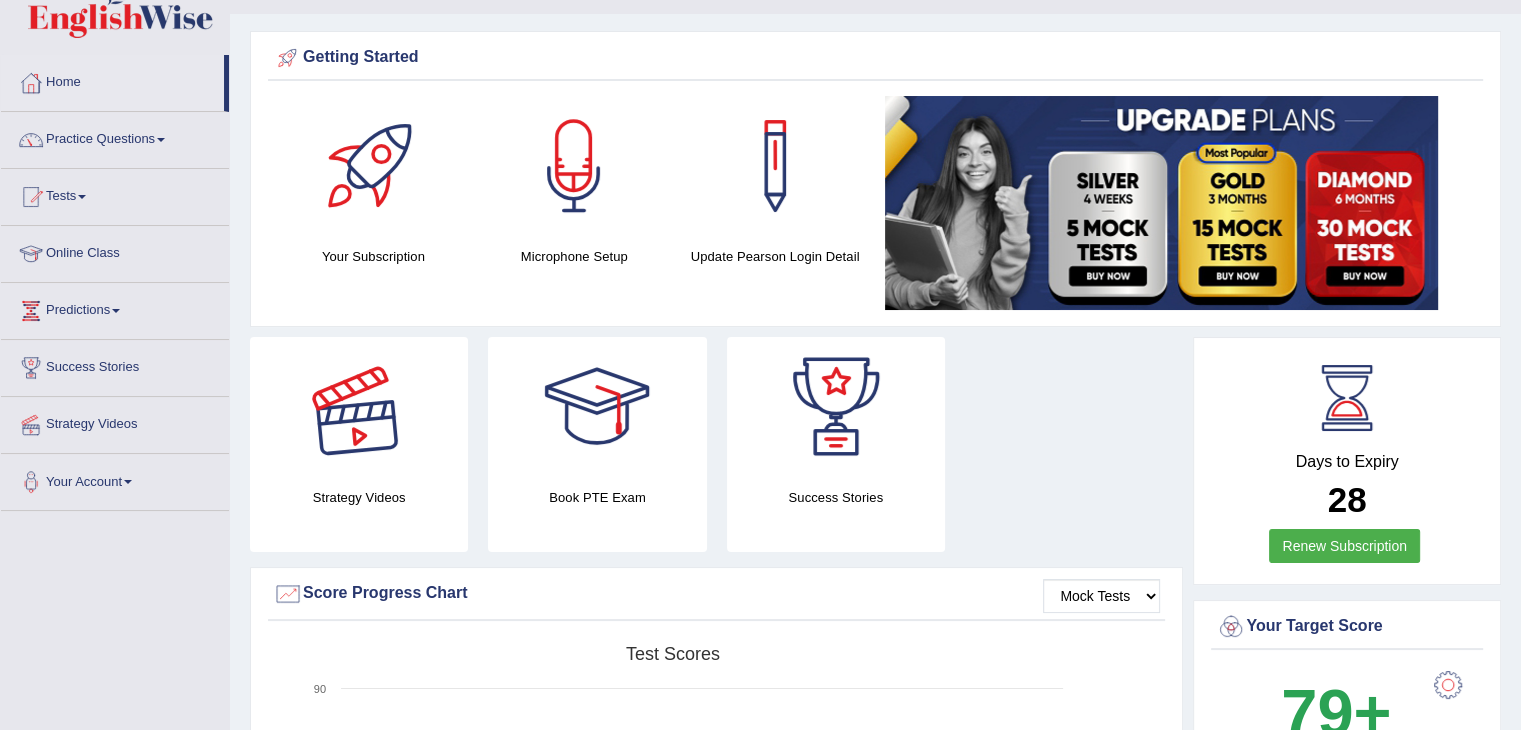scroll, scrollTop: 0, scrollLeft: 0, axis: both 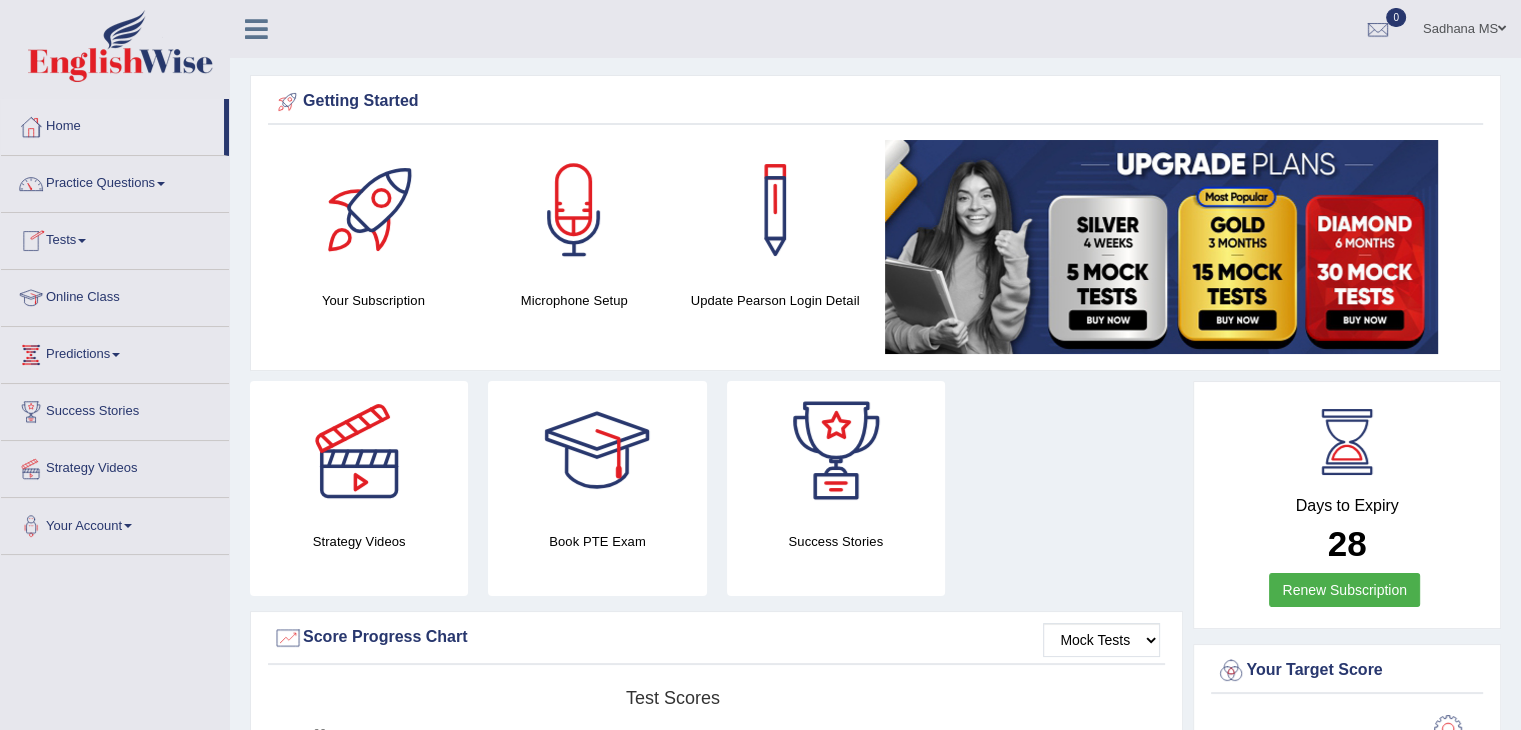 click on "Tests" at bounding box center [115, 238] 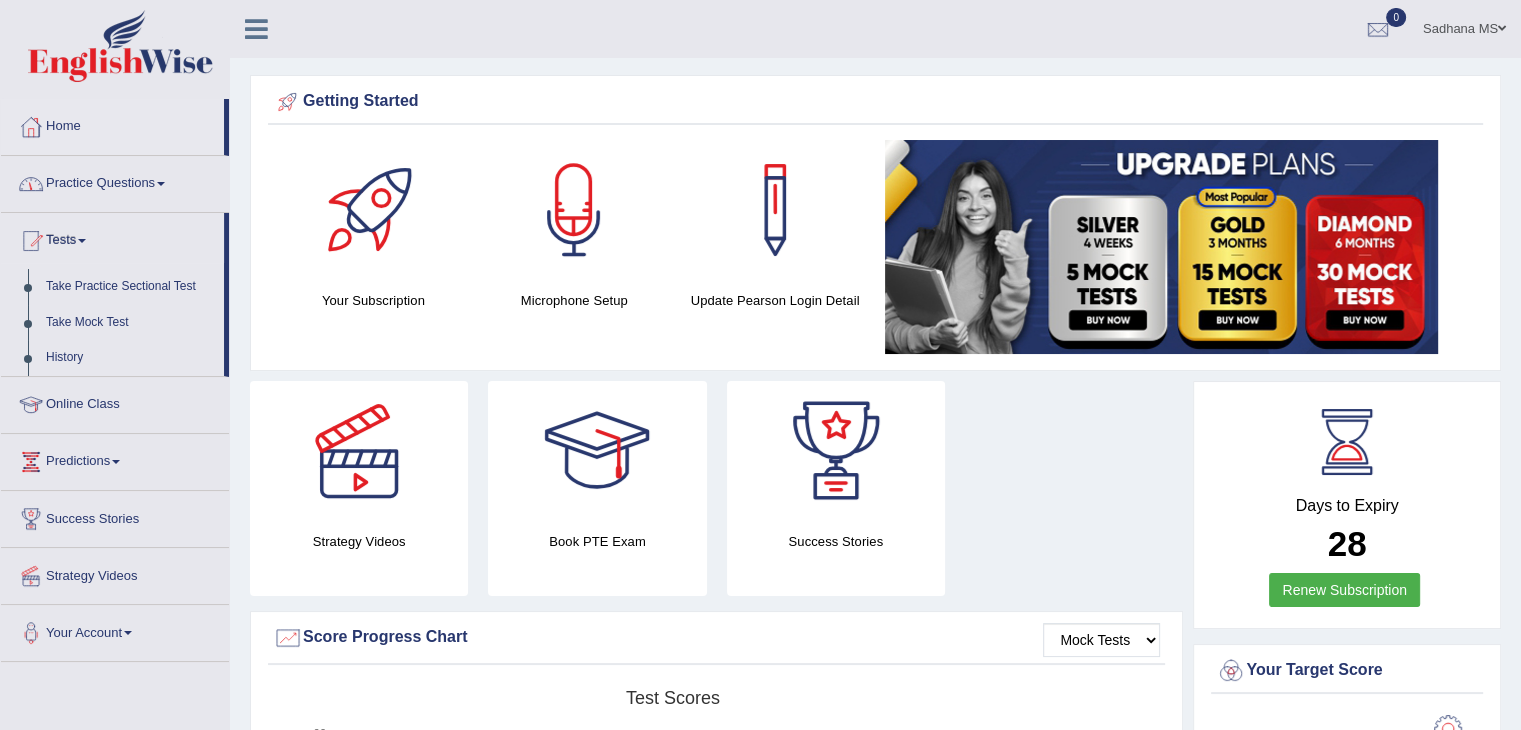 click on "Practice Questions" at bounding box center (115, 181) 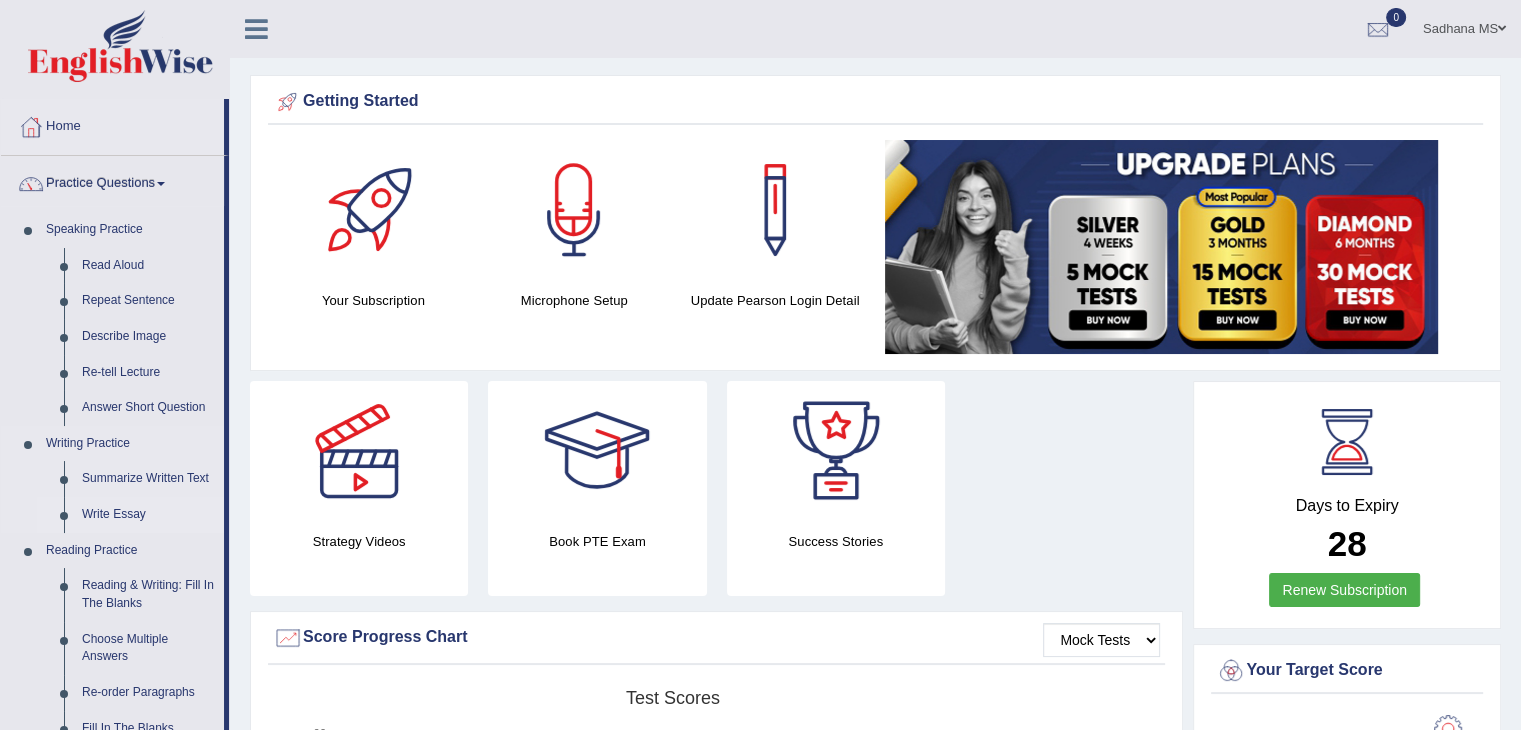 click on "Write Essay" at bounding box center (148, 515) 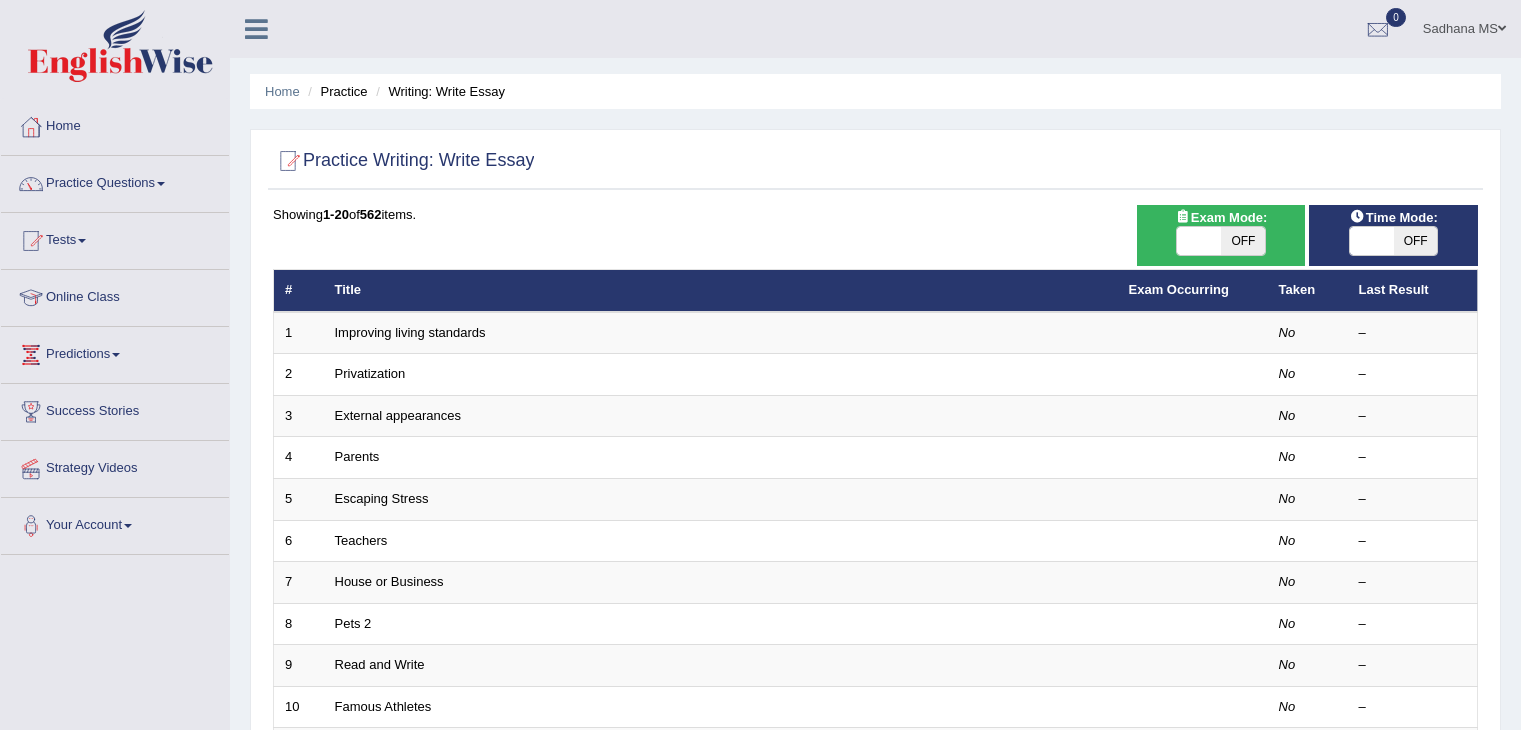 scroll, scrollTop: 0, scrollLeft: 0, axis: both 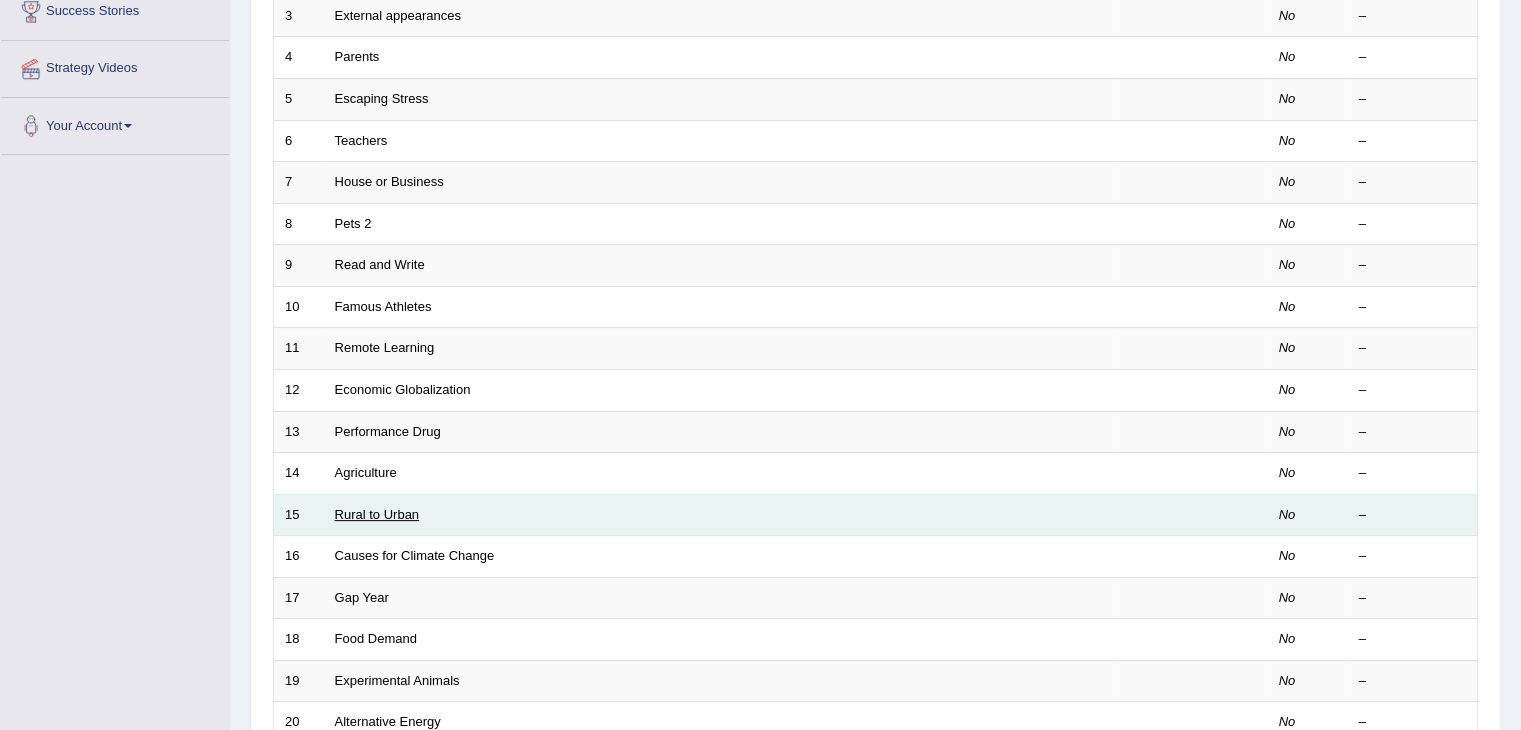 click on "Rural to Urban" at bounding box center [377, 514] 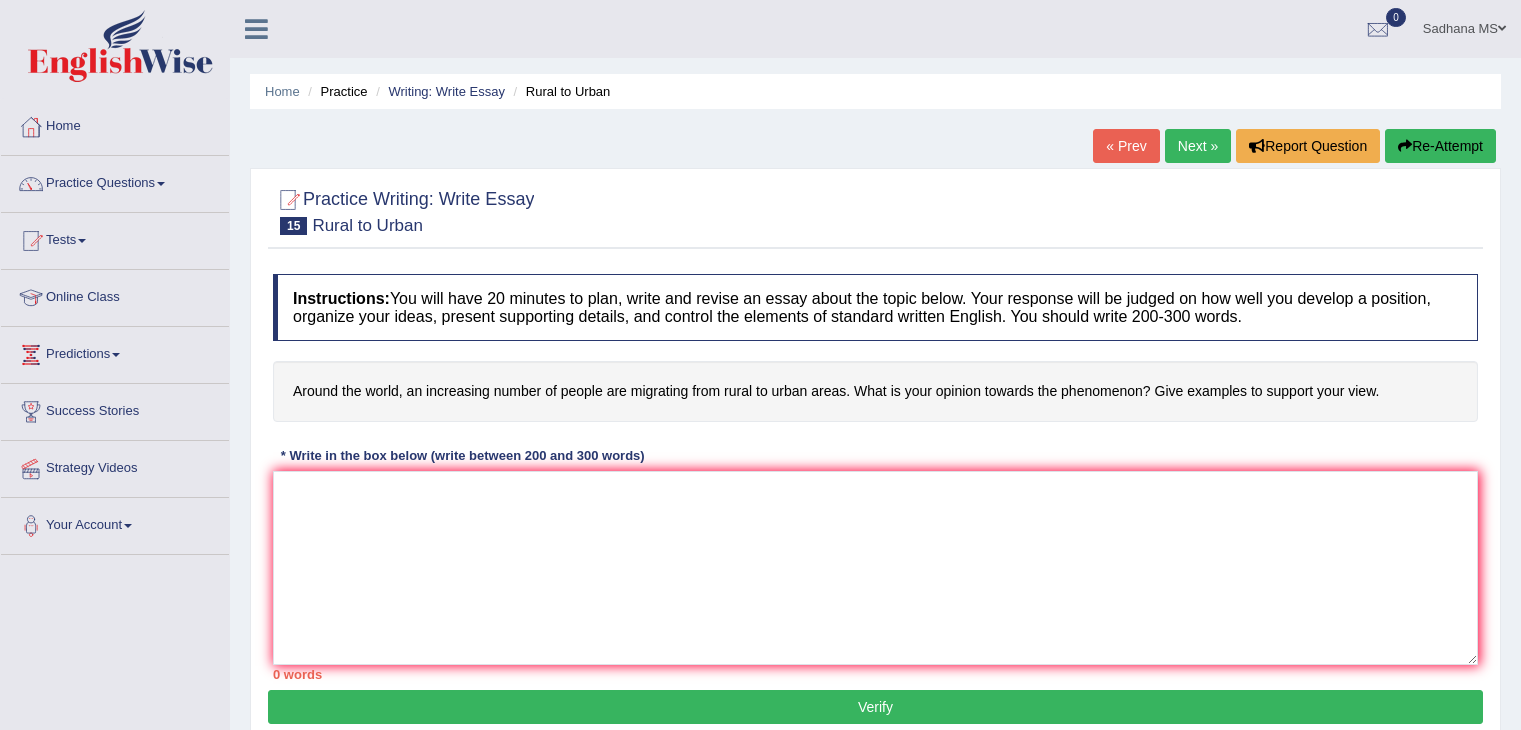 scroll, scrollTop: 0, scrollLeft: 0, axis: both 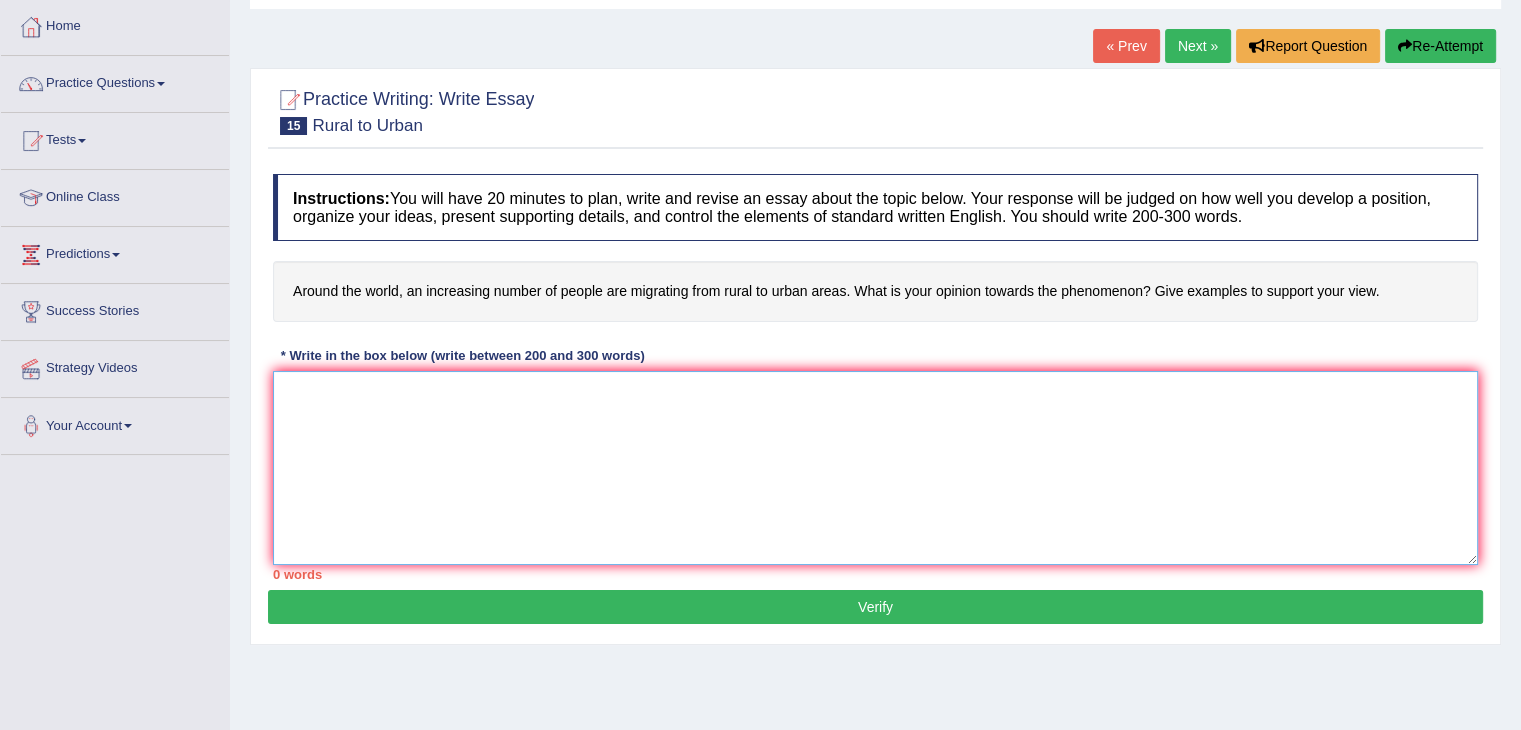click at bounding box center [875, 468] 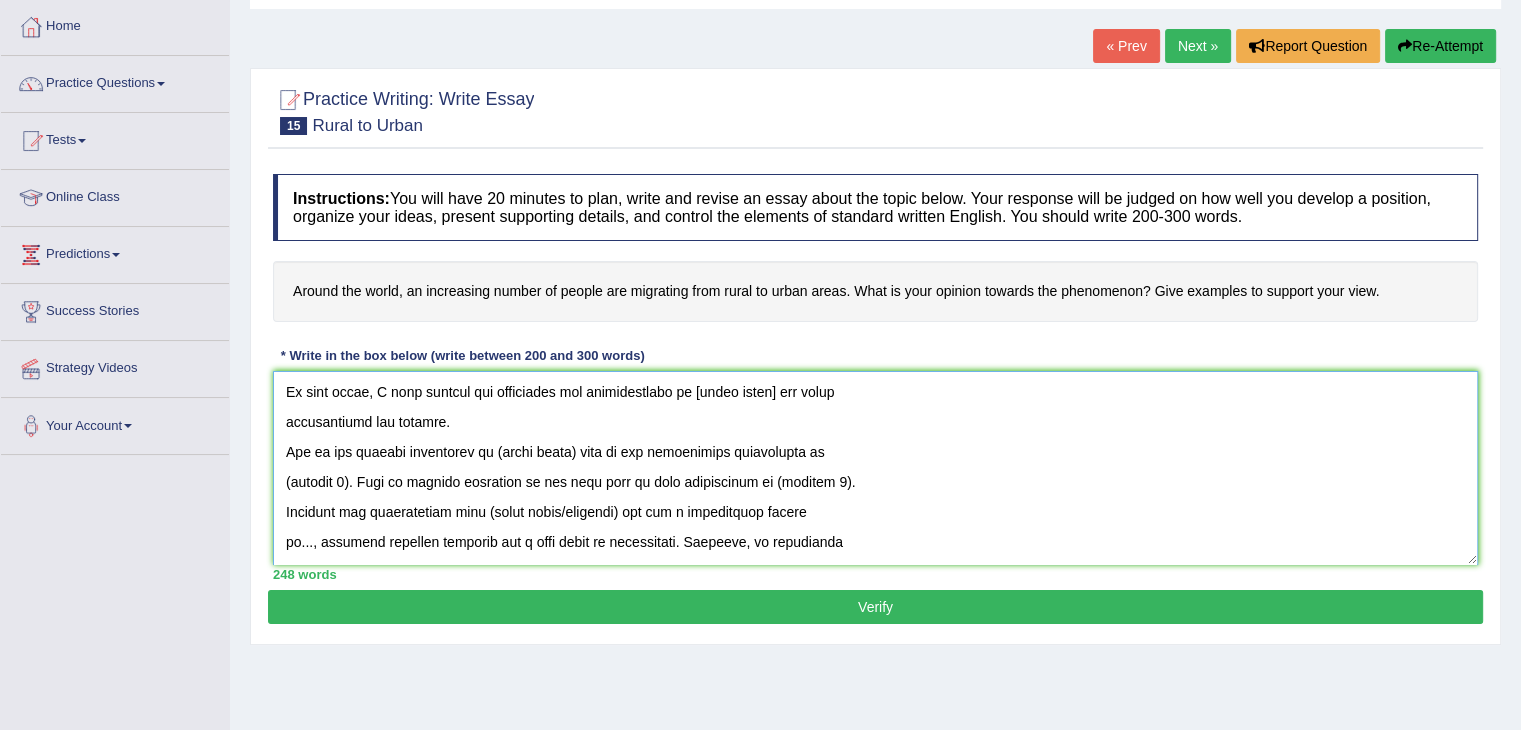 scroll, scrollTop: 0, scrollLeft: 0, axis: both 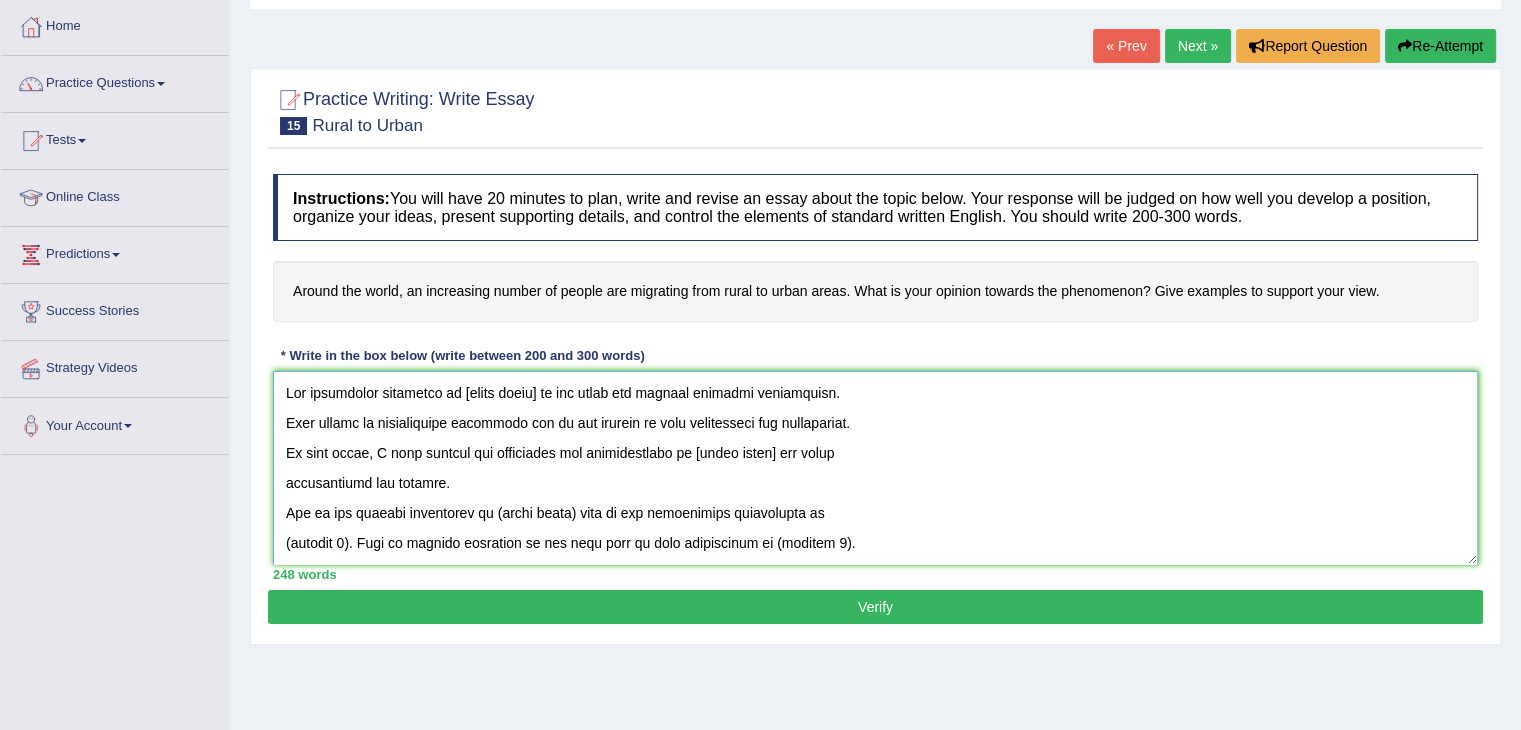 click at bounding box center [875, 468] 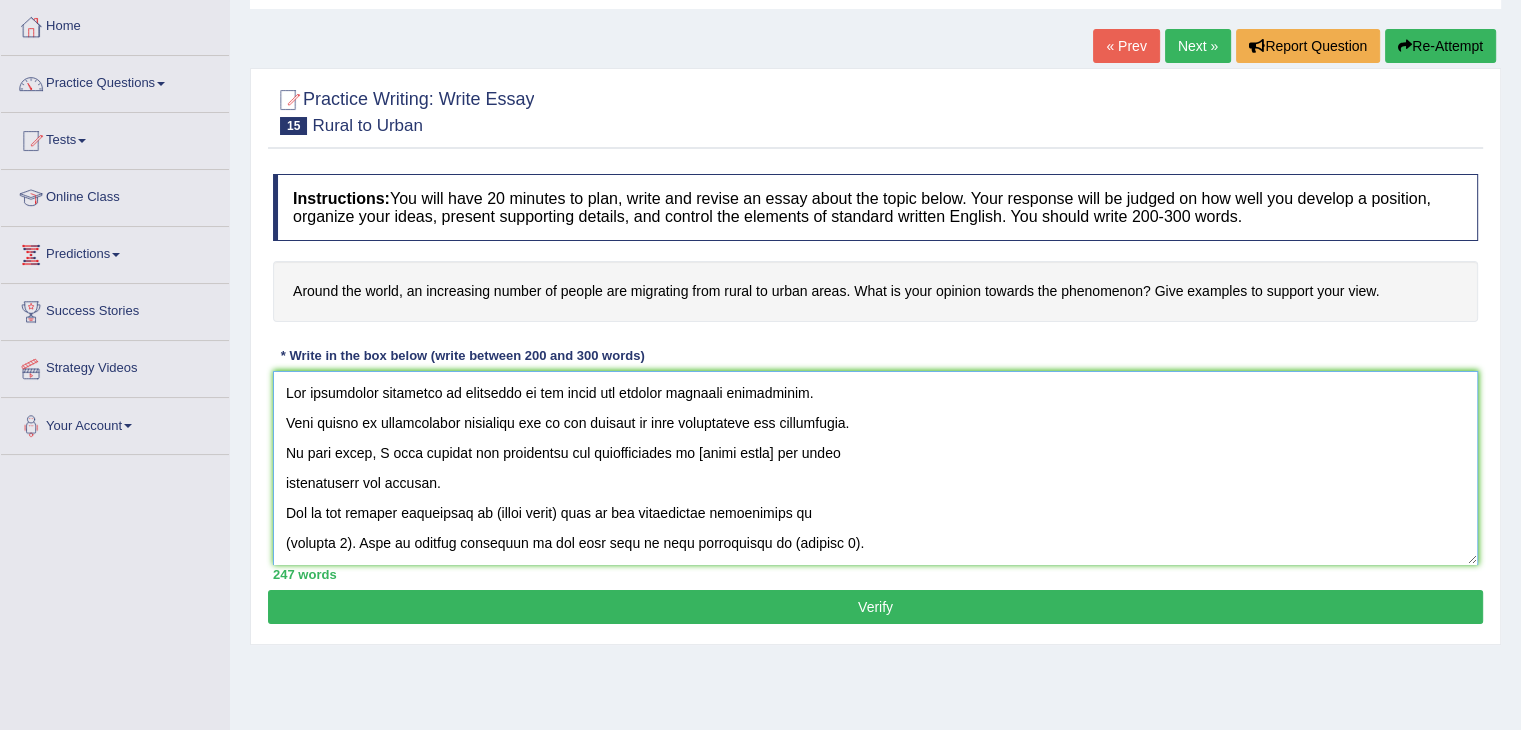 click at bounding box center (875, 468) 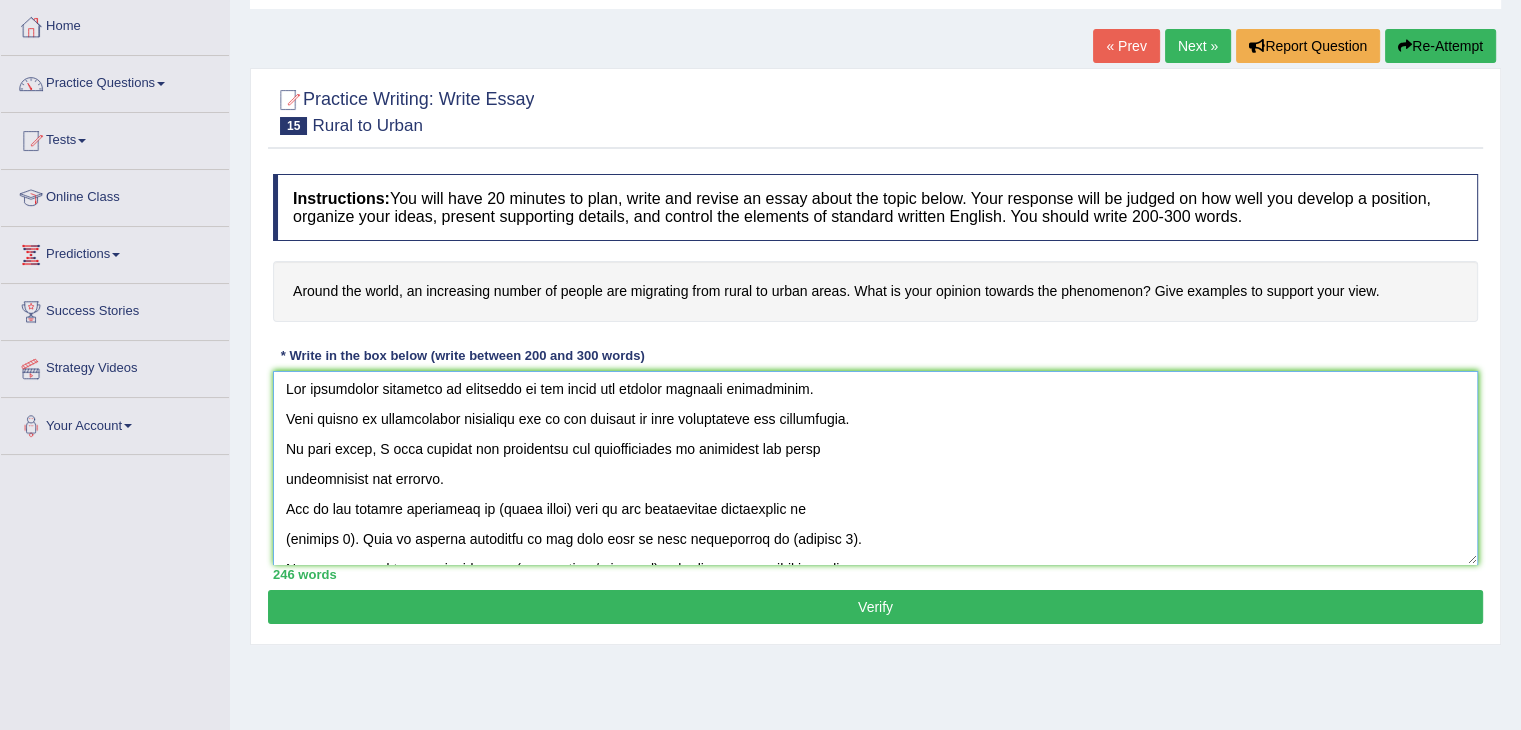 scroll, scrollTop: 0, scrollLeft: 0, axis: both 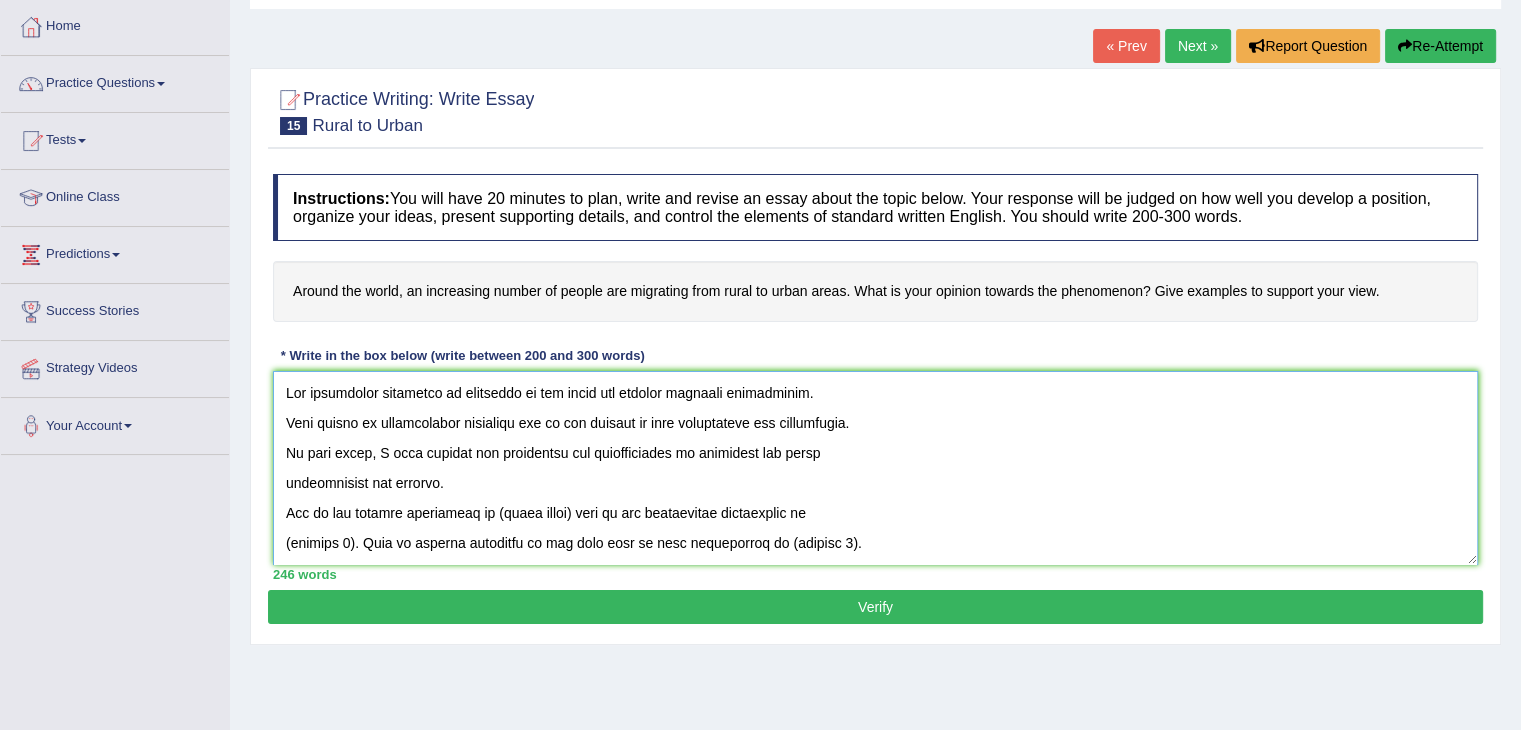 click at bounding box center (875, 468) 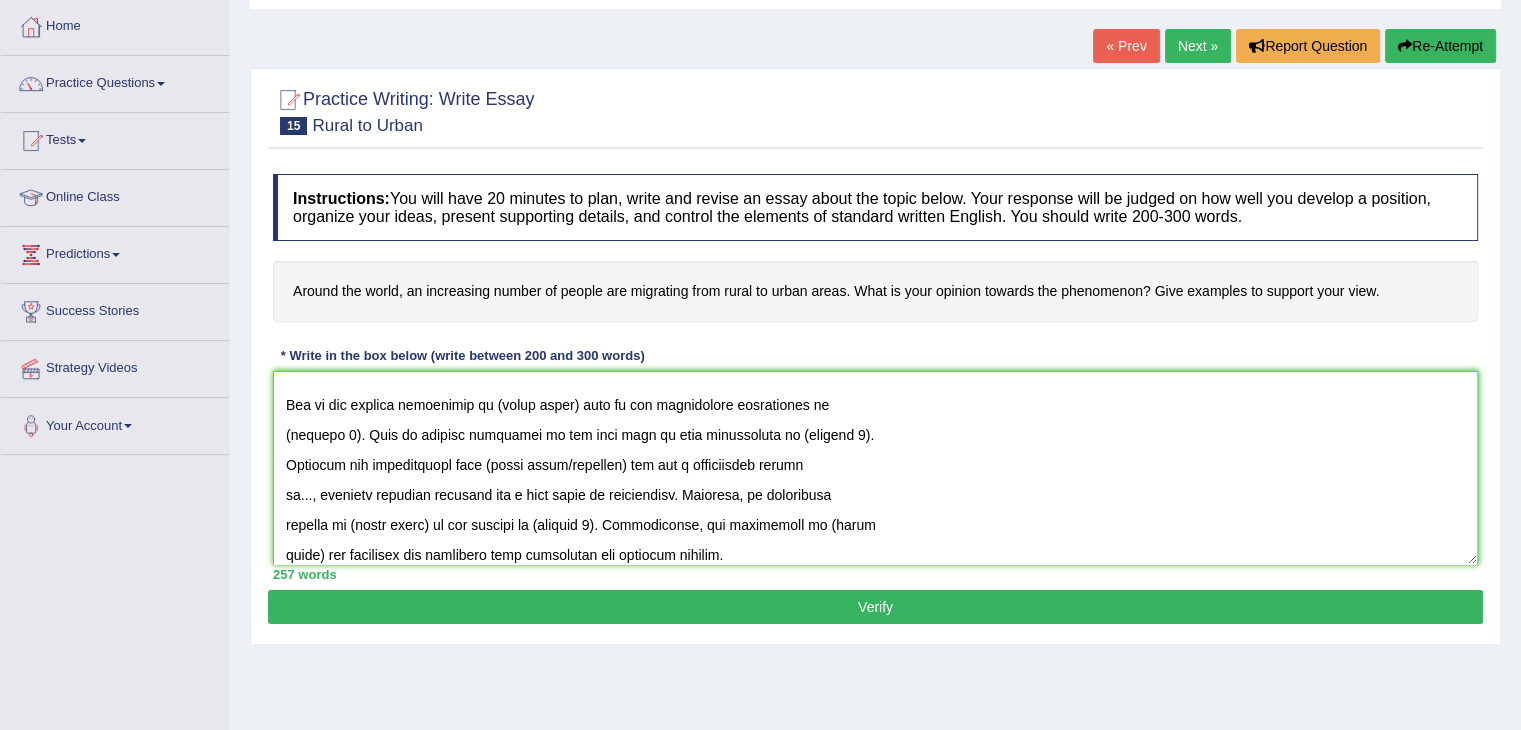 scroll, scrollTop: 136, scrollLeft: 0, axis: vertical 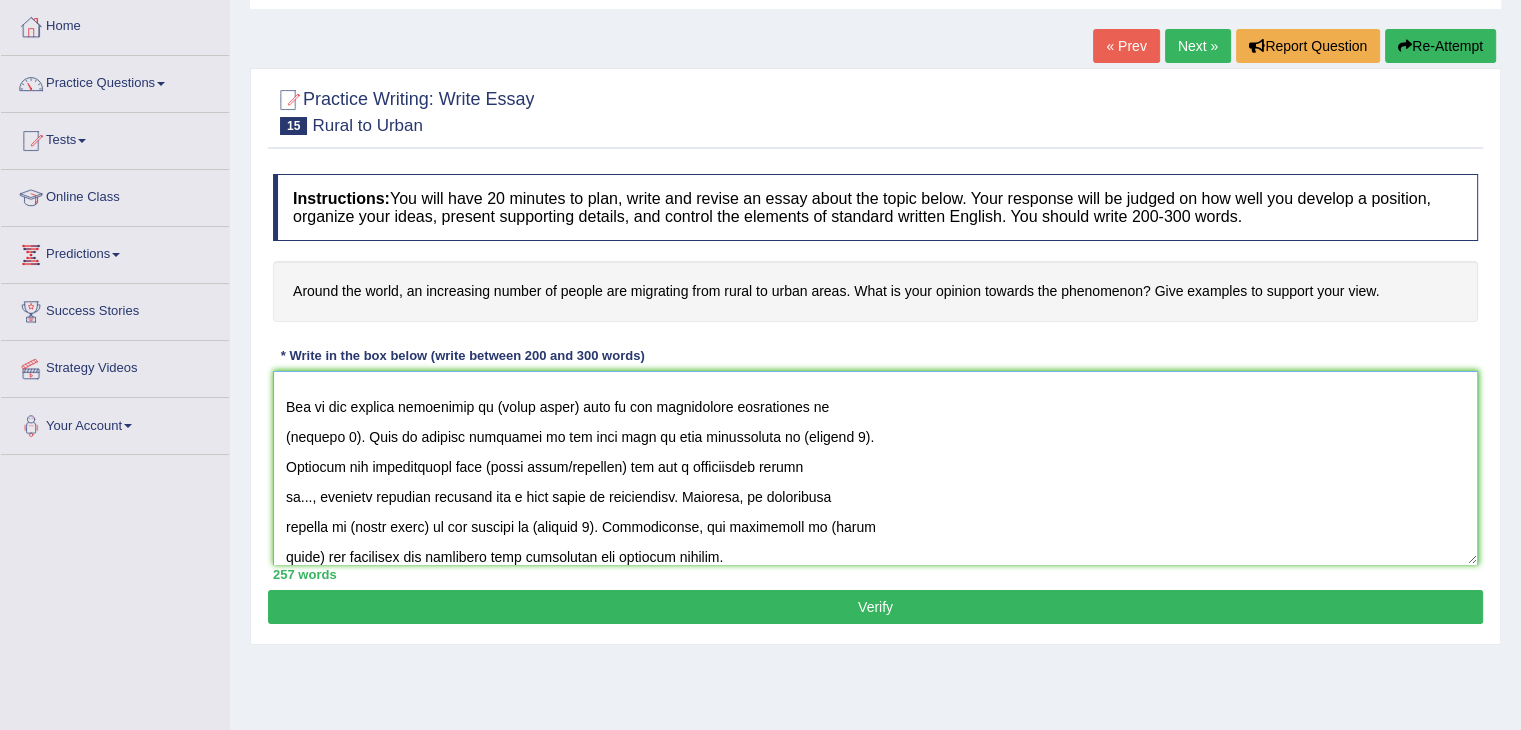 click at bounding box center (875, 468) 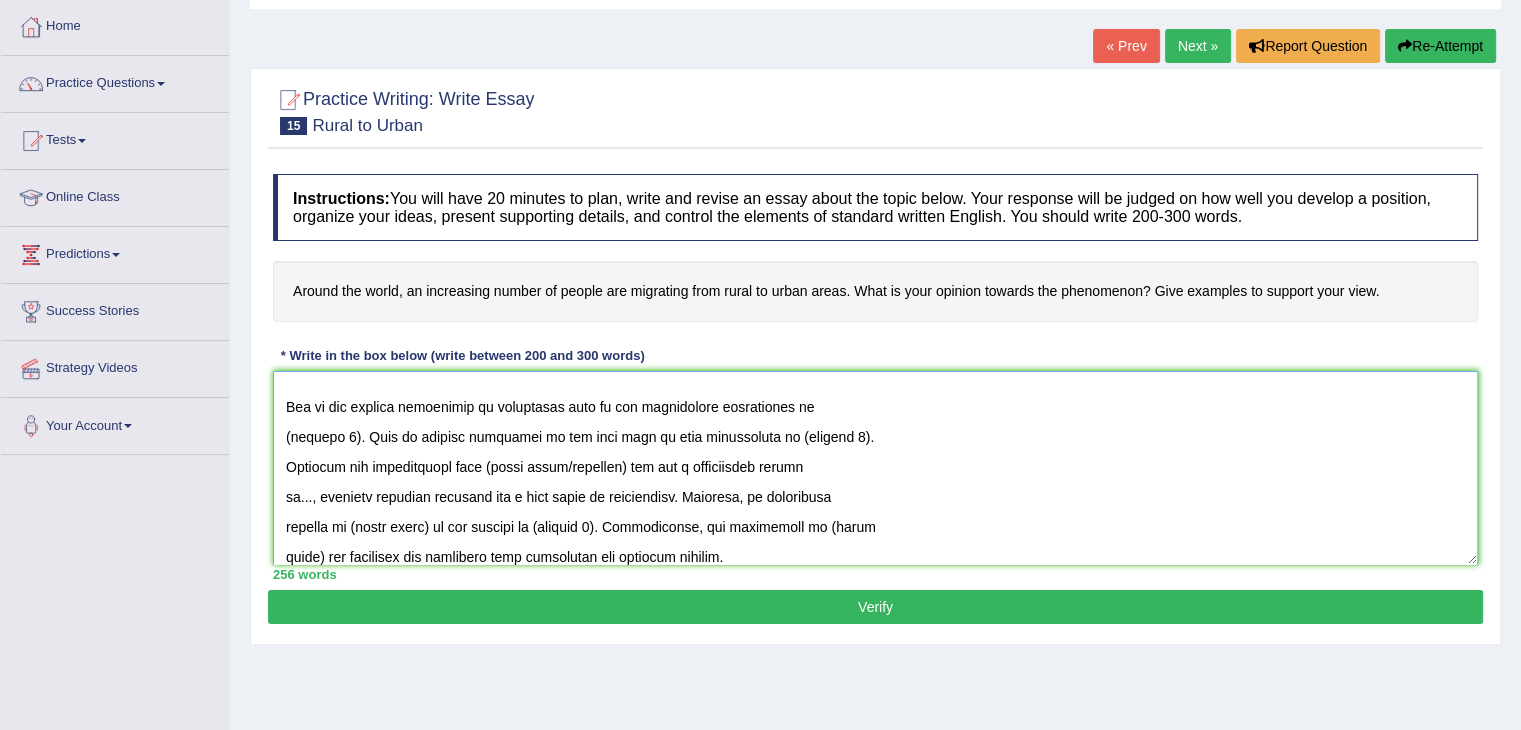click at bounding box center (875, 468) 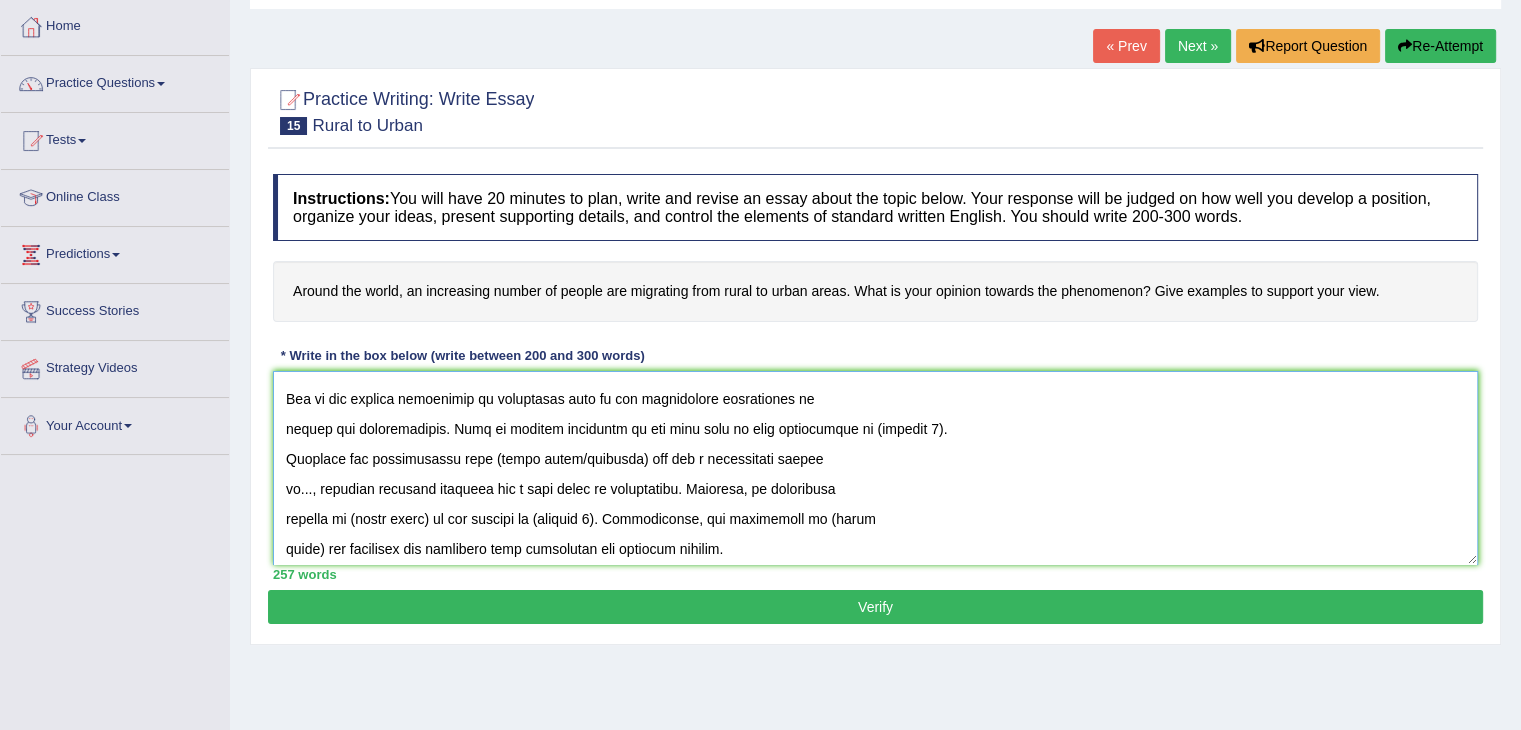 scroll, scrollTop: 146, scrollLeft: 0, axis: vertical 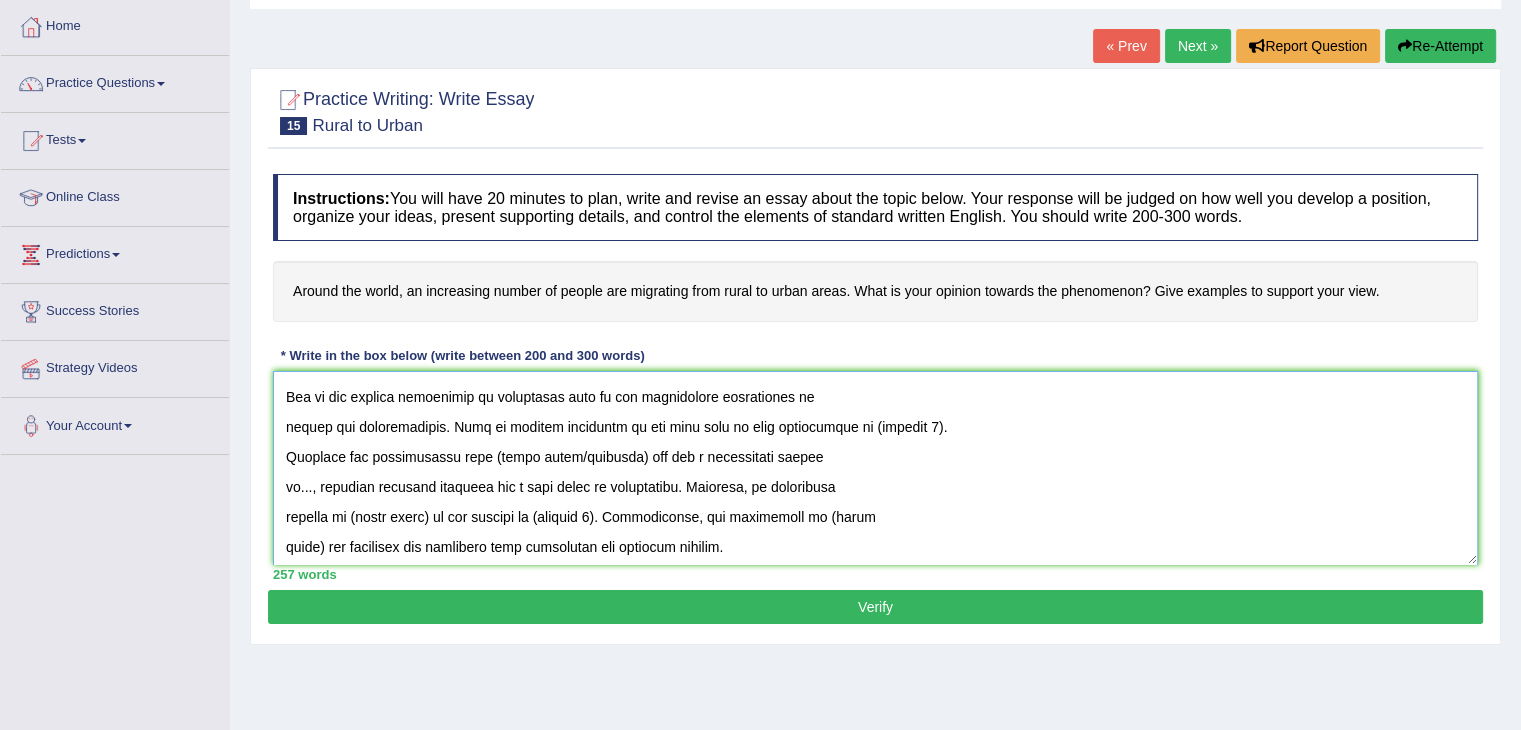 click at bounding box center [875, 468] 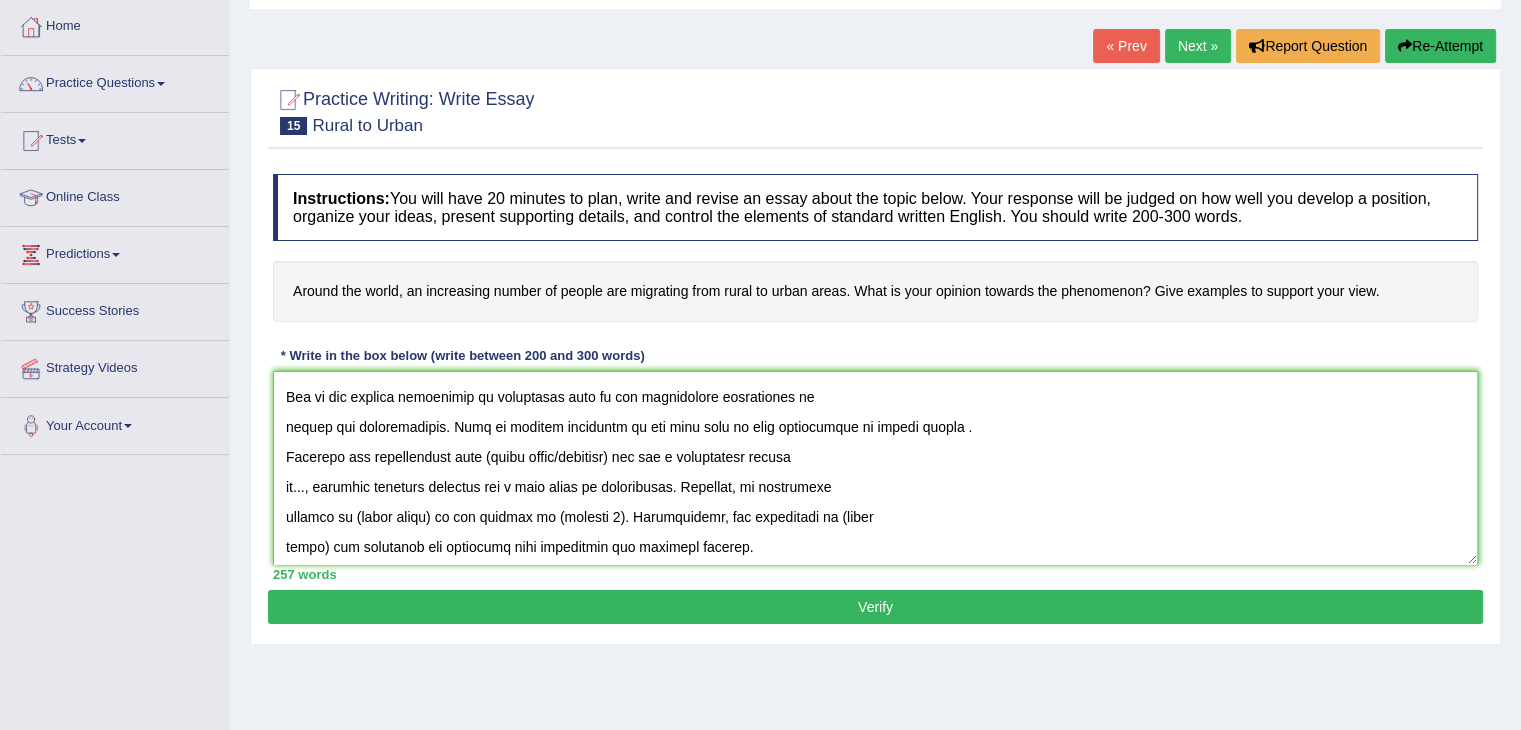 click at bounding box center [875, 468] 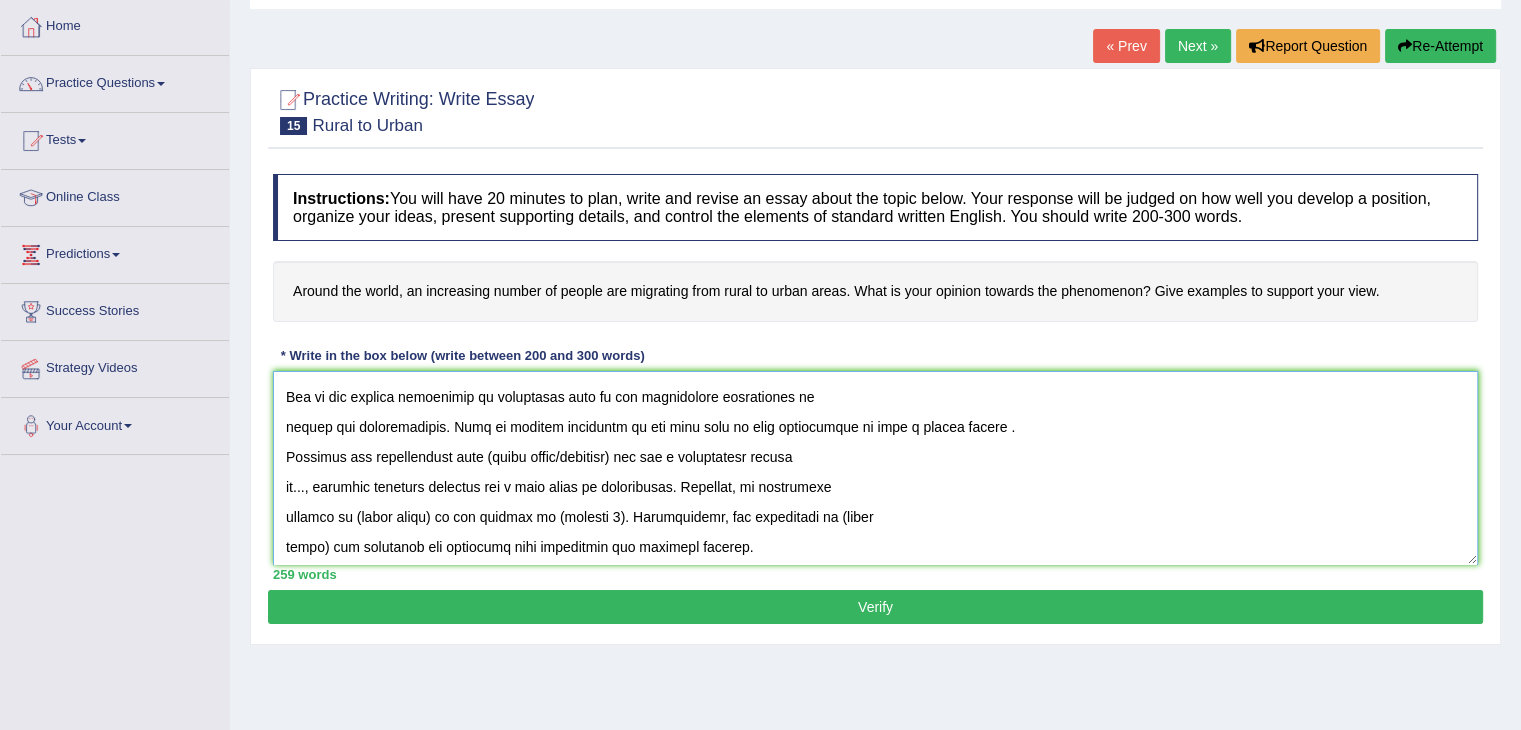 click at bounding box center [875, 468] 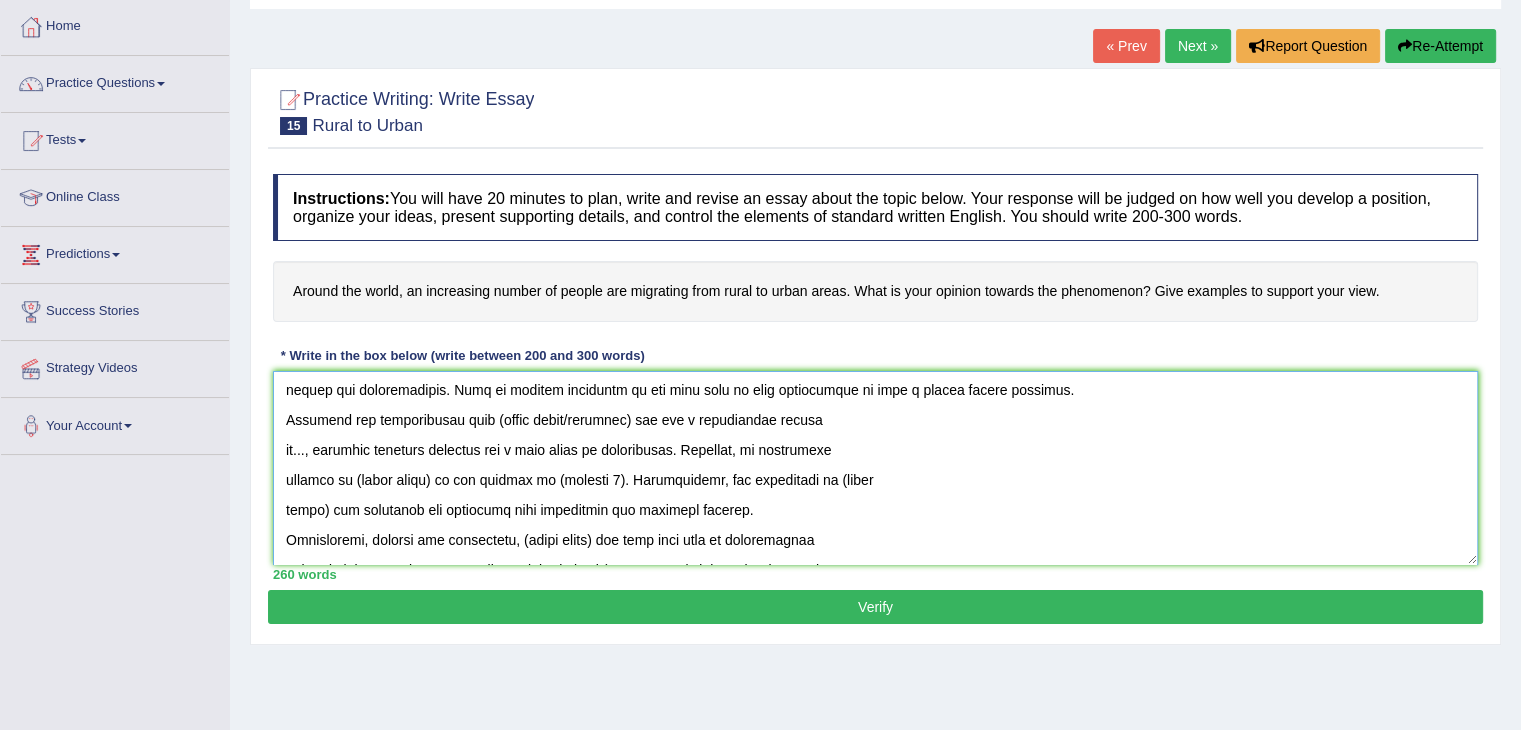 scroll, scrollTop: 182, scrollLeft: 0, axis: vertical 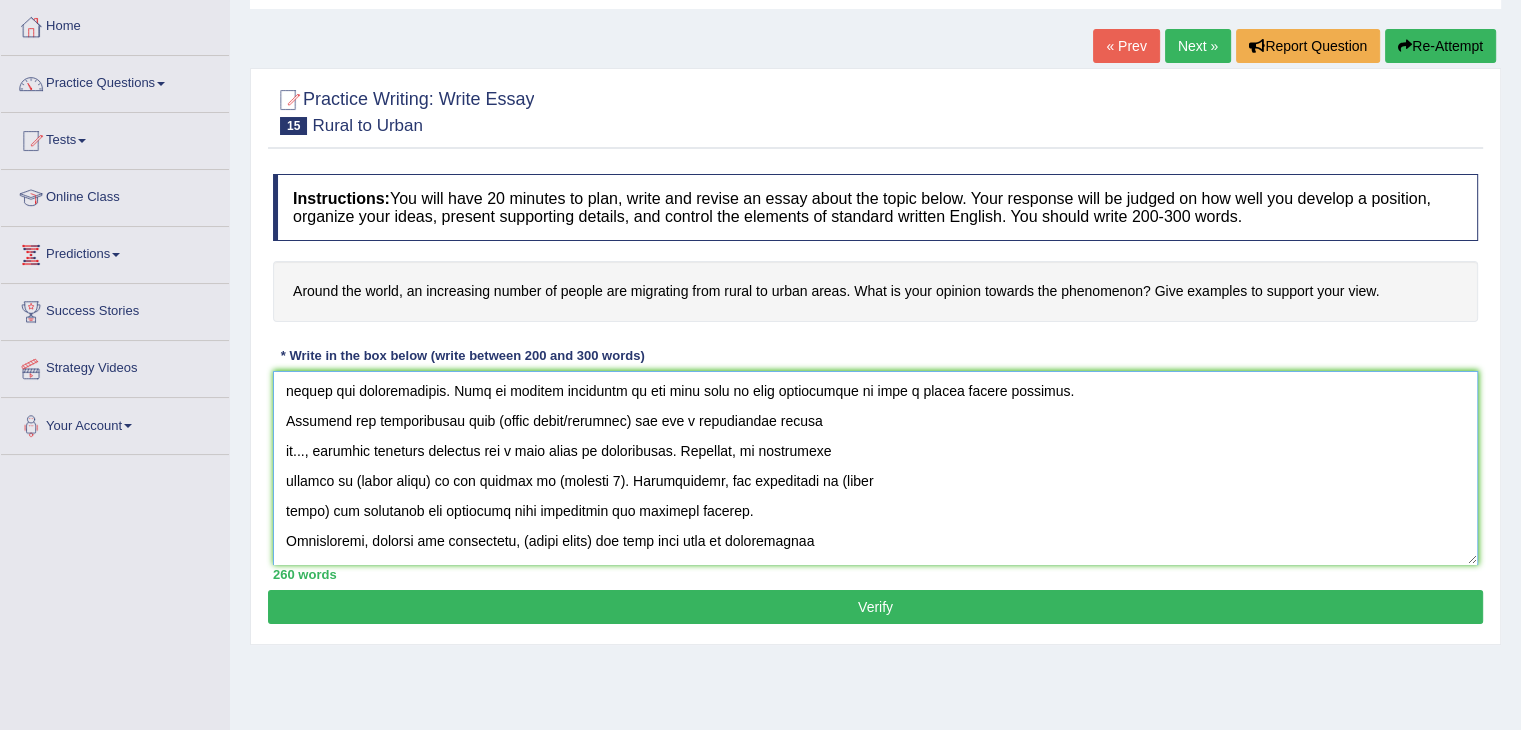 click at bounding box center [875, 468] 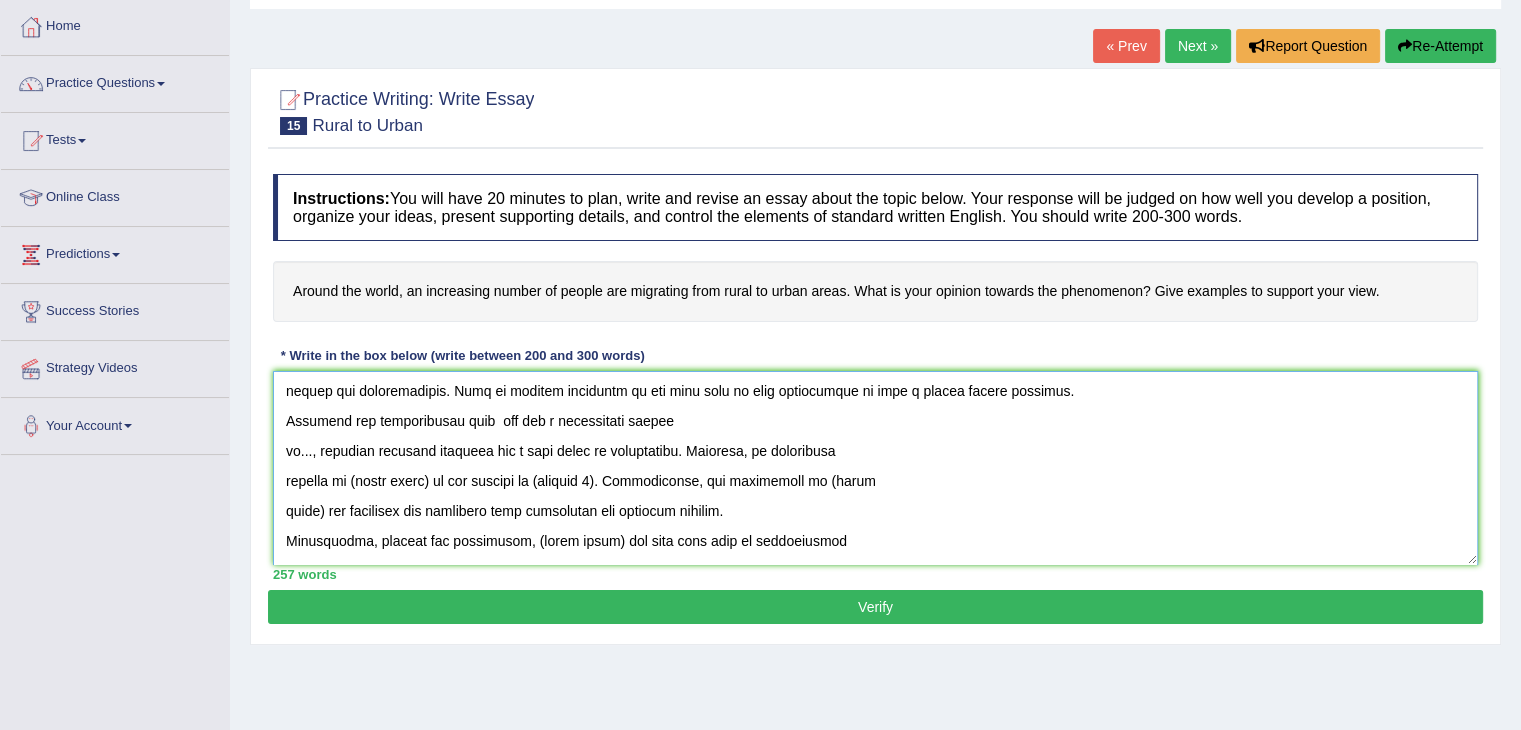 click at bounding box center (875, 468) 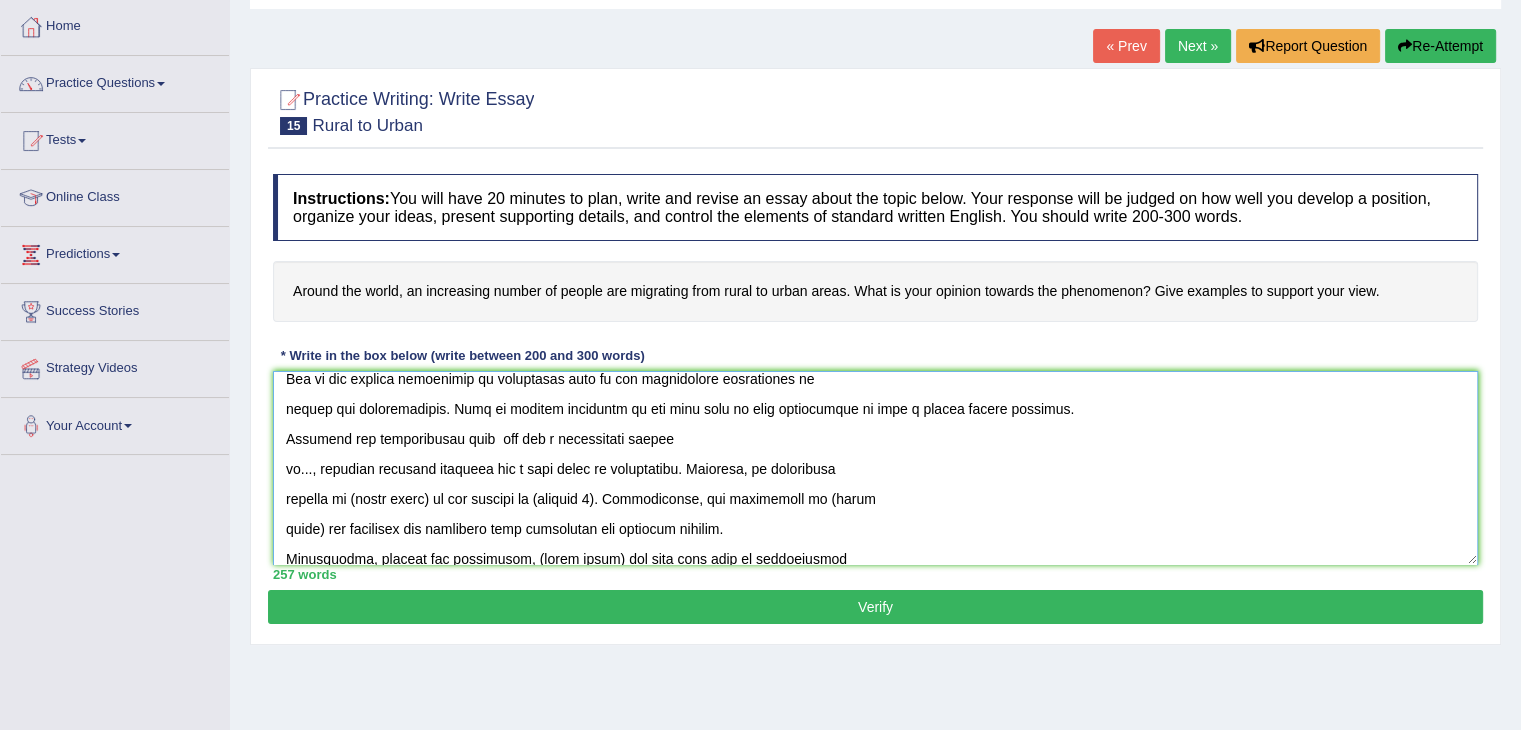 scroll, scrollTop: 163, scrollLeft: 0, axis: vertical 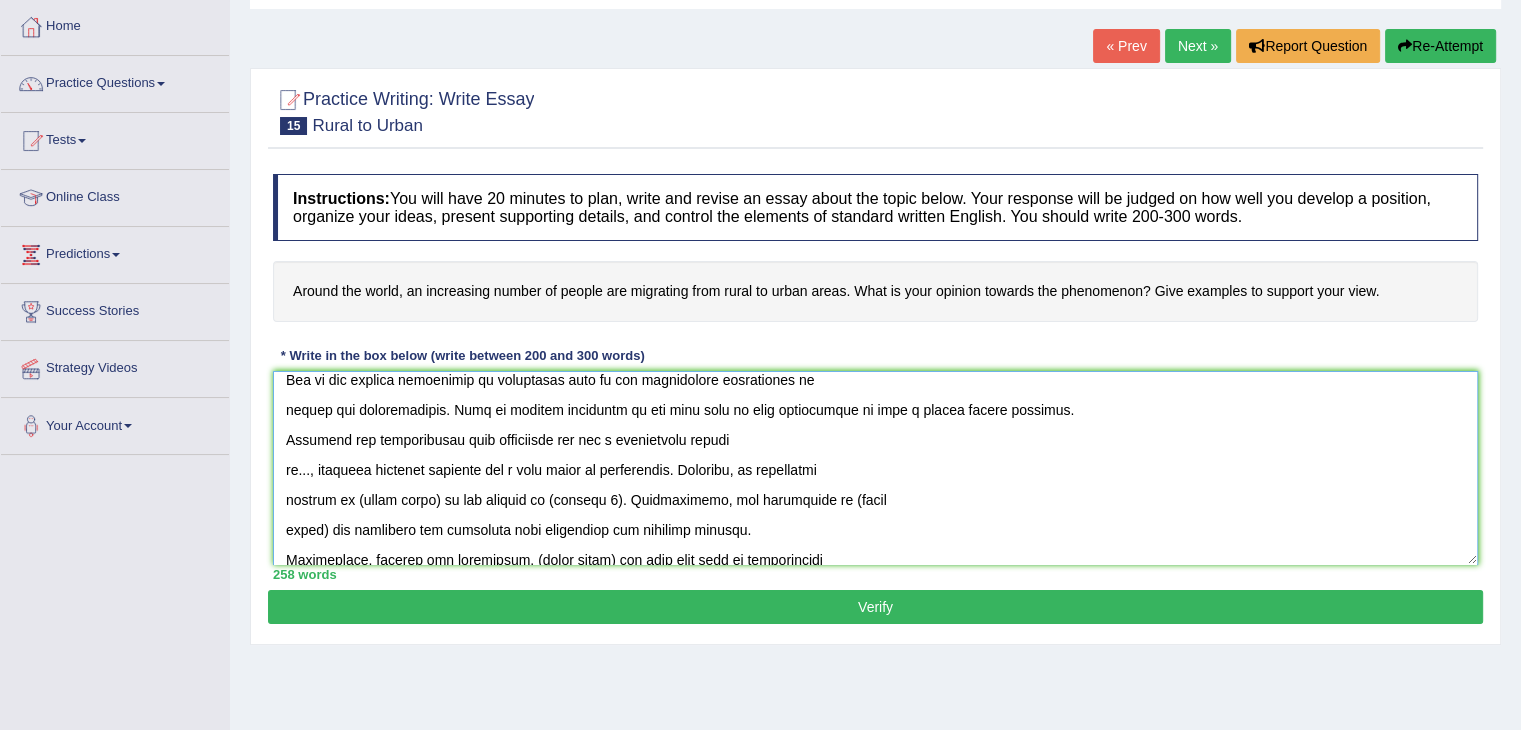 click at bounding box center (875, 468) 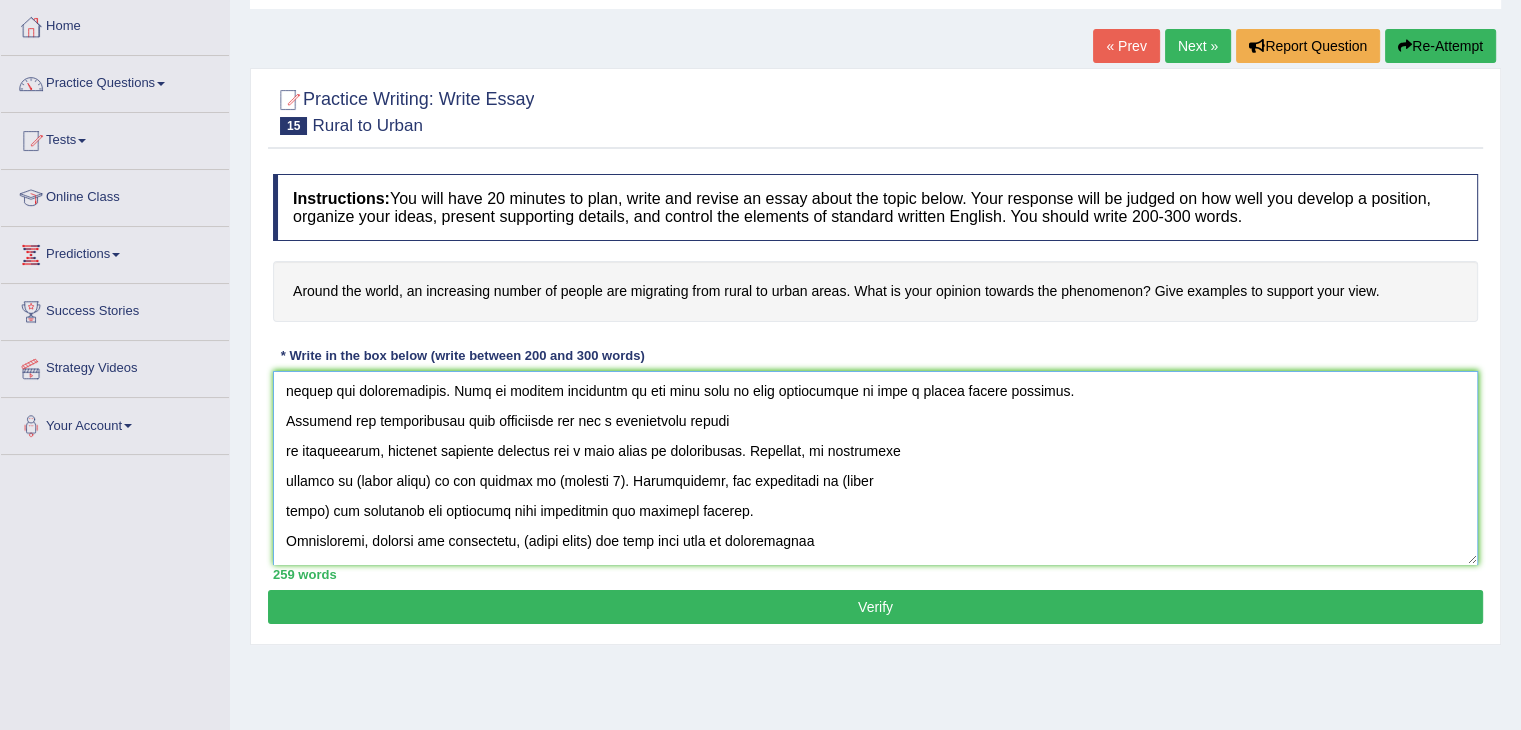 scroll, scrollTop: 180, scrollLeft: 0, axis: vertical 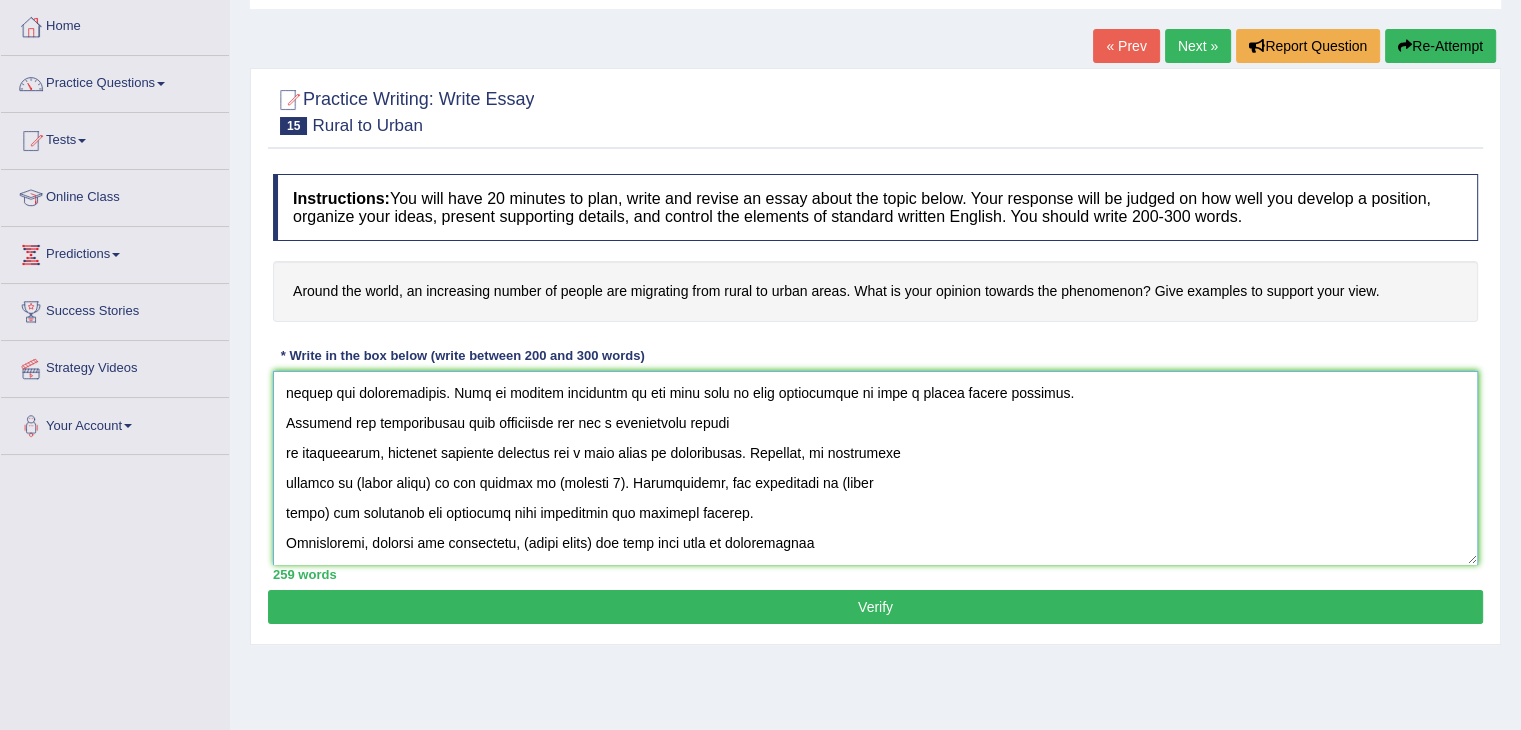 click at bounding box center (875, 468) 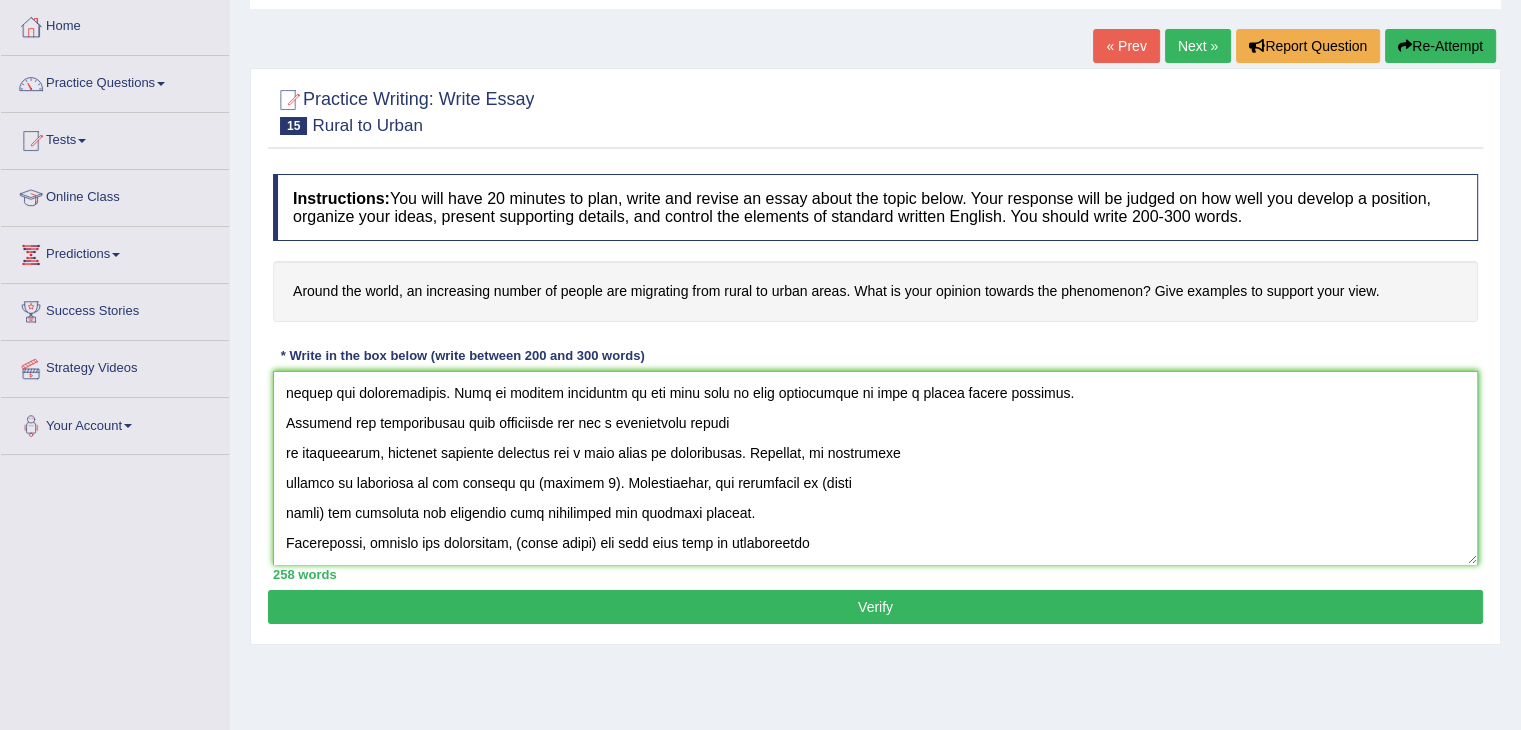 click at bounding box center (875, 468) 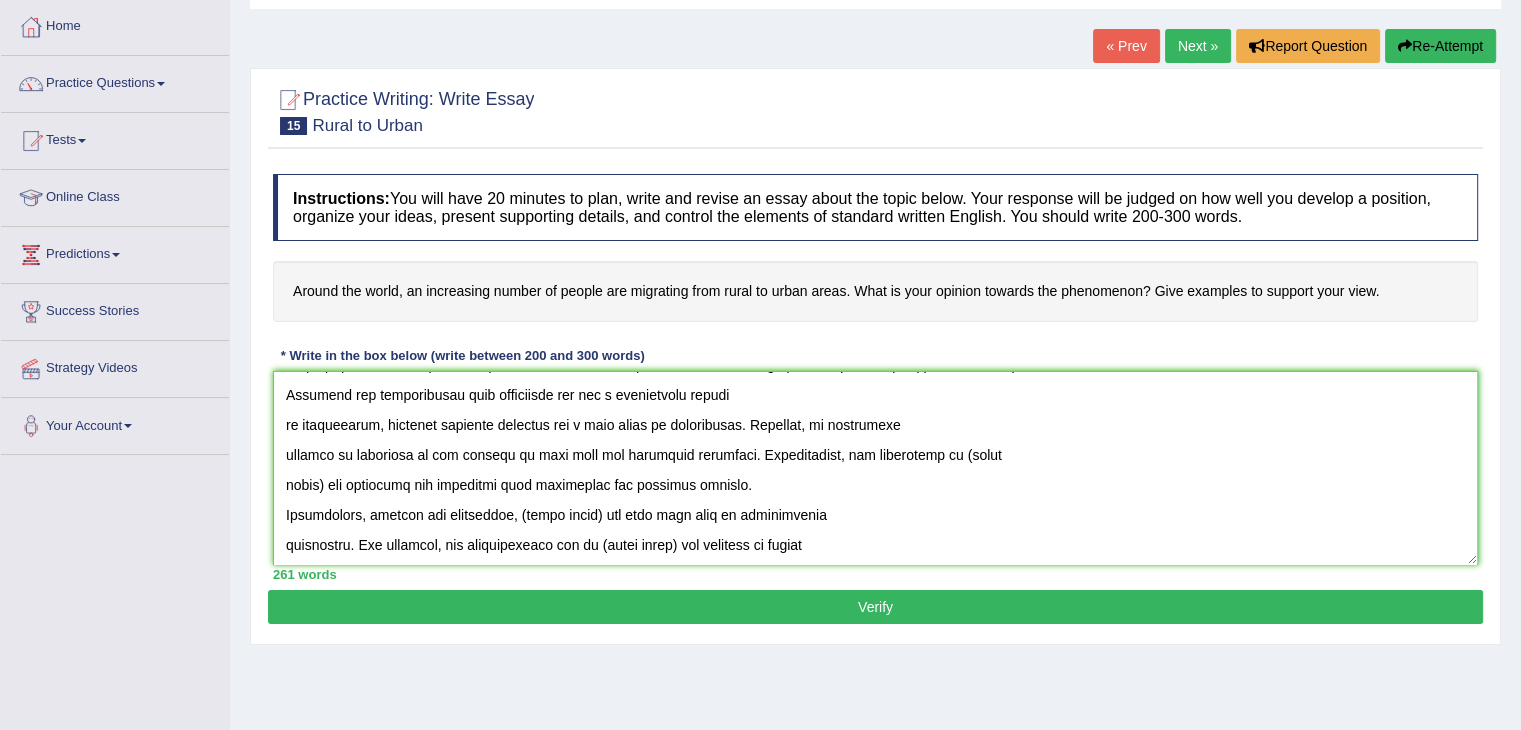 scroll, scrollTop: 210, scrollLeft: 0, axis: vertical 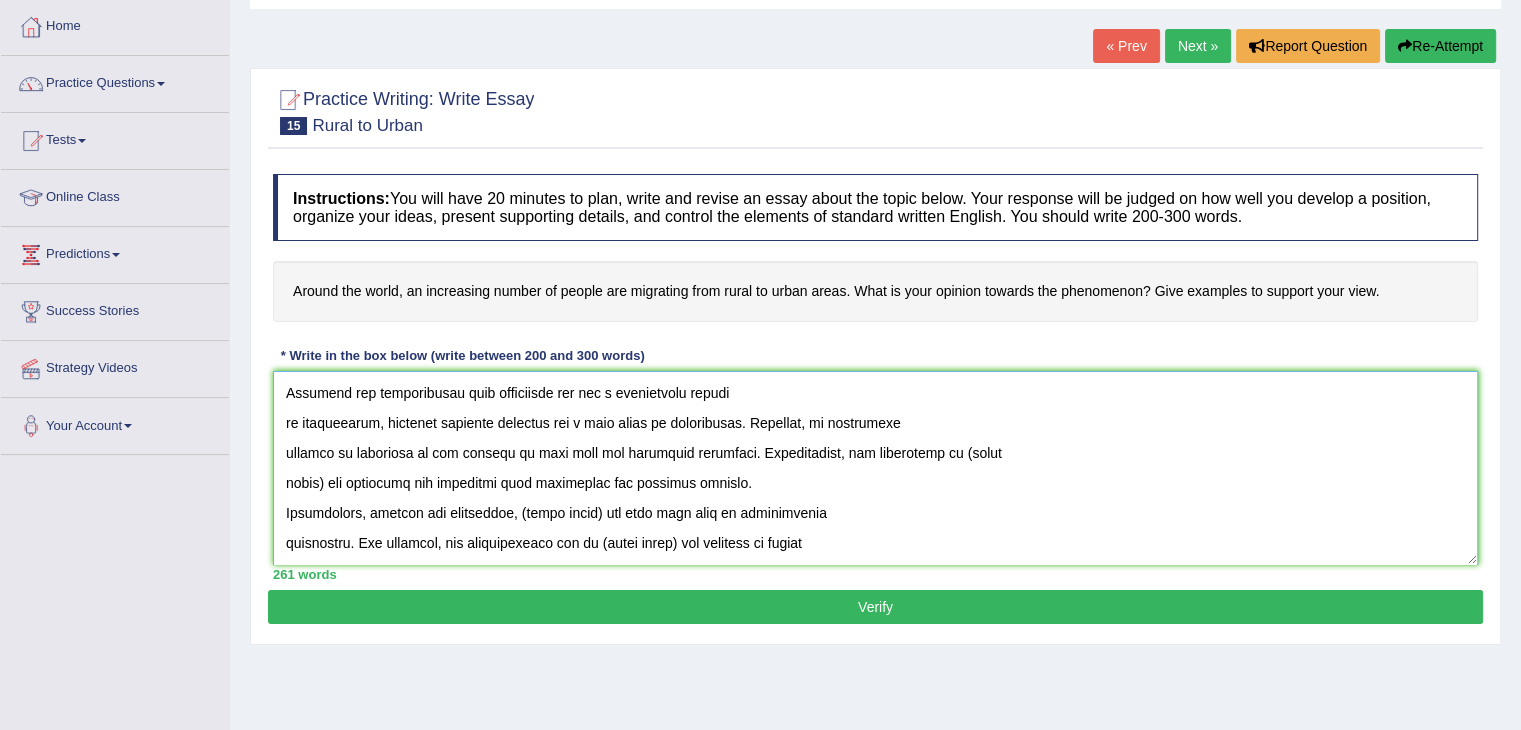 click at bounding box center (875, 468) 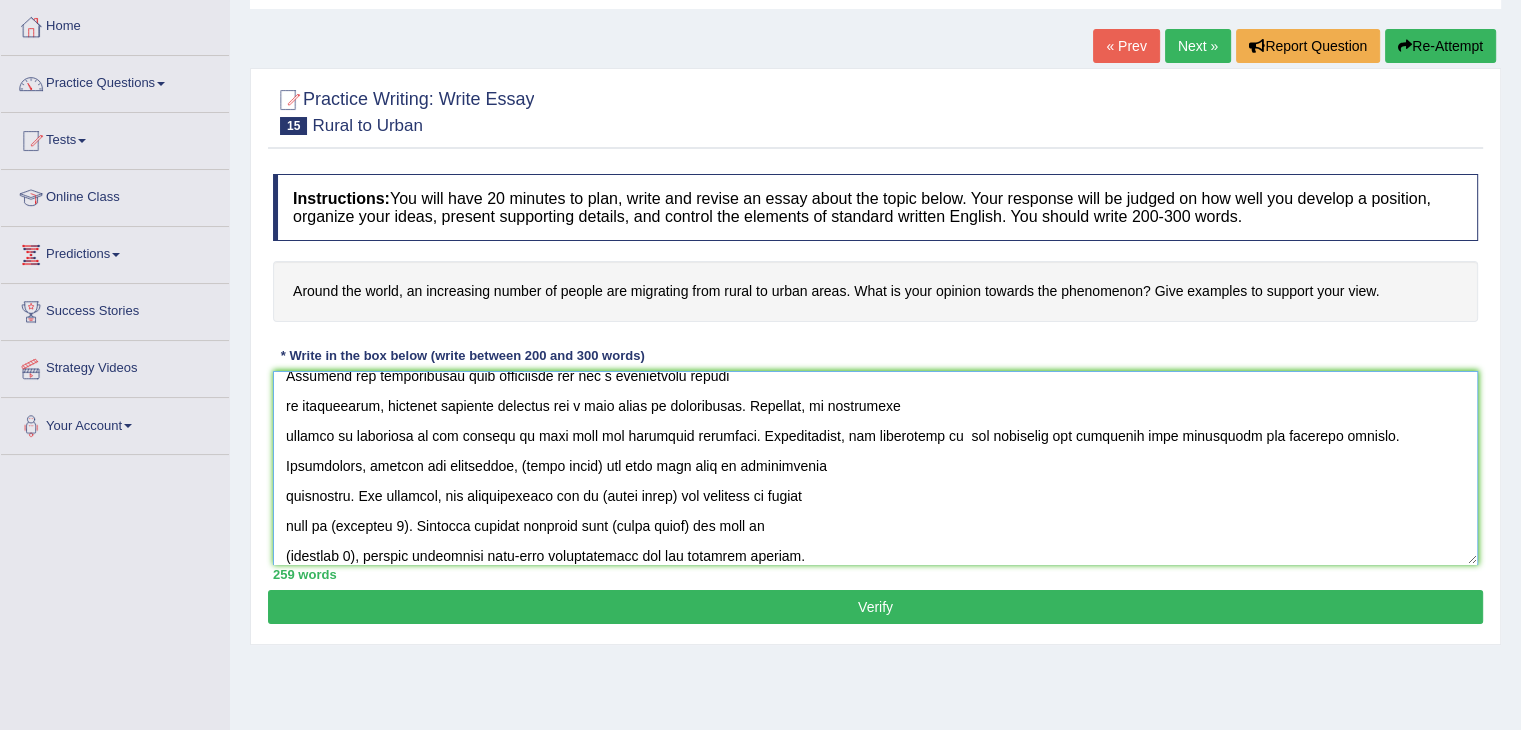 scroll, scrollTop: 226, scrollLeft: 0, axis: vertical 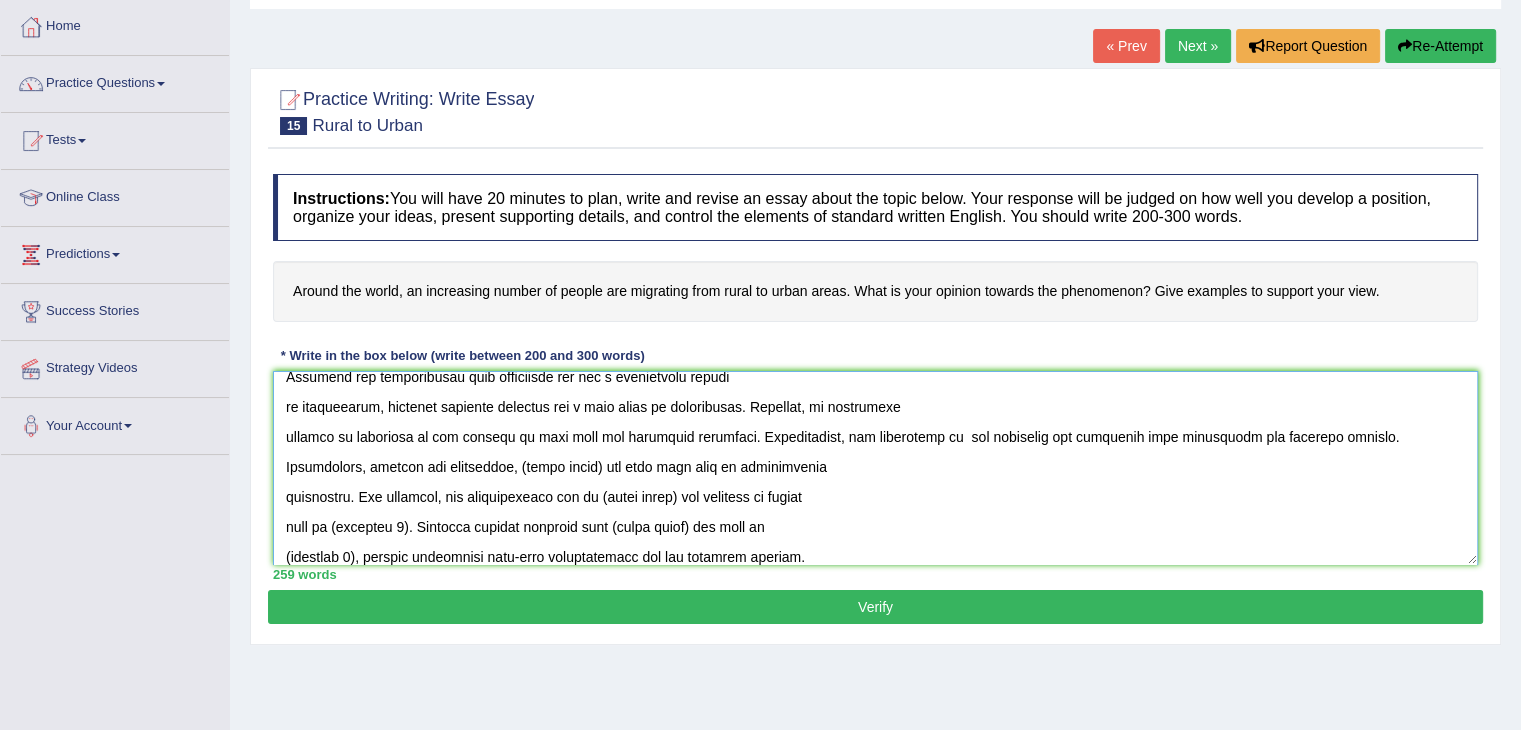 click at bounding box center [875, 468] 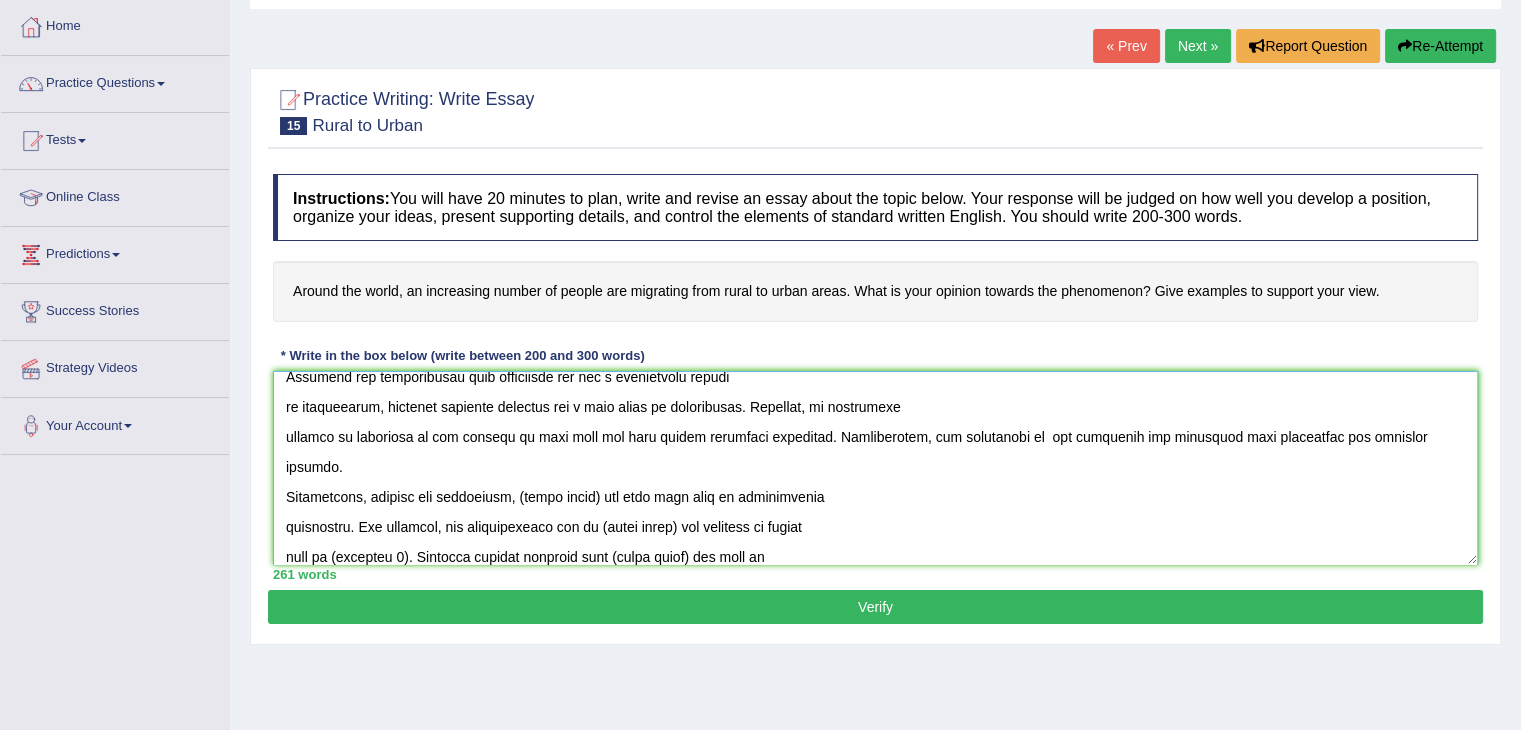 click at bounding box center (875, 468) 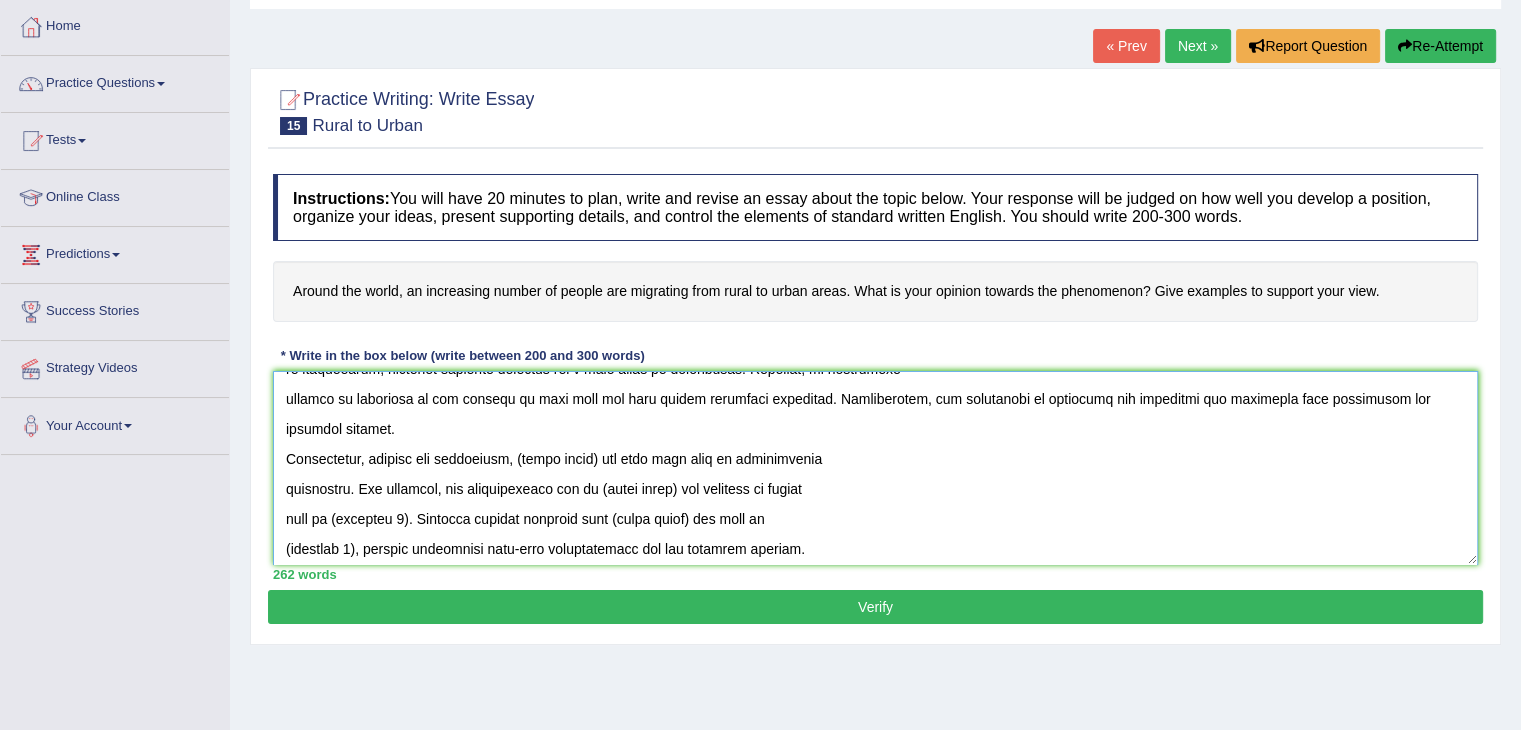 scroll, scrollTop: 264, scrollLeft: 0, axis: vertical 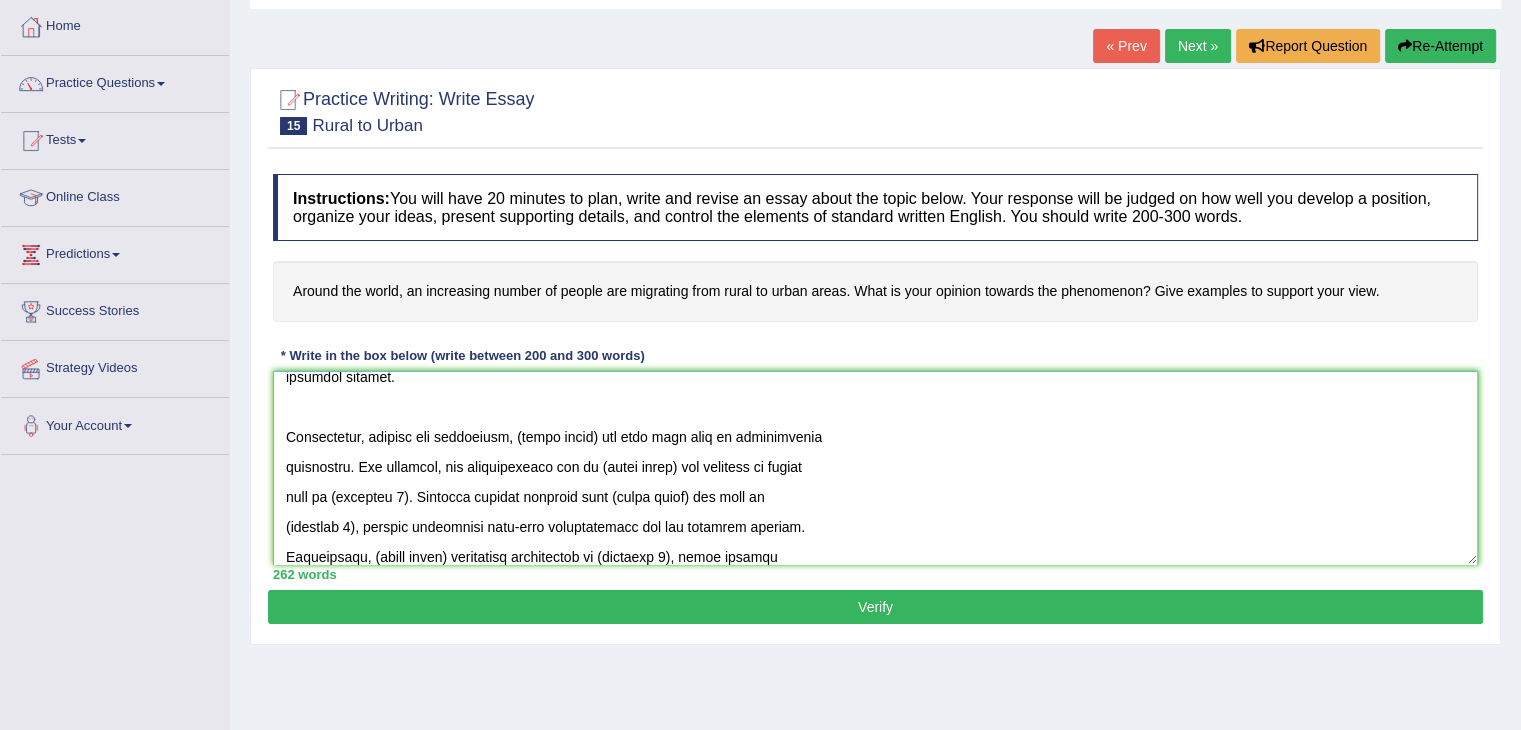 click at bounding box center [875, 468] 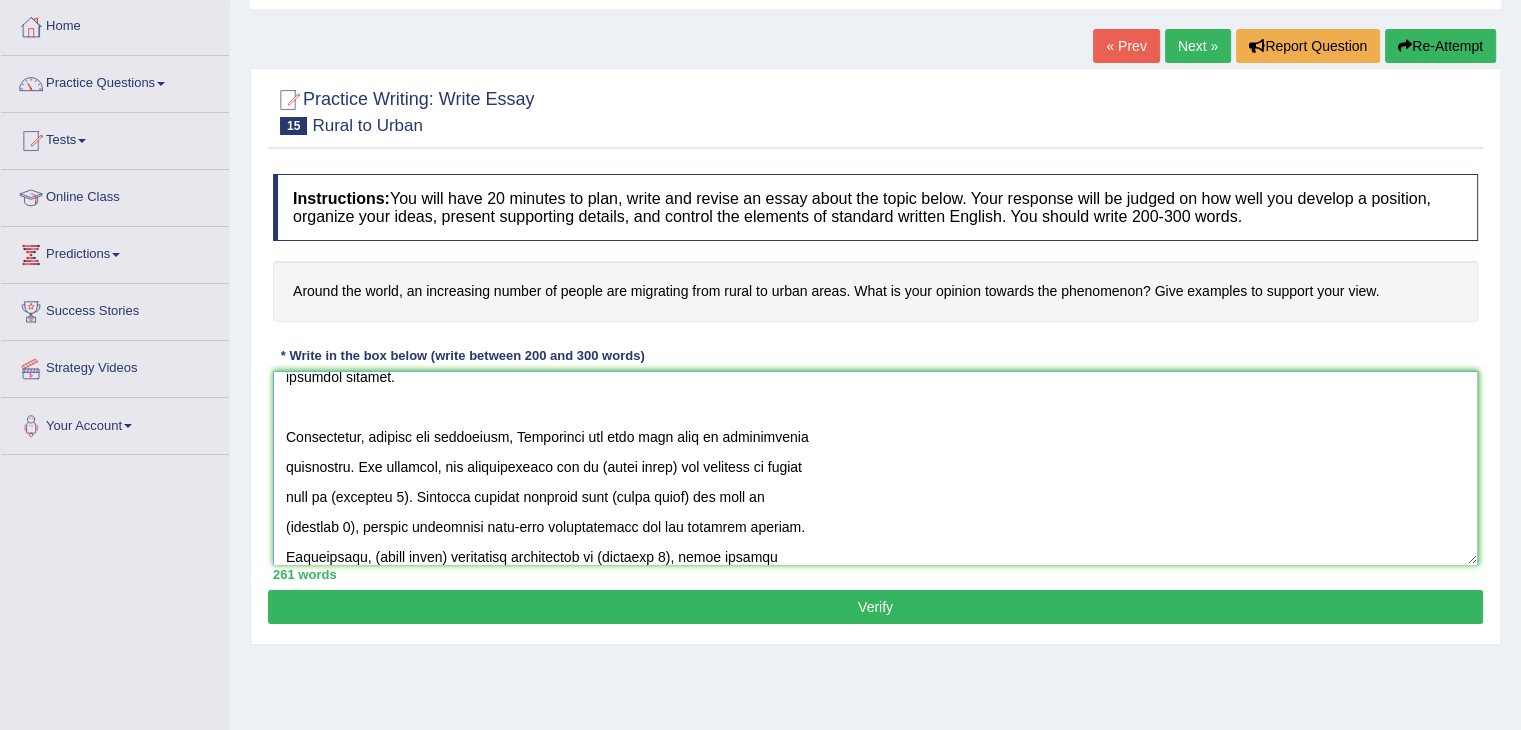 click at bounding box center (875, 468) 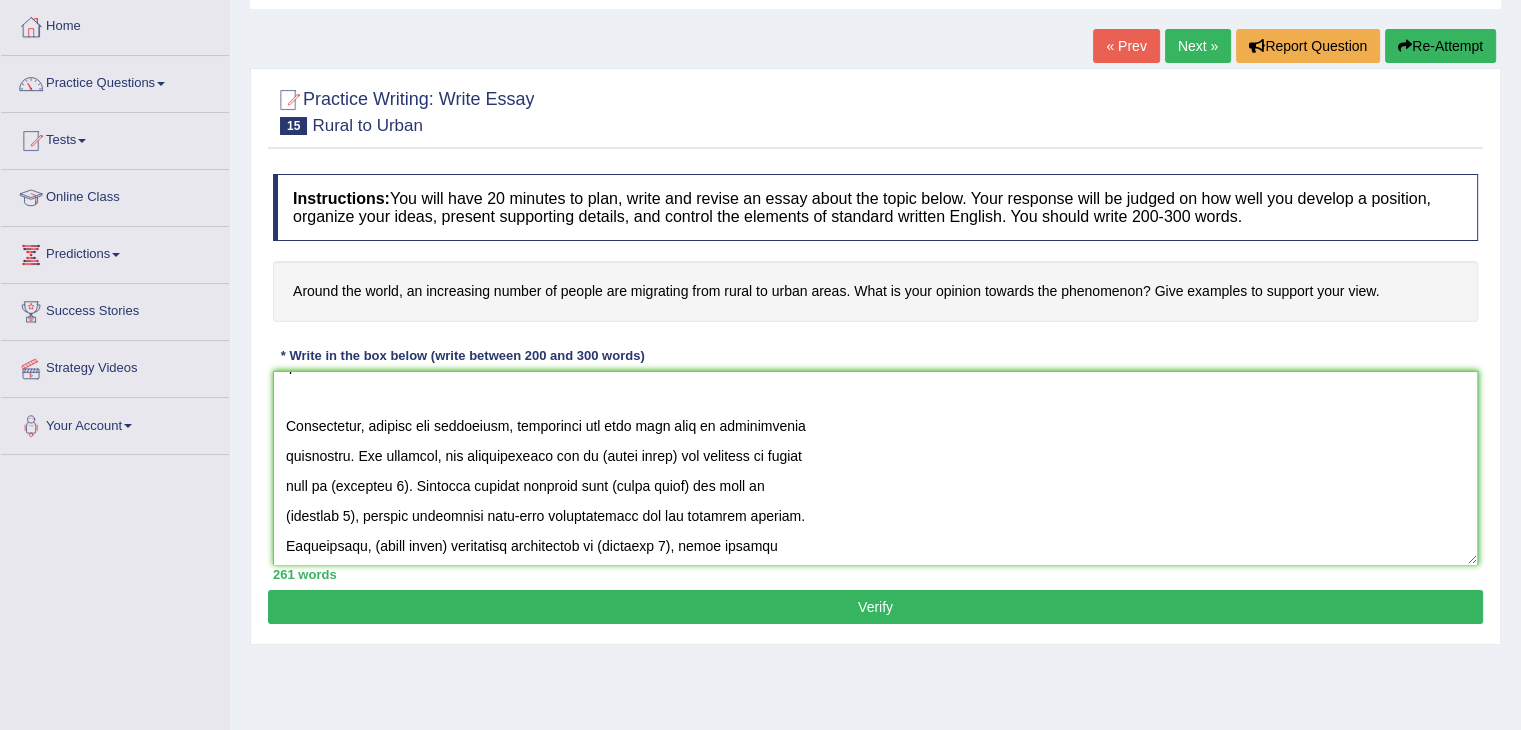 scroll, scrollTop: 328, scrollLeft: 0, axis: vertical 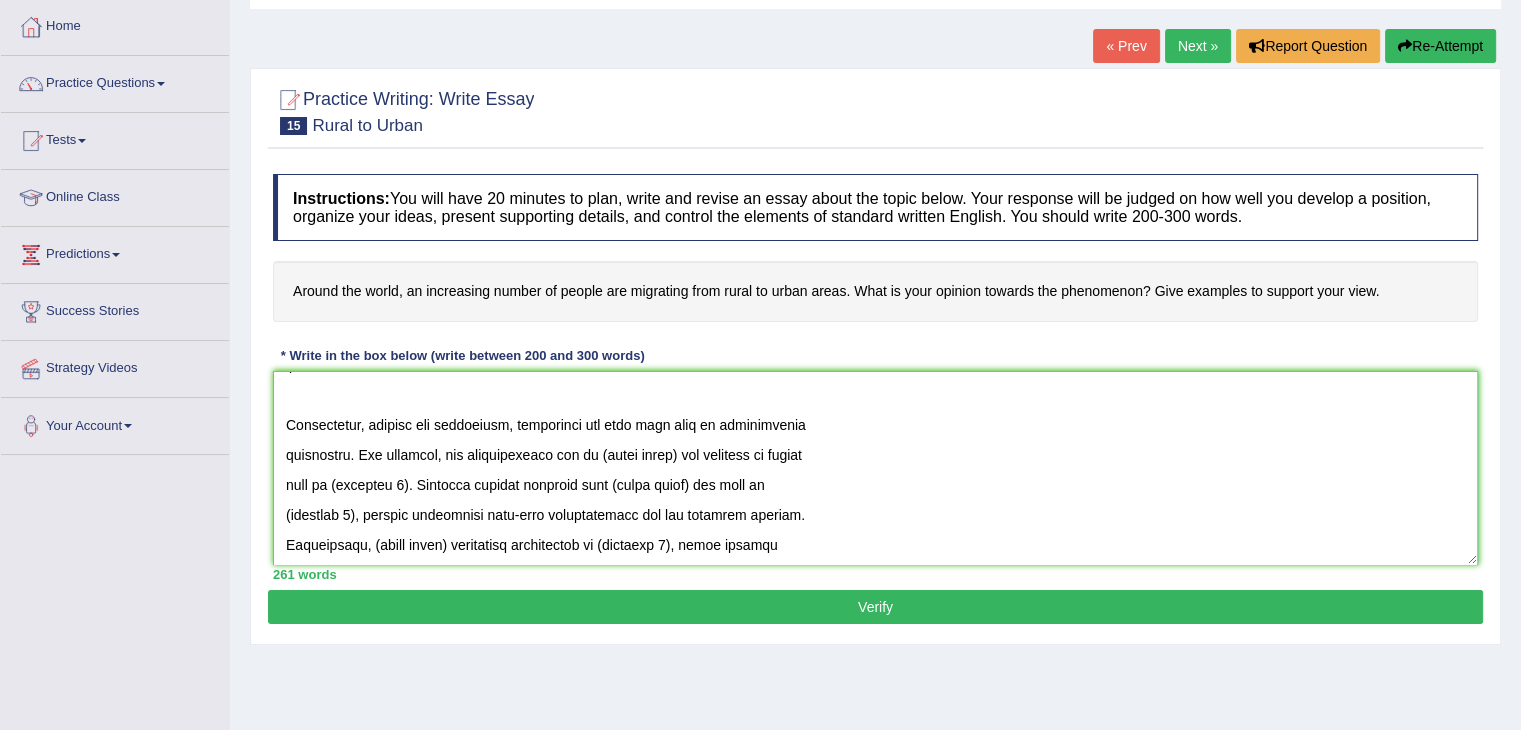 click at bounding box center (875, 468) 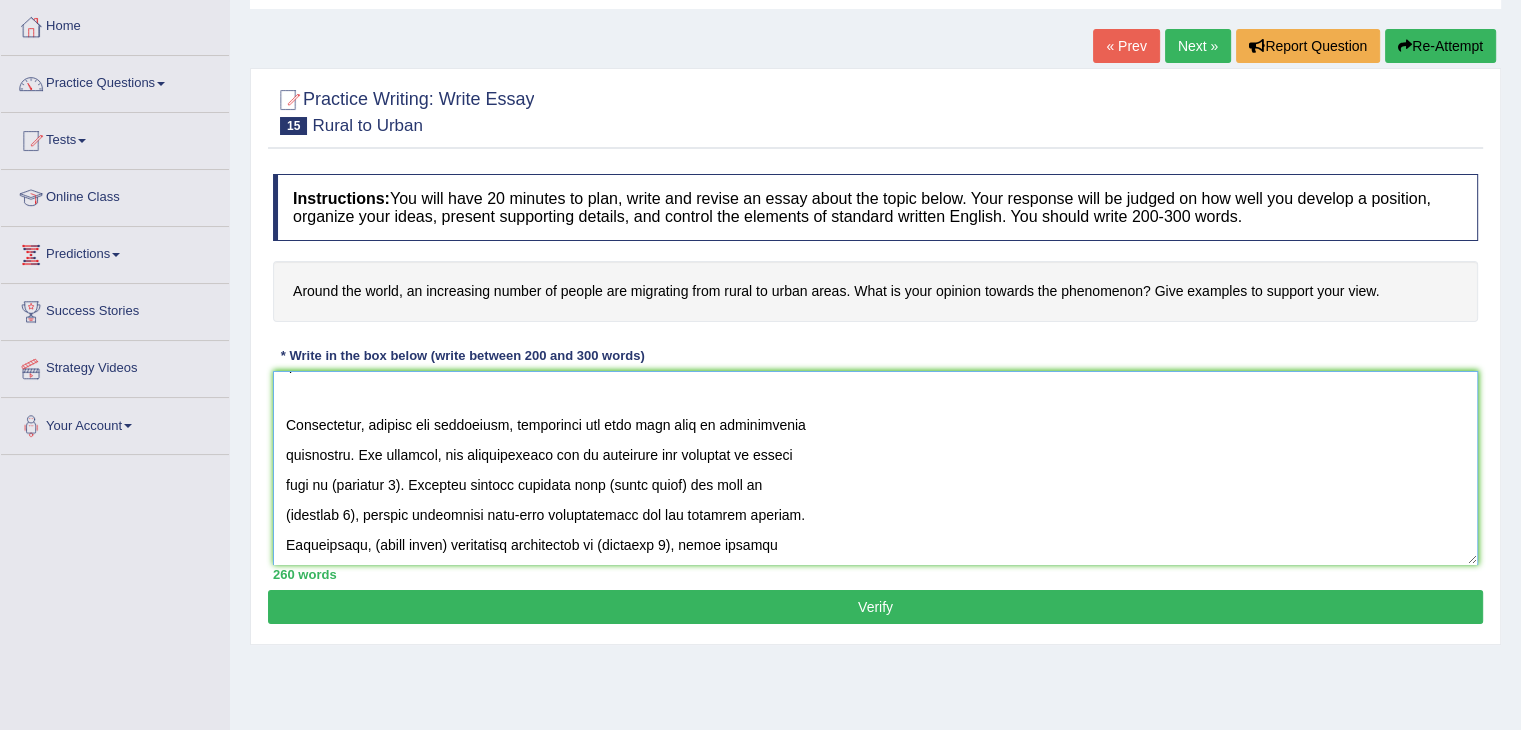 click at bounding box center (875, 468) 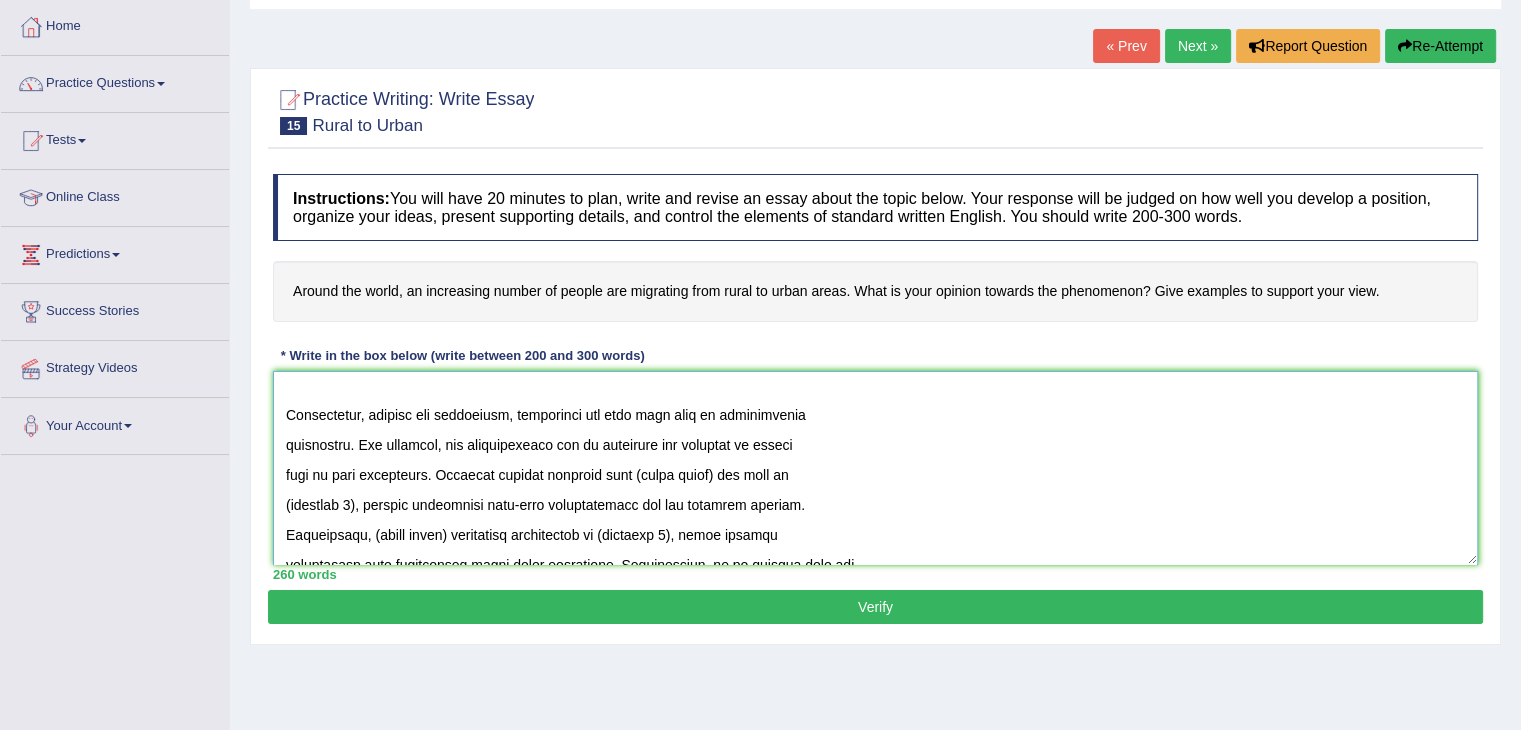 scroll, scrollTop: 339, scrollLeft: 0, axis: vertical 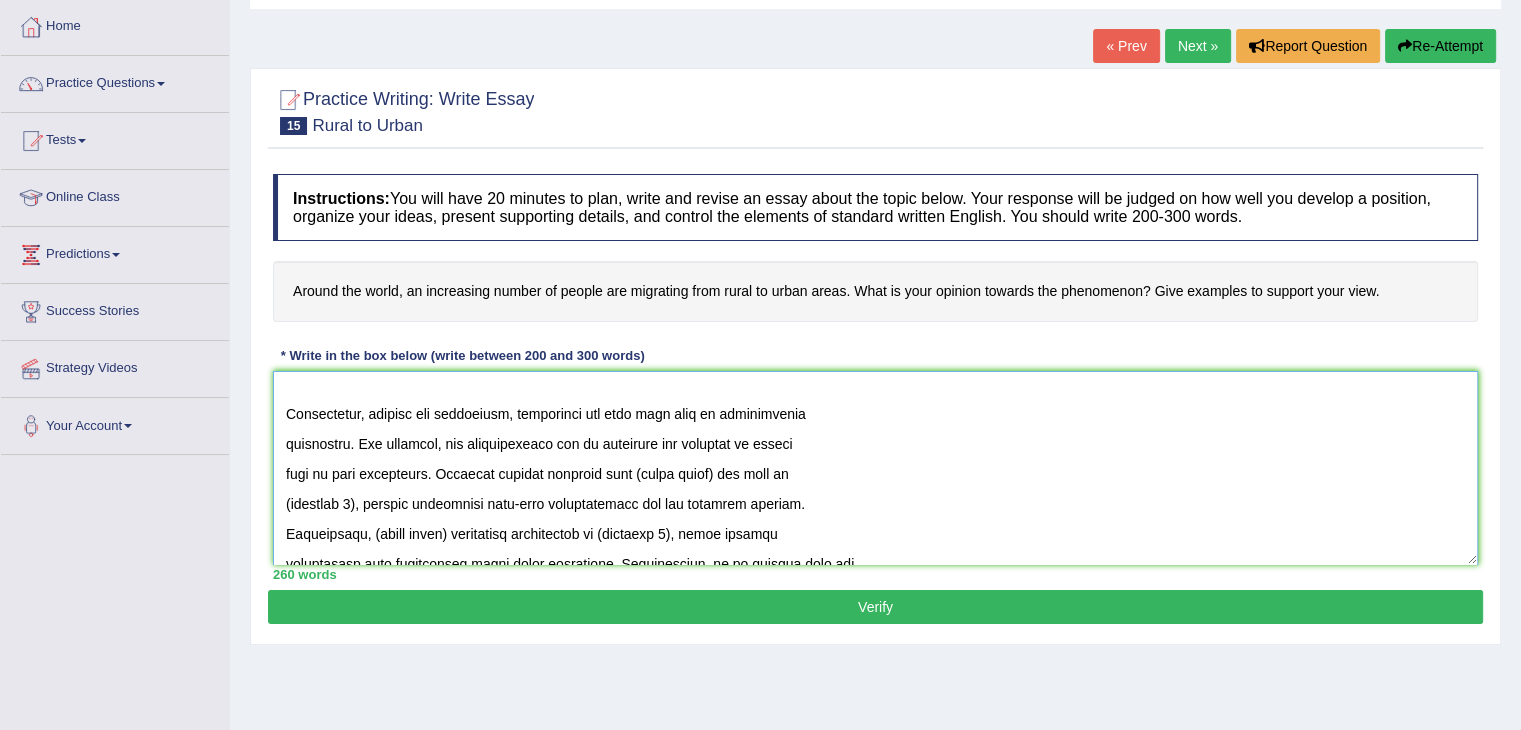 click at bounding box center (875, 468) 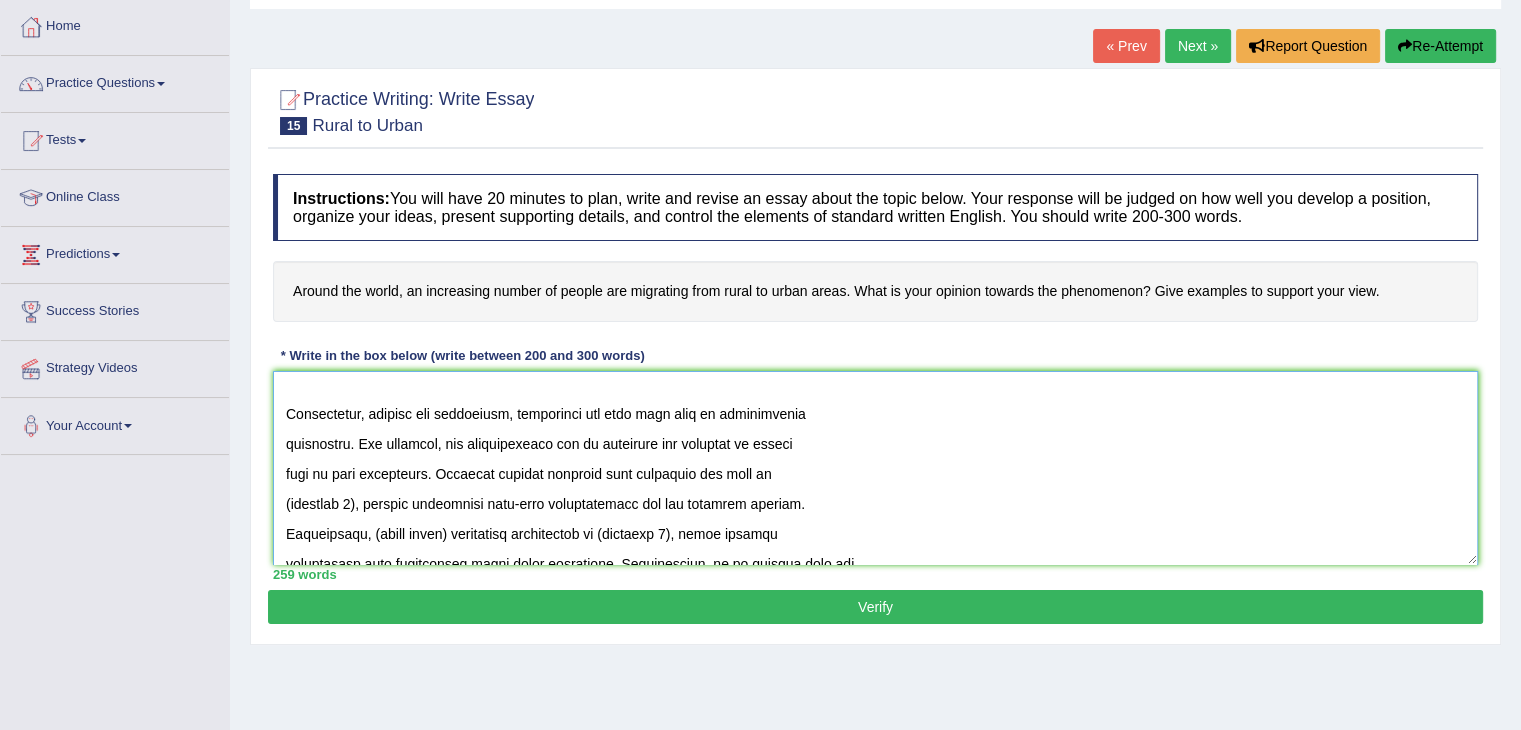 click at bounding box center (875, 468) 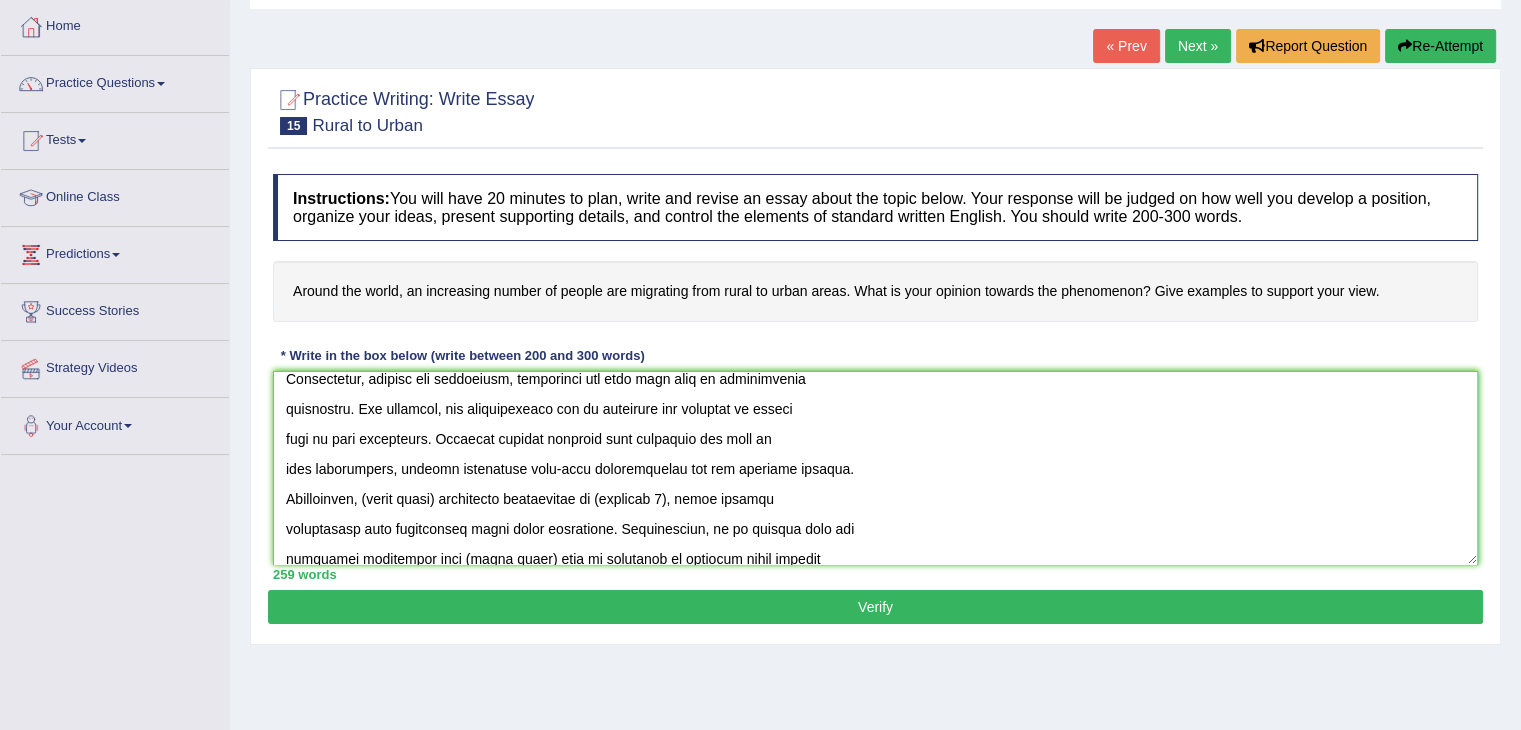 scroll, scrollTop: 375, scrollLeft: 0, axis: vertical 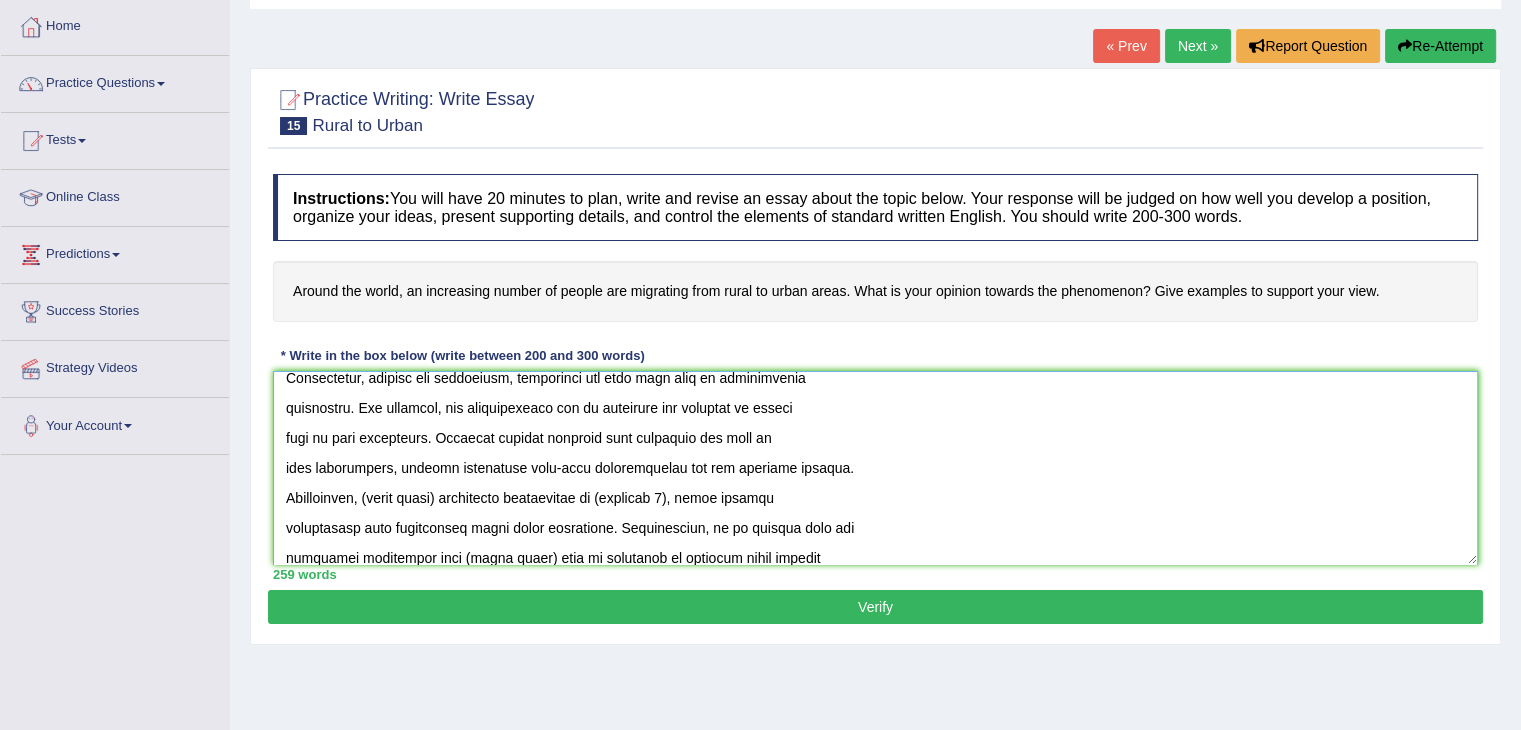click at bounding box center [875, 468] 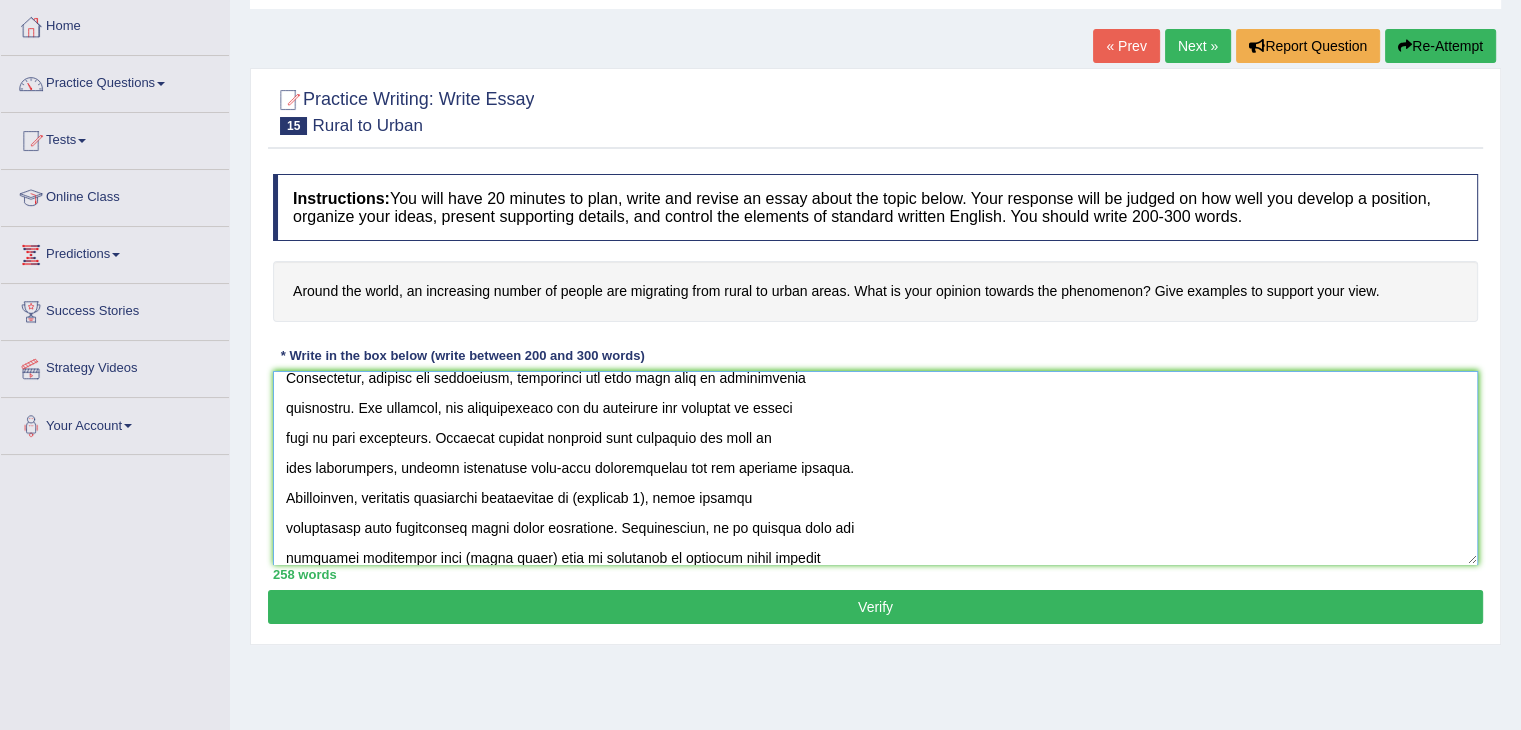 click at bounding box center [875, 468] 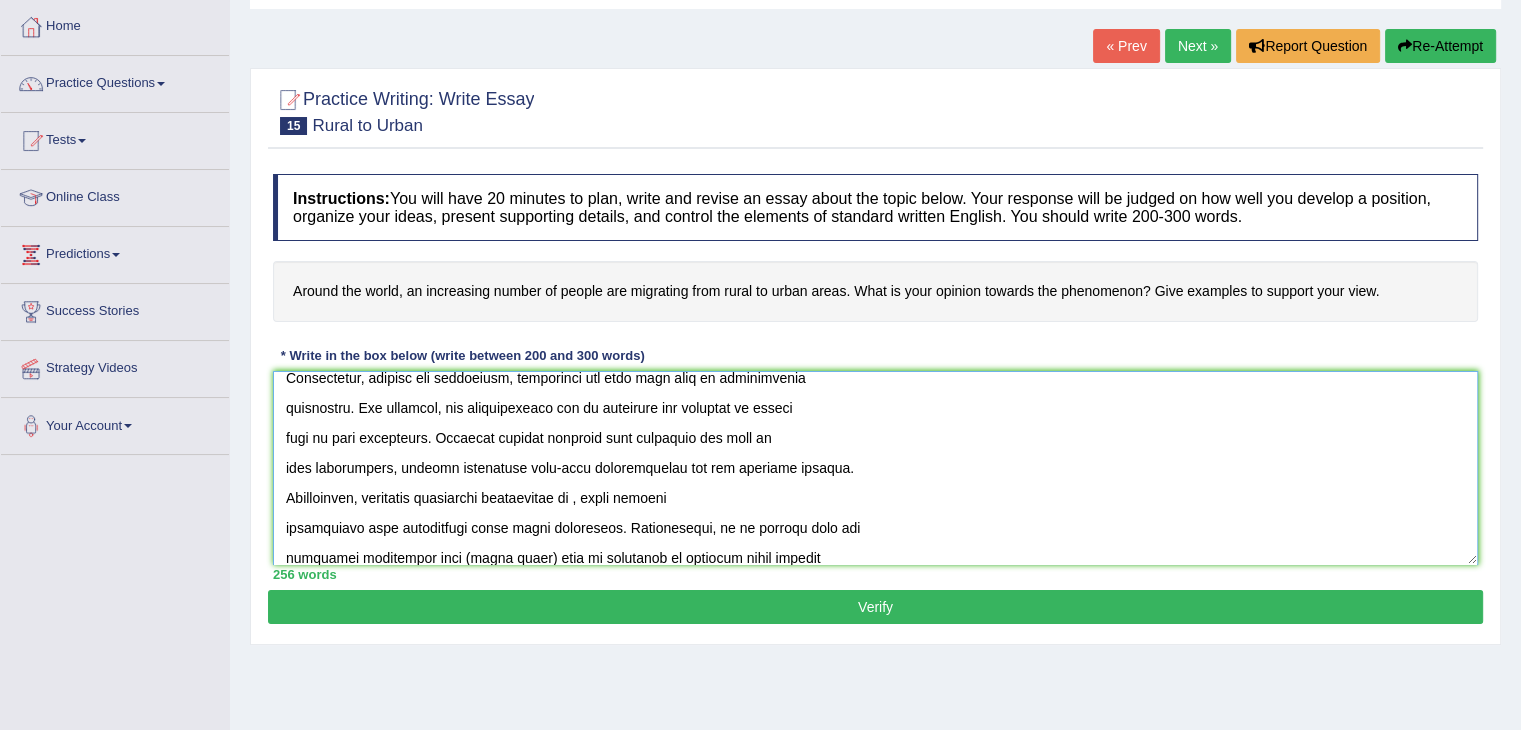 click at bounding box center [875, 468] 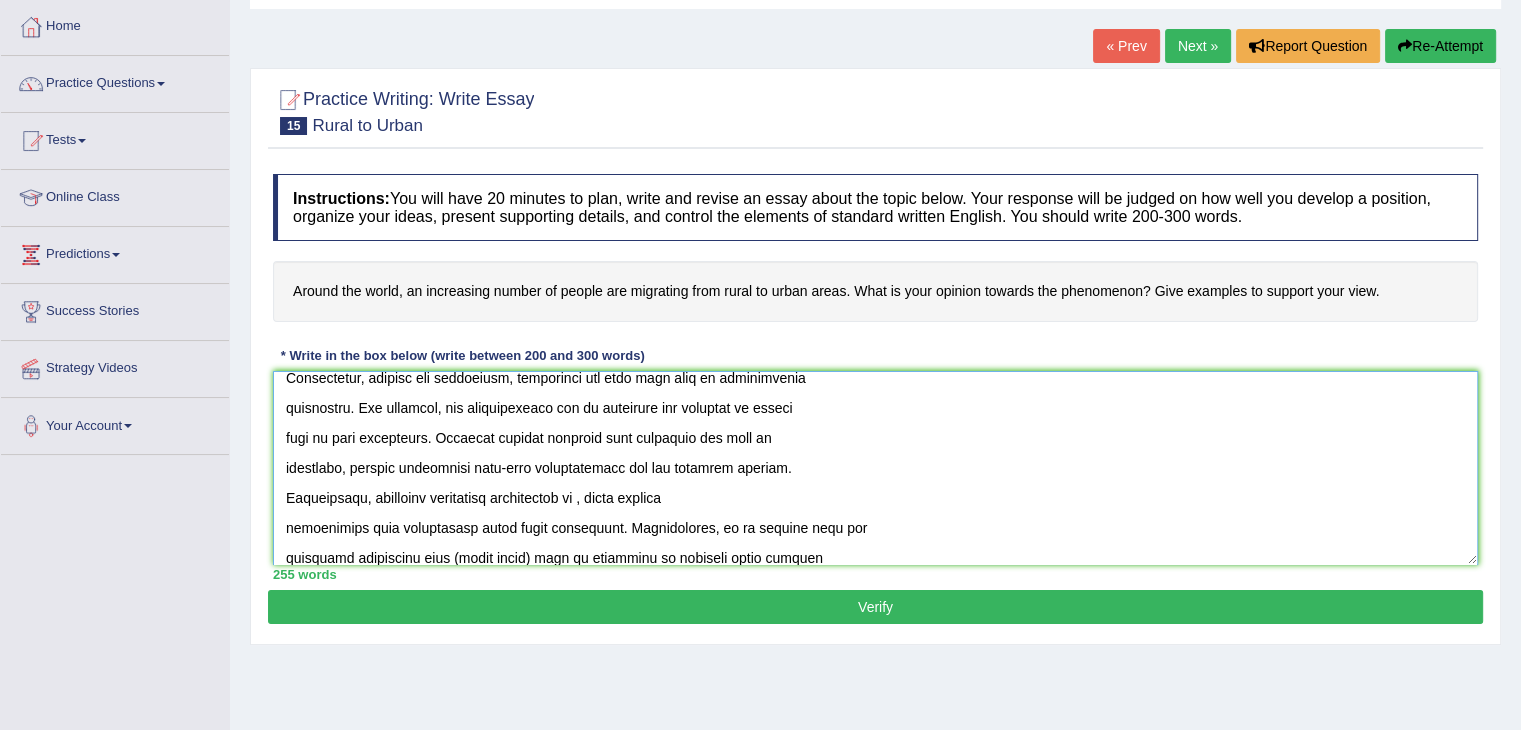 click at bounding box center [875, 468] 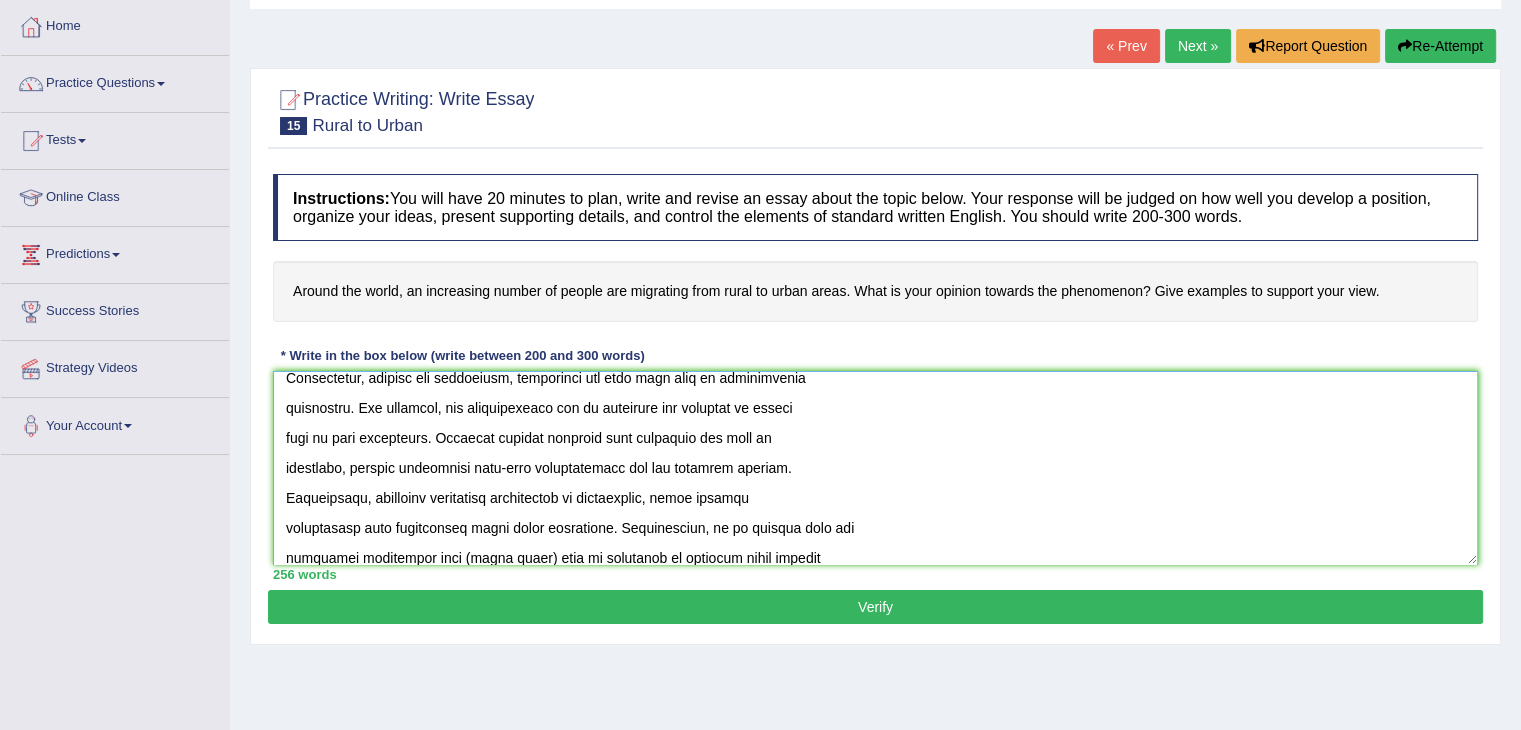 click at bounding box center [875, 468] 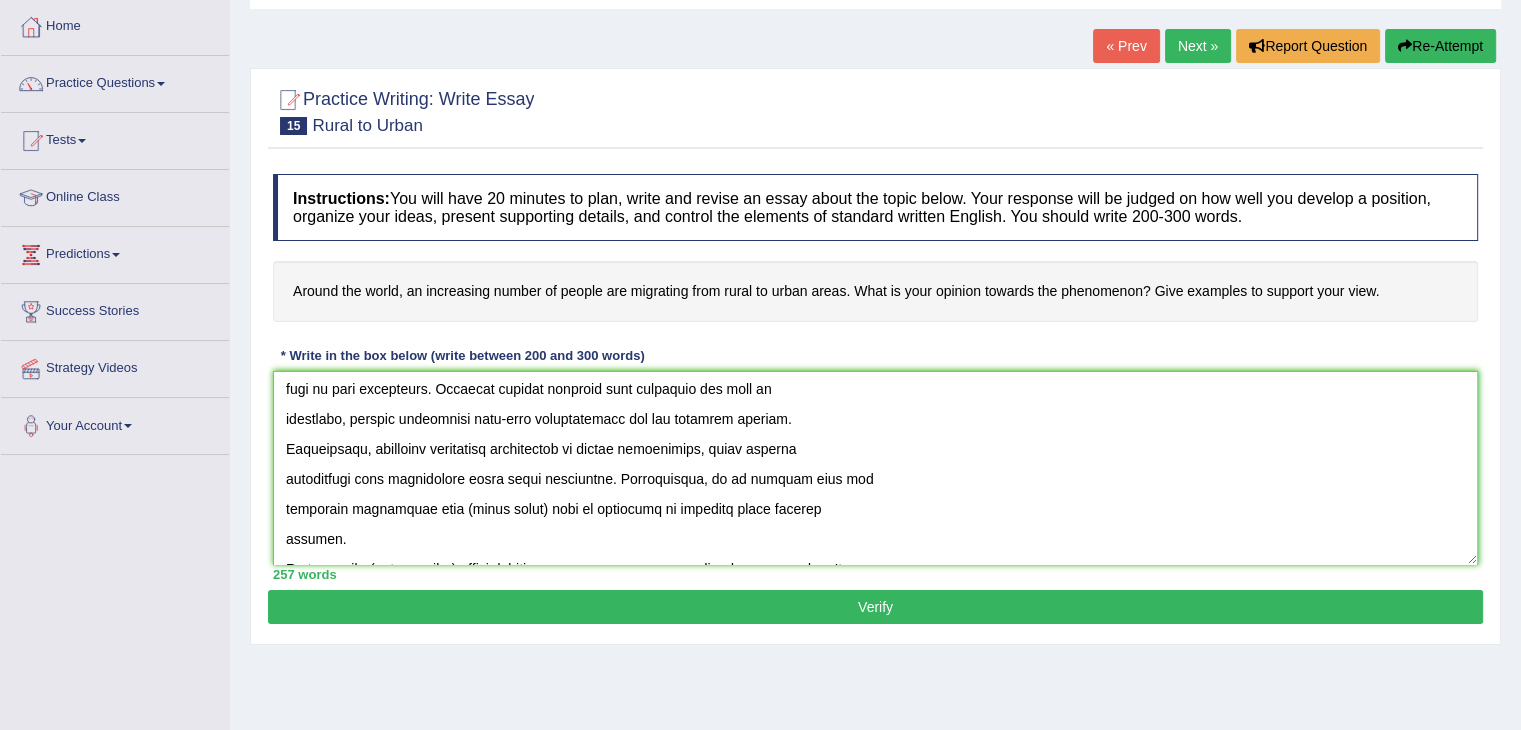 scroll, scrollTop: 430, scrollLeft: 0, axis: vertical 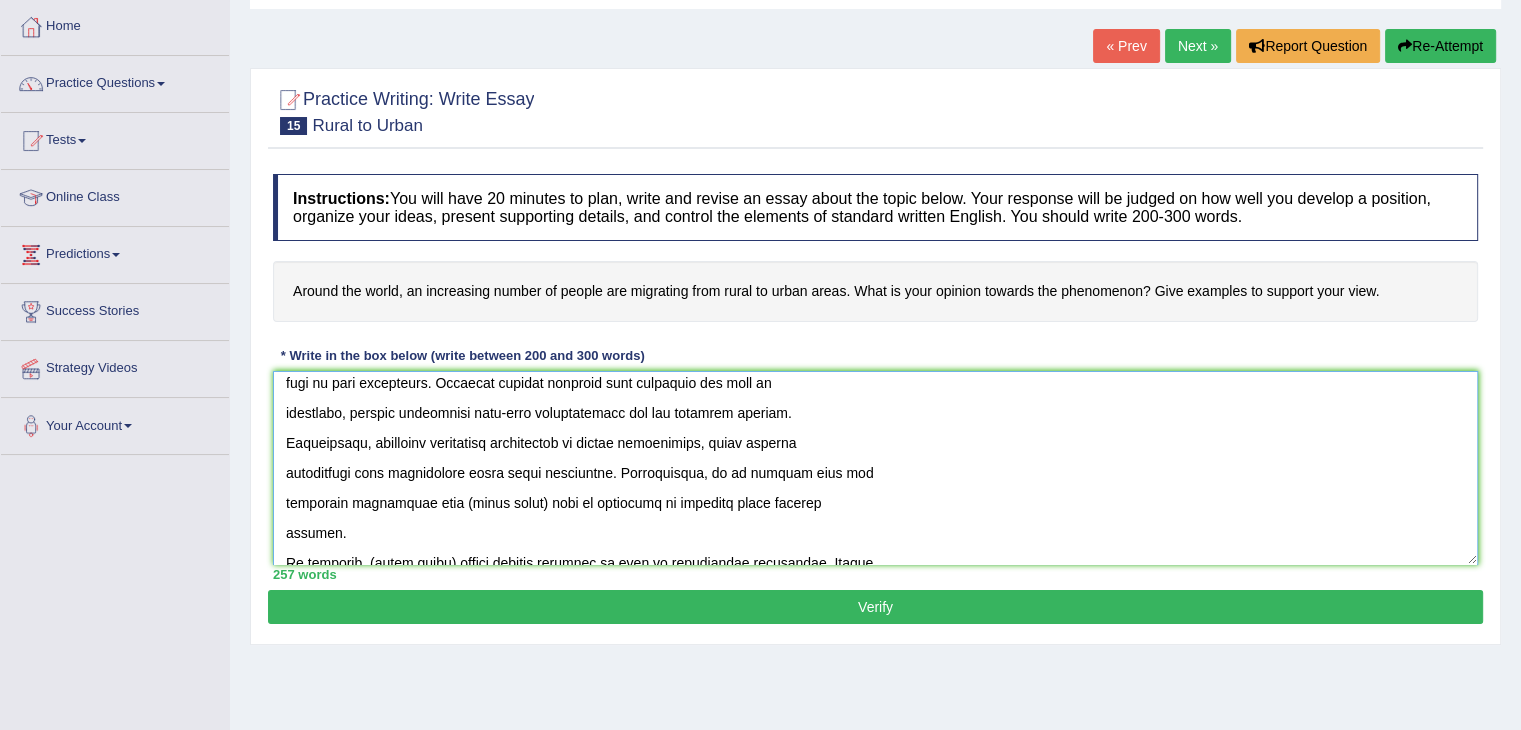 drag, startPoint x: 537, startPoint y: 473, endPoint x: 456, endPoint y: 475, distance: 81.02469 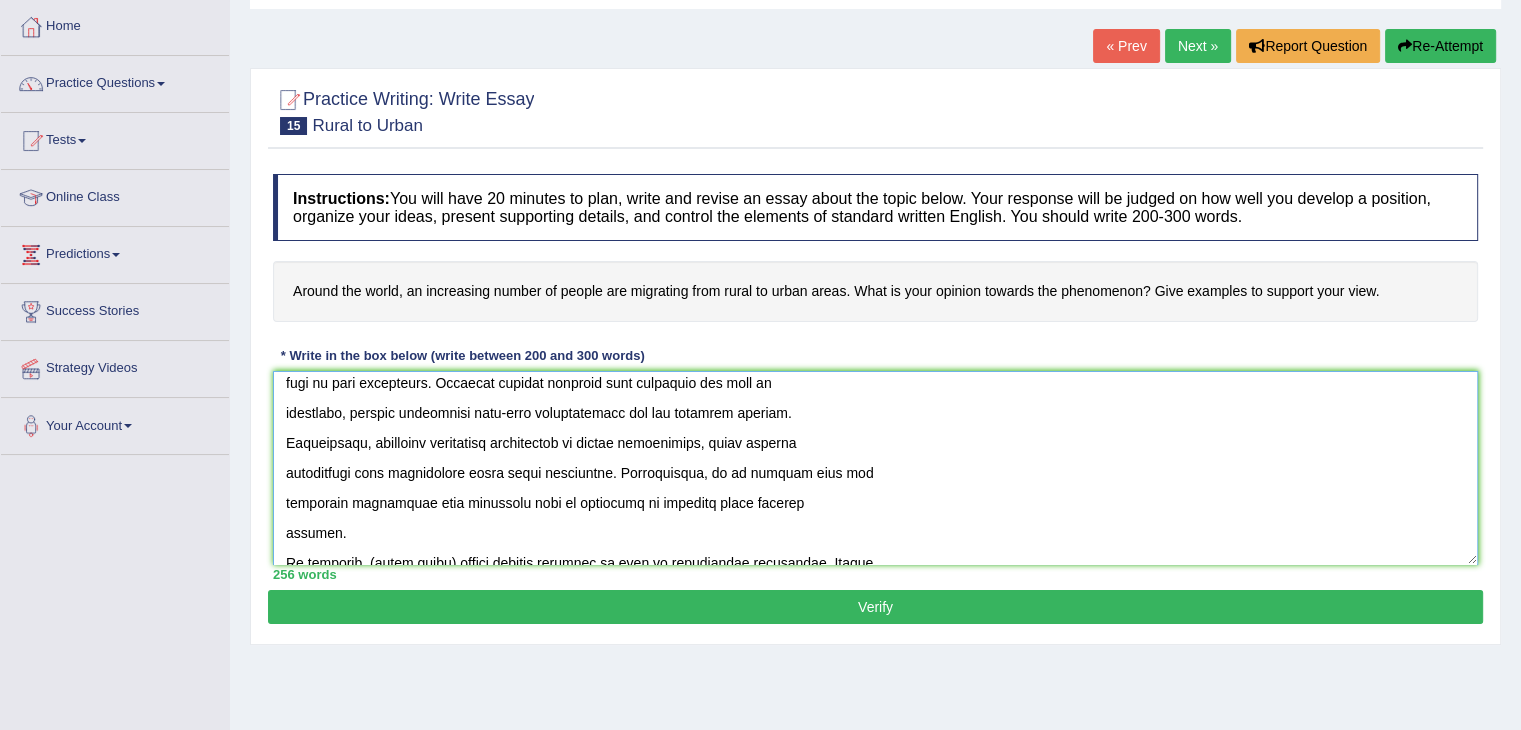 click at bounding box center [875, 468] 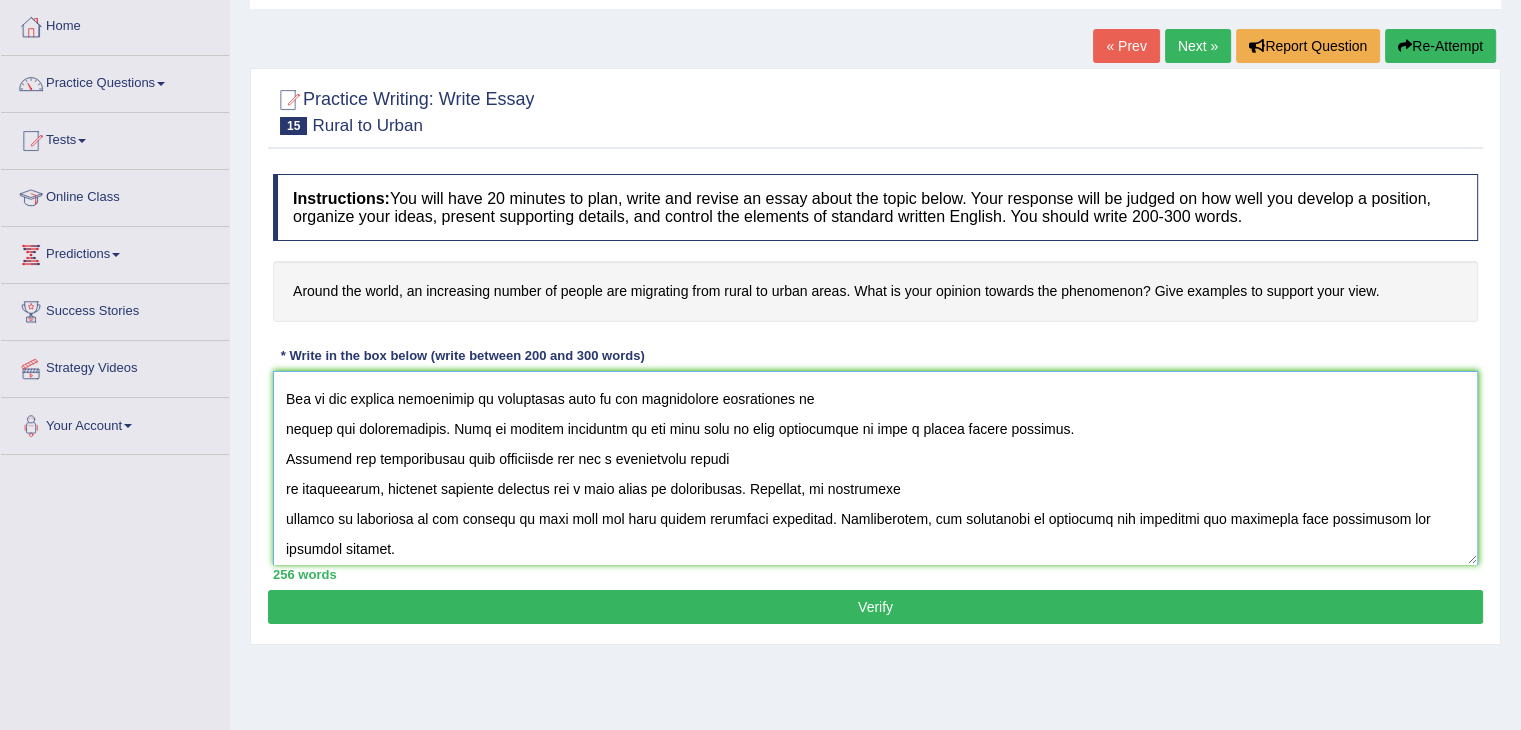 scroll, scrollTop: 144, scrollLeft: 0, axis: vertical 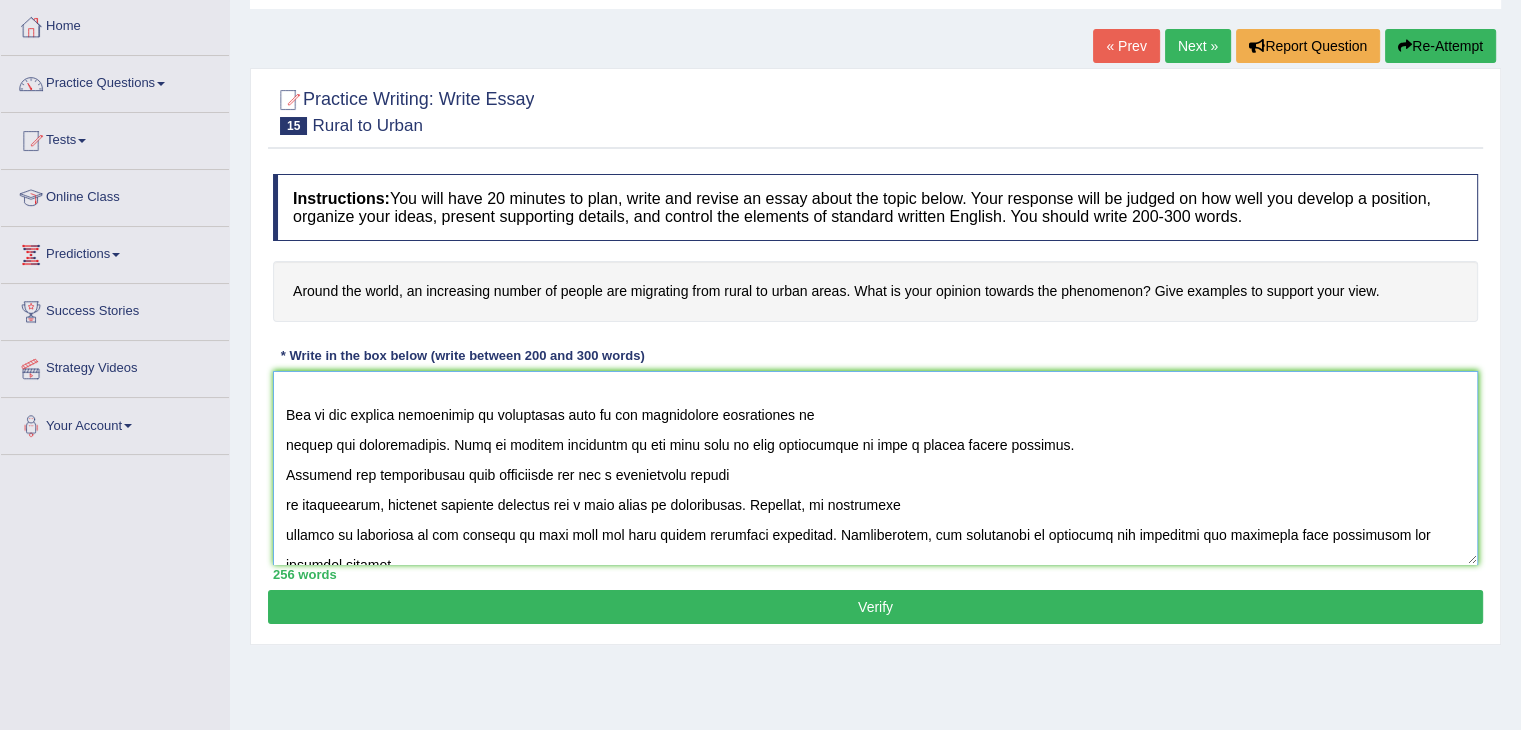 click at bounding box center [875, 468] 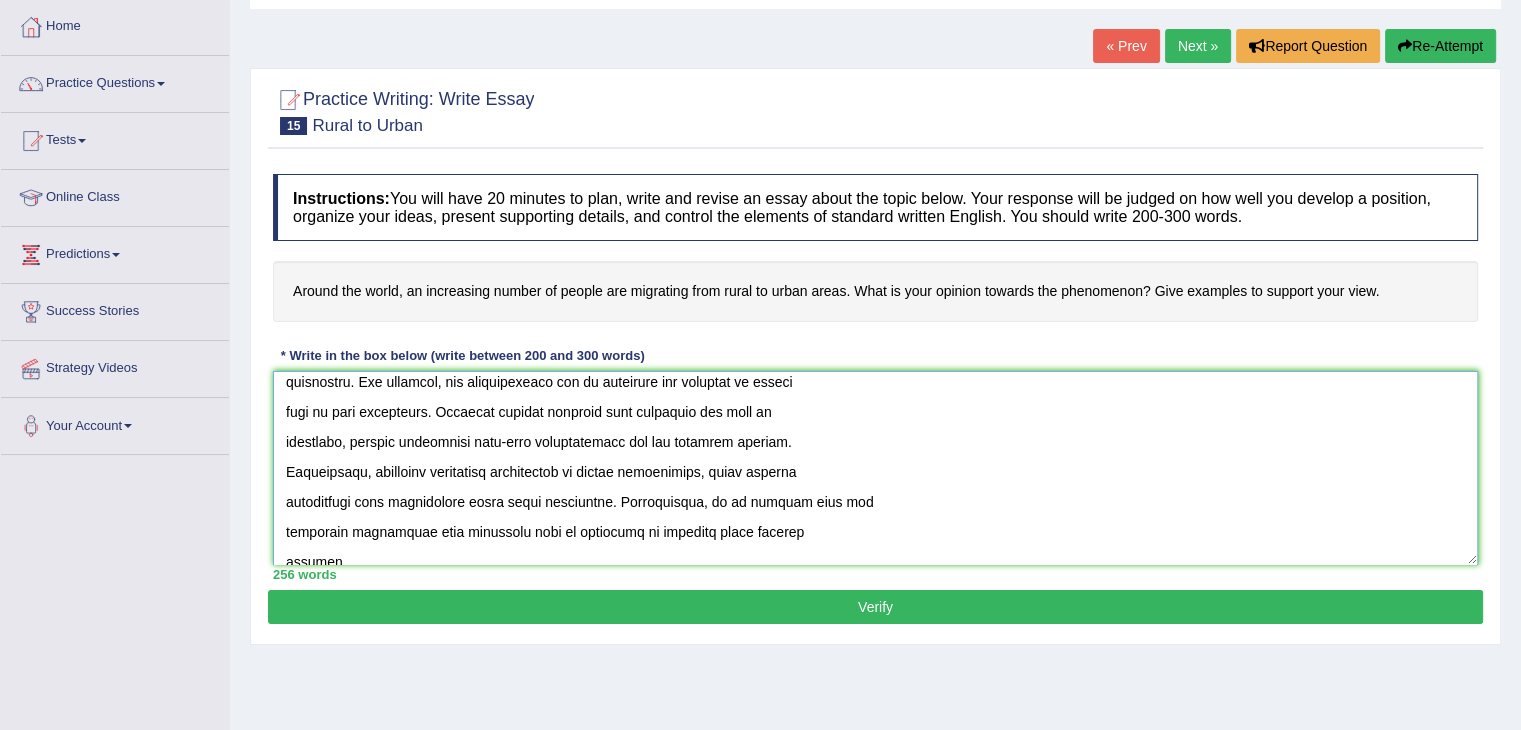 scroll, scrollTop: 400, scrollLeft: 0, axis: vertical 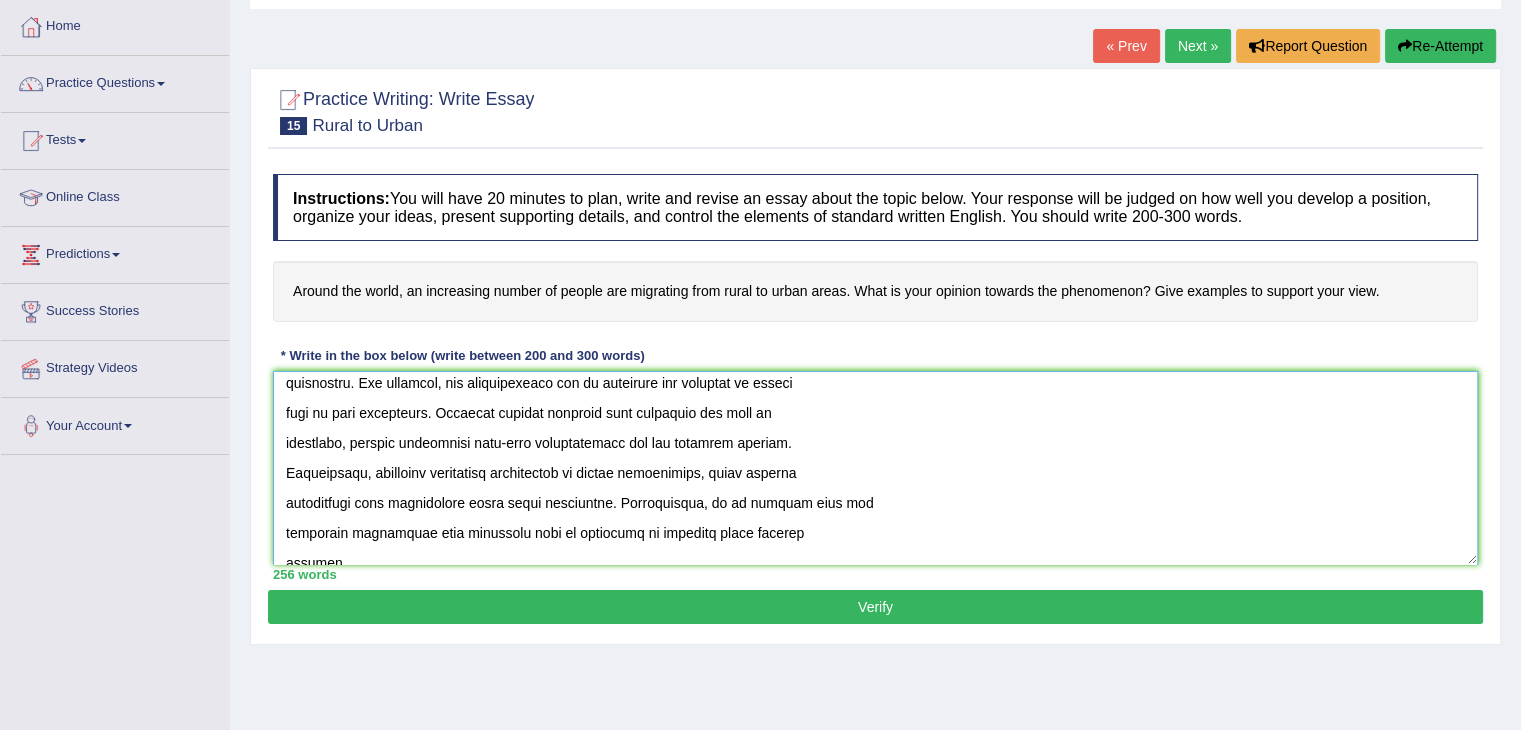 click at bounding box center (875, 468) 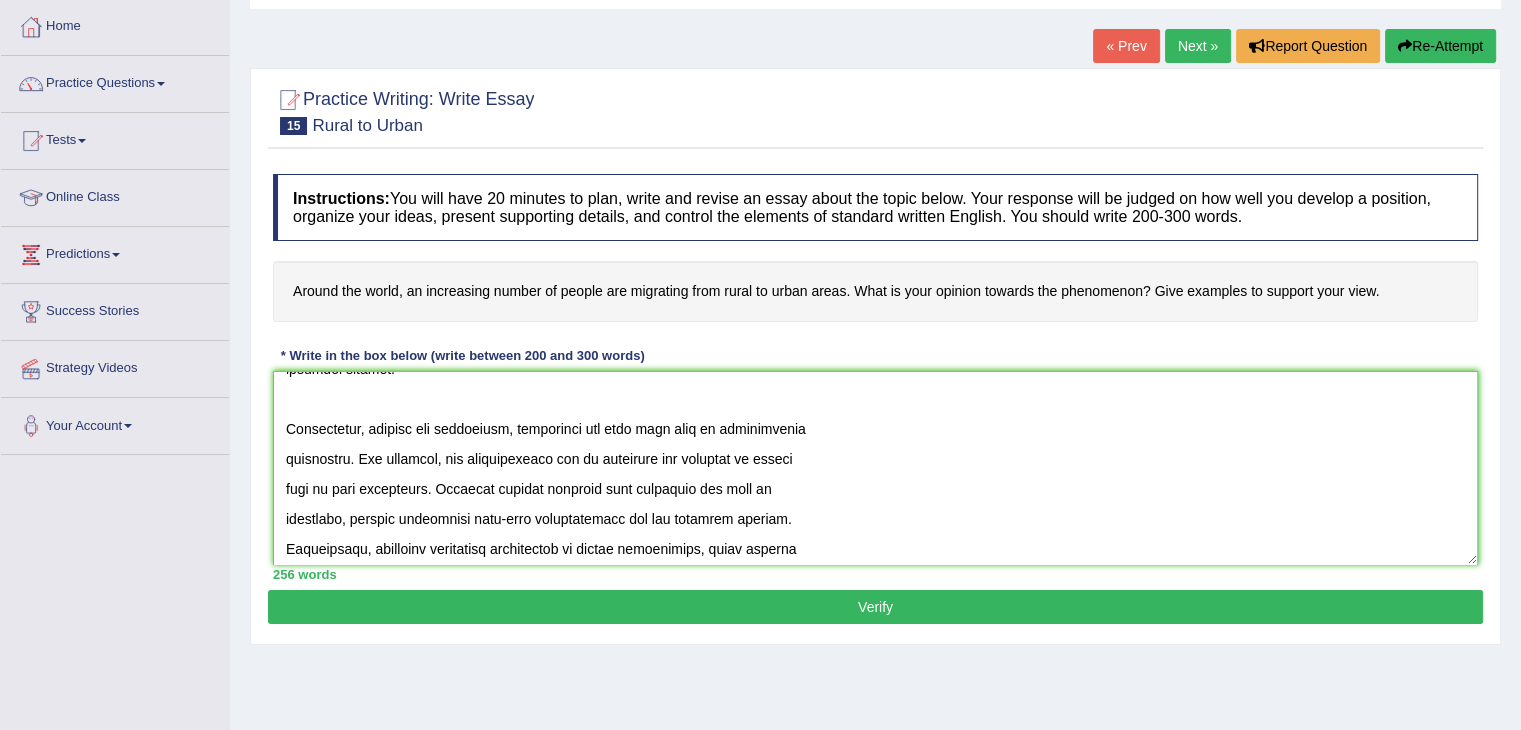 scroll, scrollTop: 324, scrollLeft: 0, axis: vertical 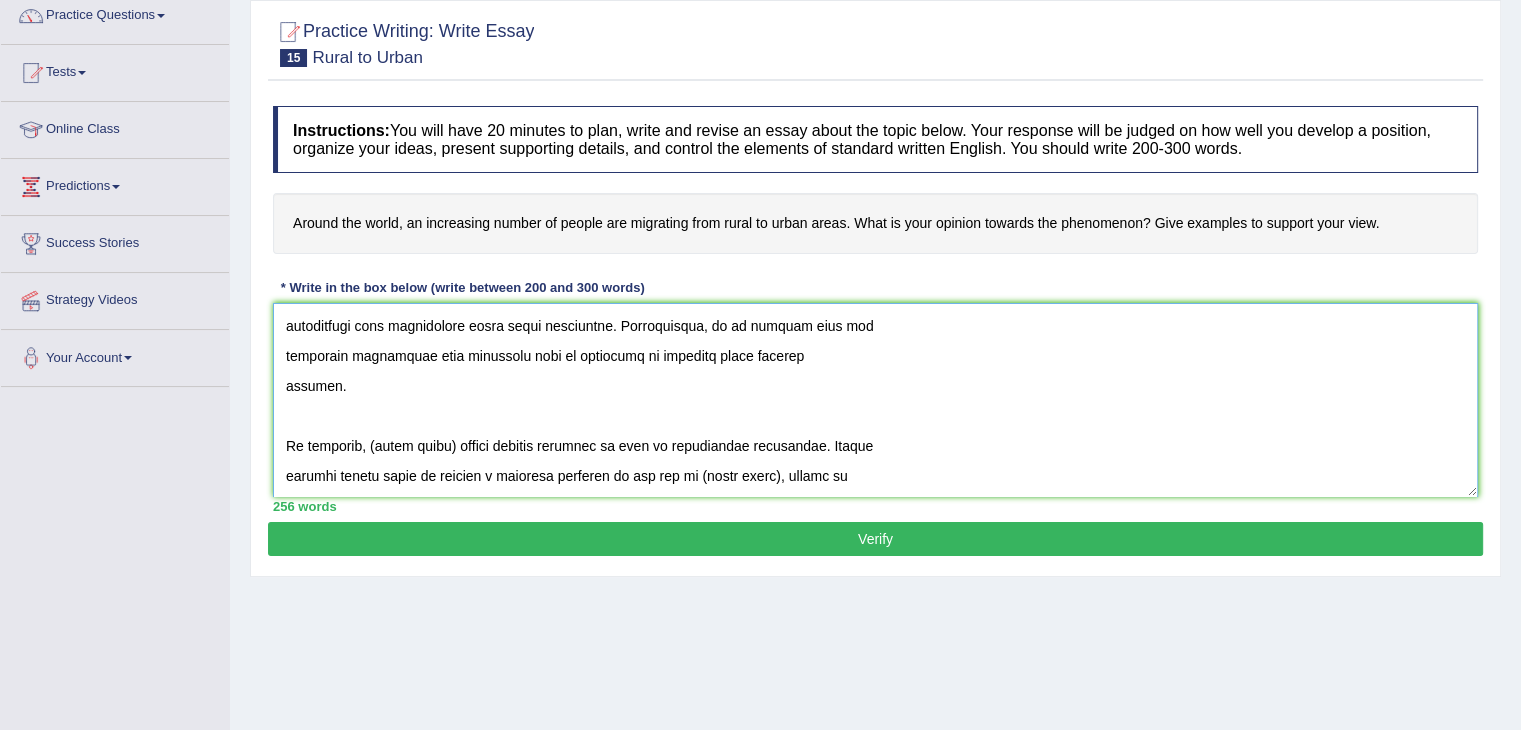 drag, startPoint x: 448, startPoint y: 413, endPoint x: 368, endPoint y: 414, distance: 80.00625 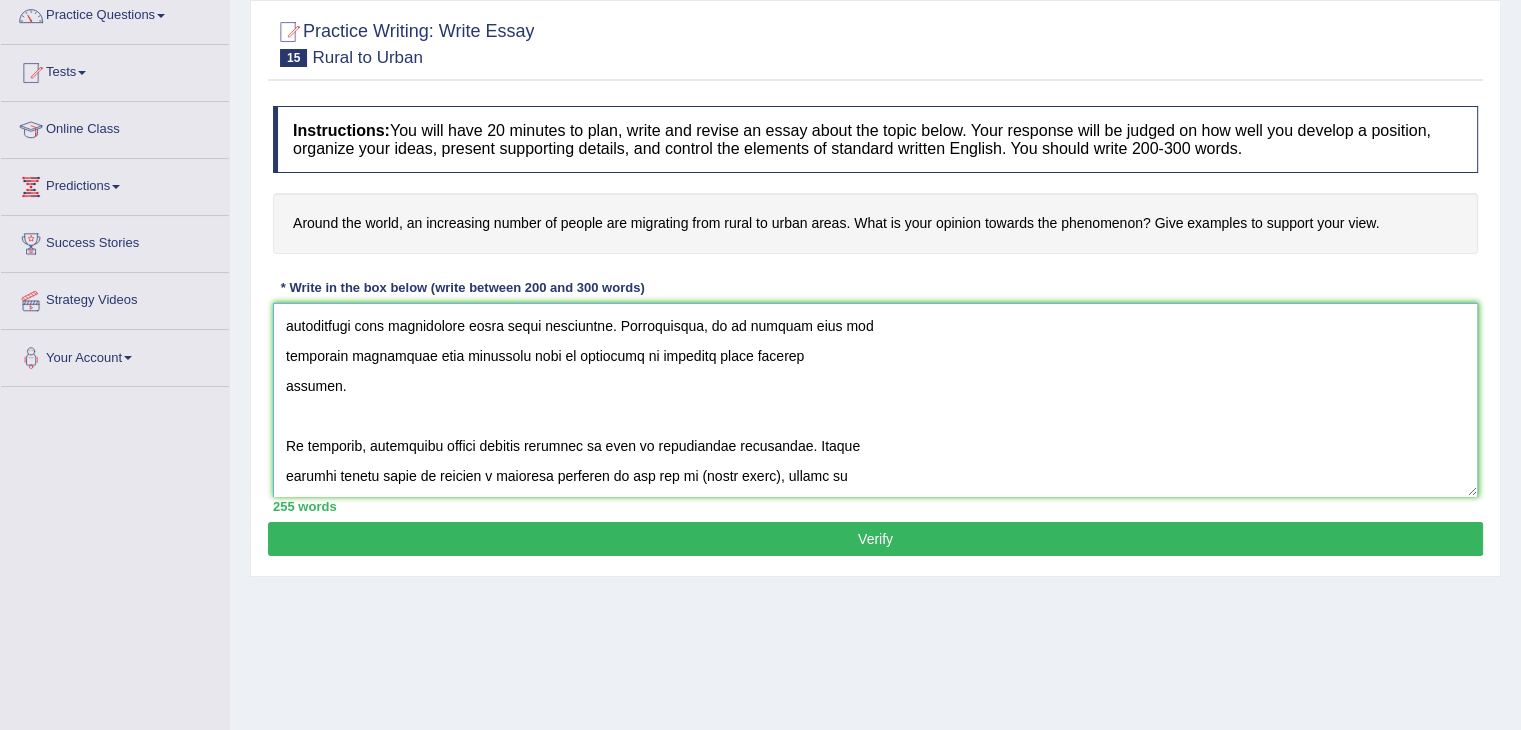drag, startPoint x: 767, startPoint y: 443, endPoint x: 696, endPoint y: 440, distance: 71.063354 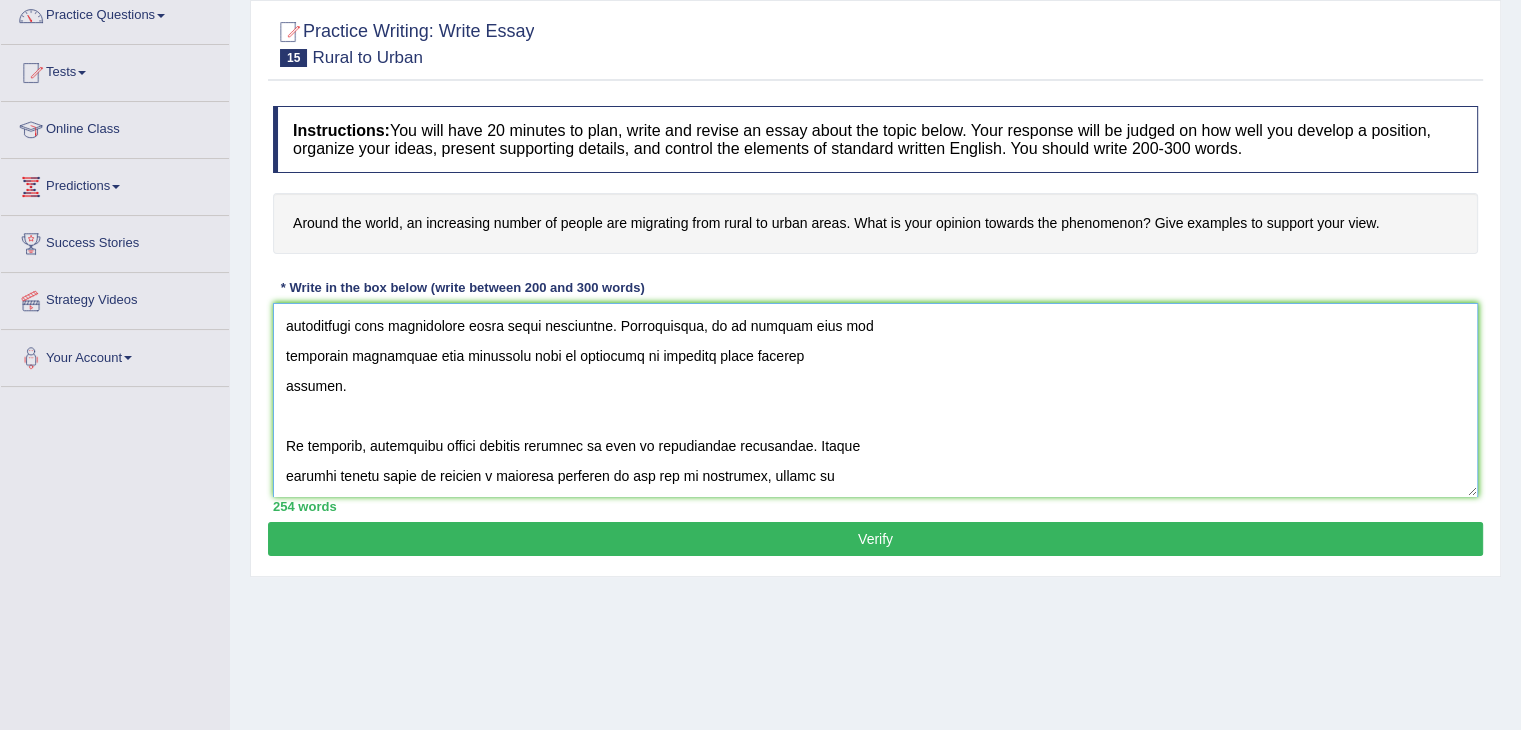 scroll, scrollTop: 168, scrollLeft: 0, axis: vertical 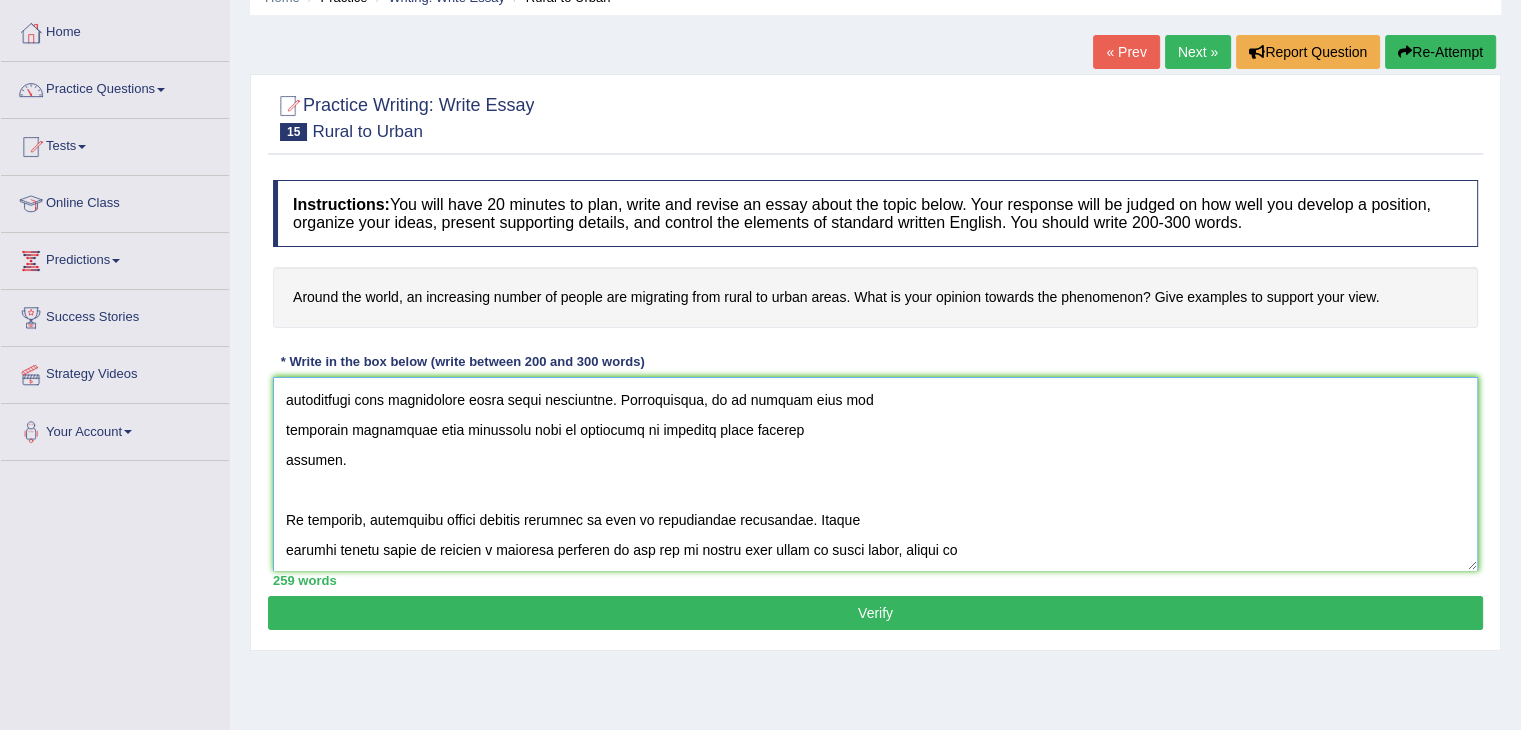 drag, startPoint x: 688, startPoint y: 517, endPoint x: 646, endPoint y: 518, distance: 42.0119 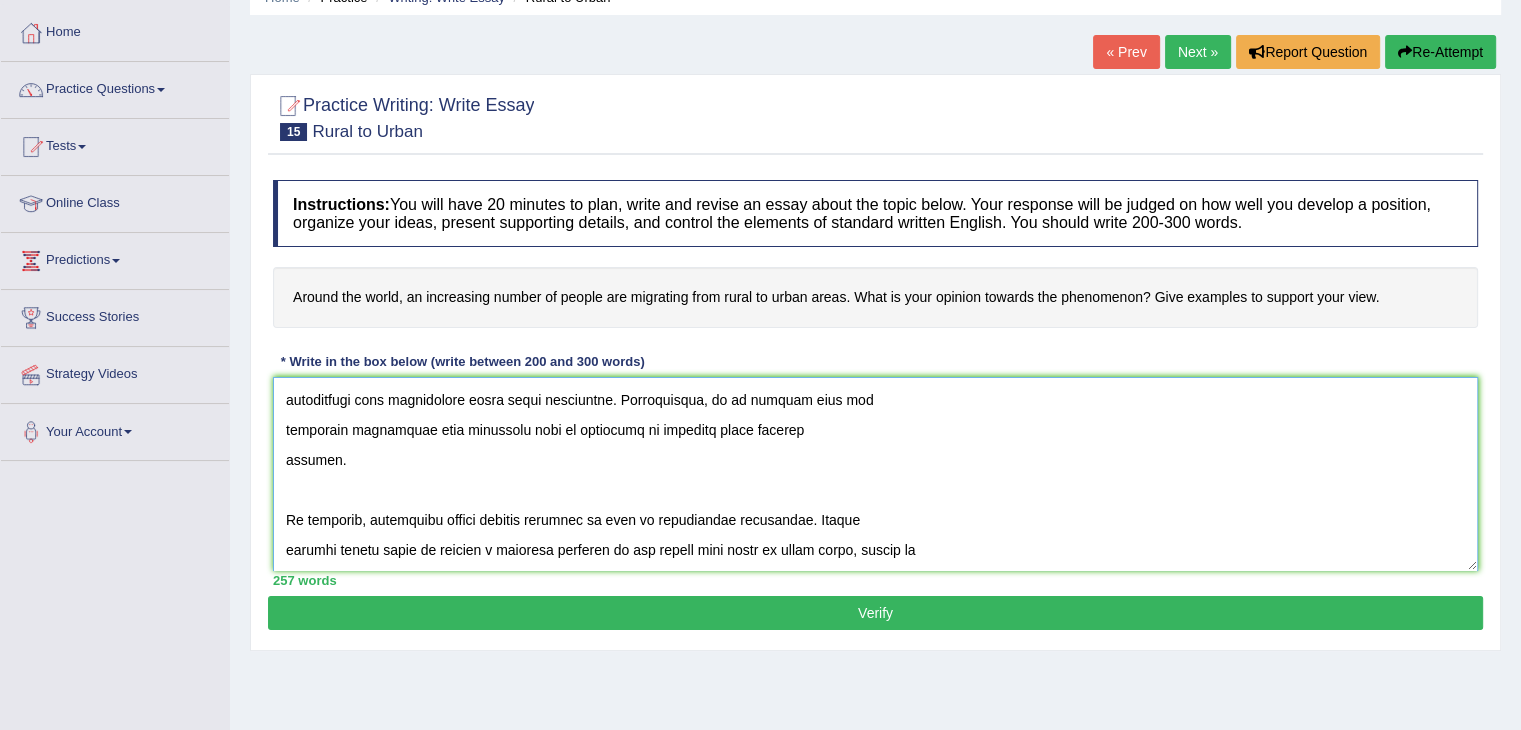 click at bounding box center (875, 474) 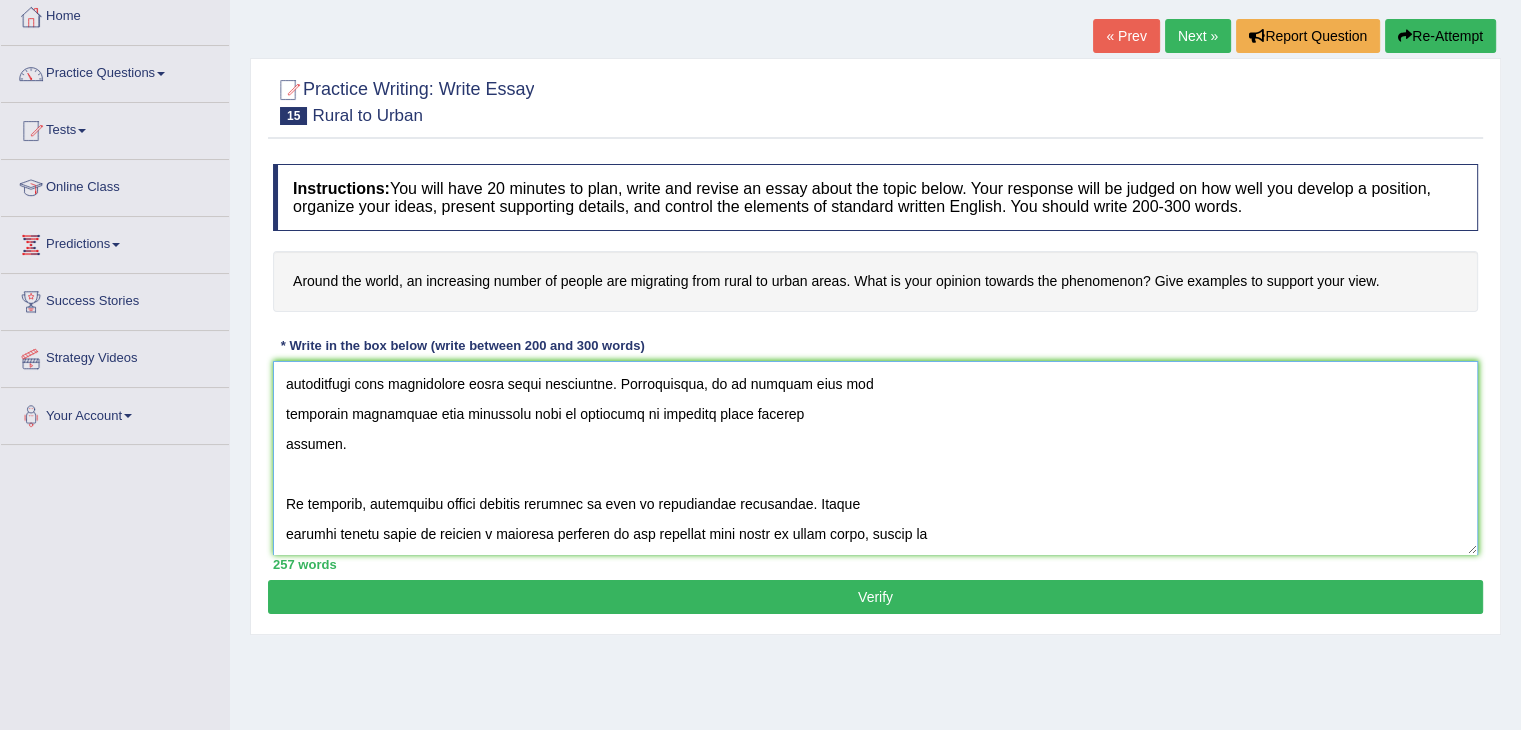 scroll, scrollTop: 112, scrollLeft: 0, axis: vertical 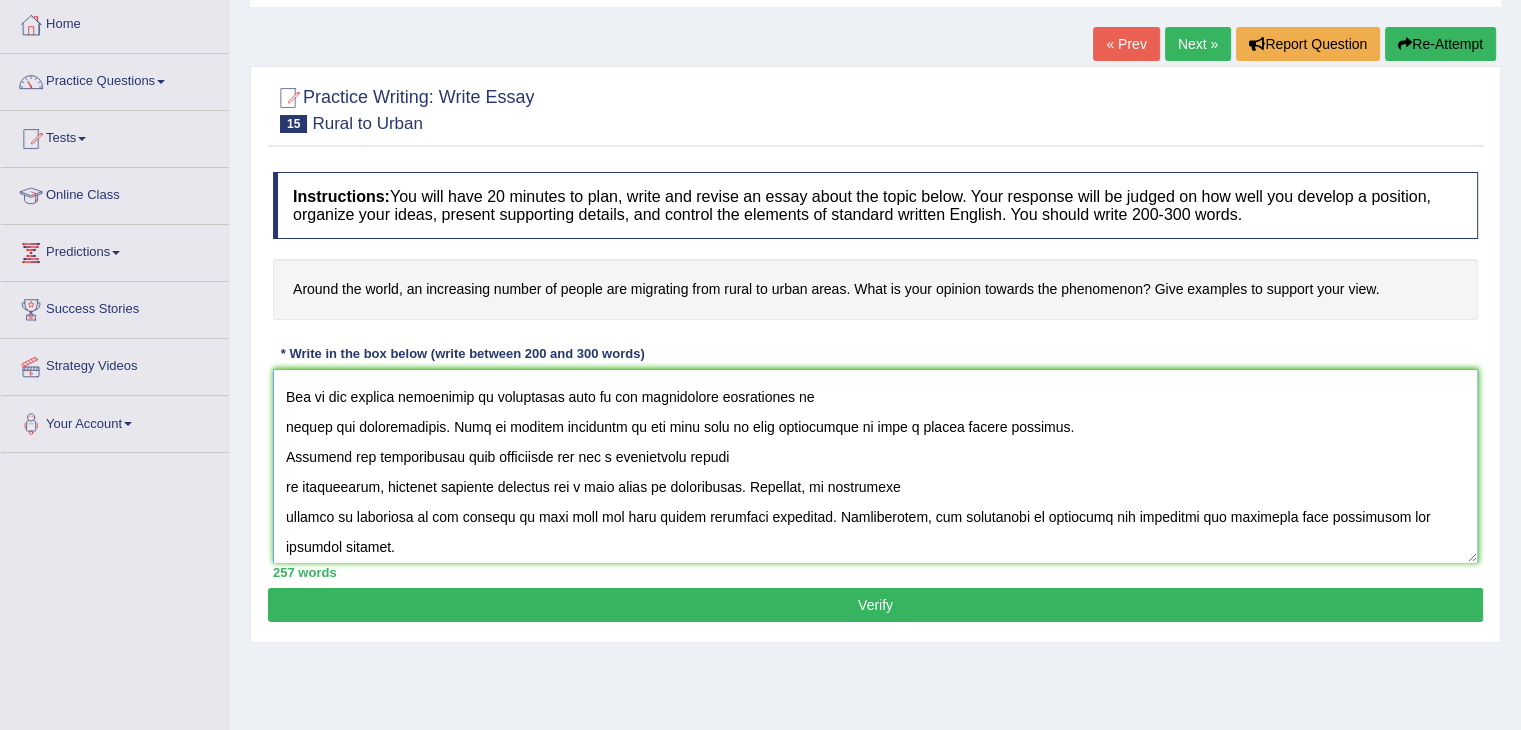click at bounding box center [875, 466] 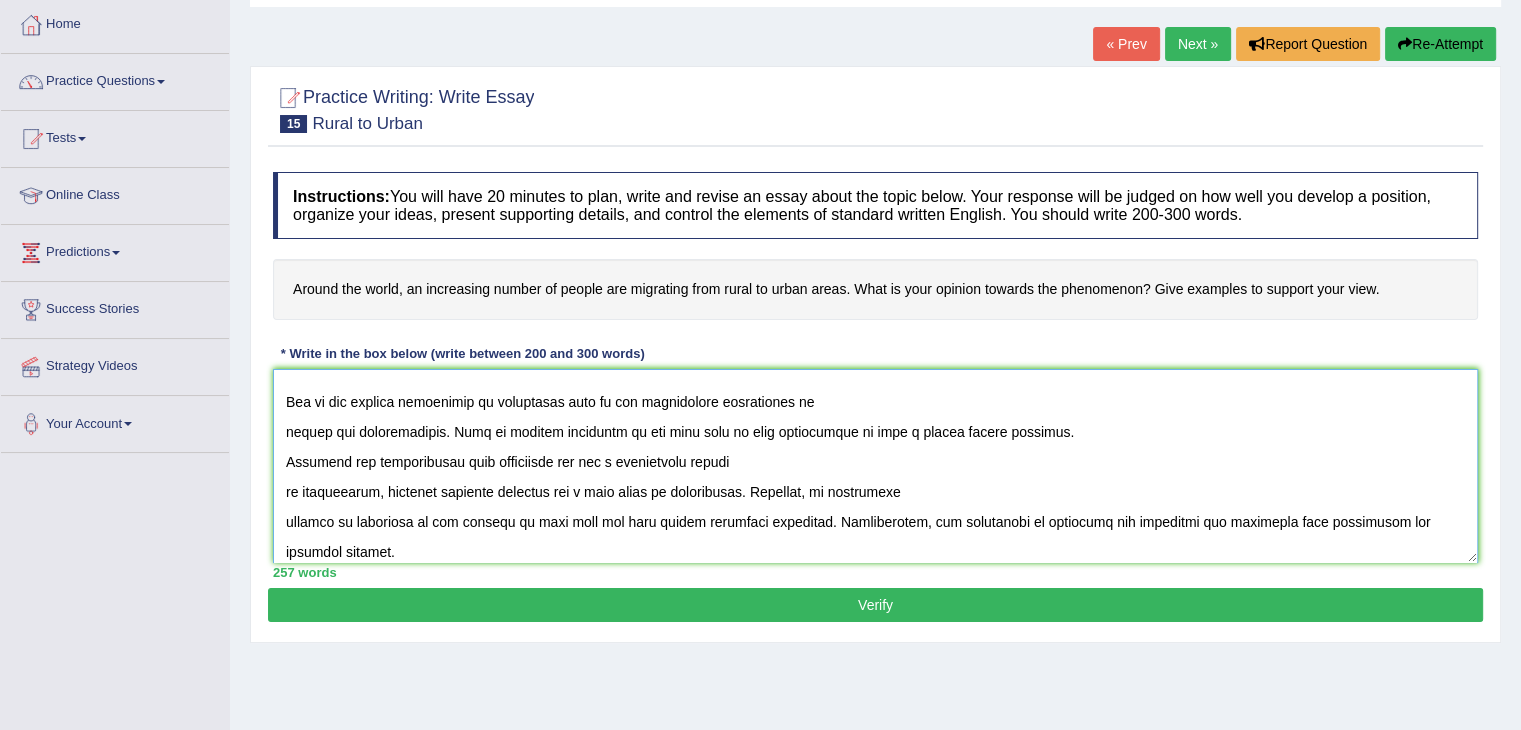 scroll, scrollTop: 138, scrollLeft: 0, axis: vertical 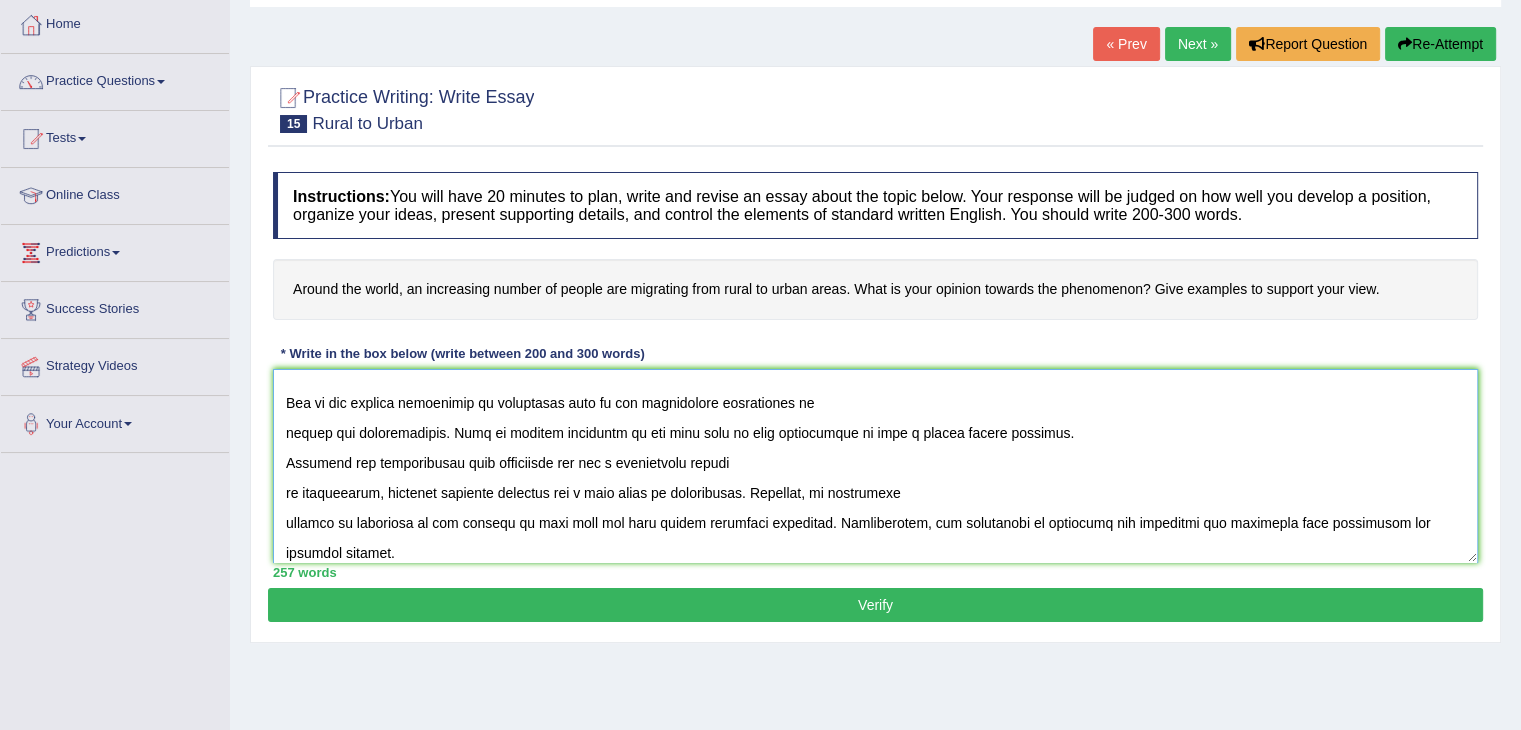 click at bounding box center [875, 466] 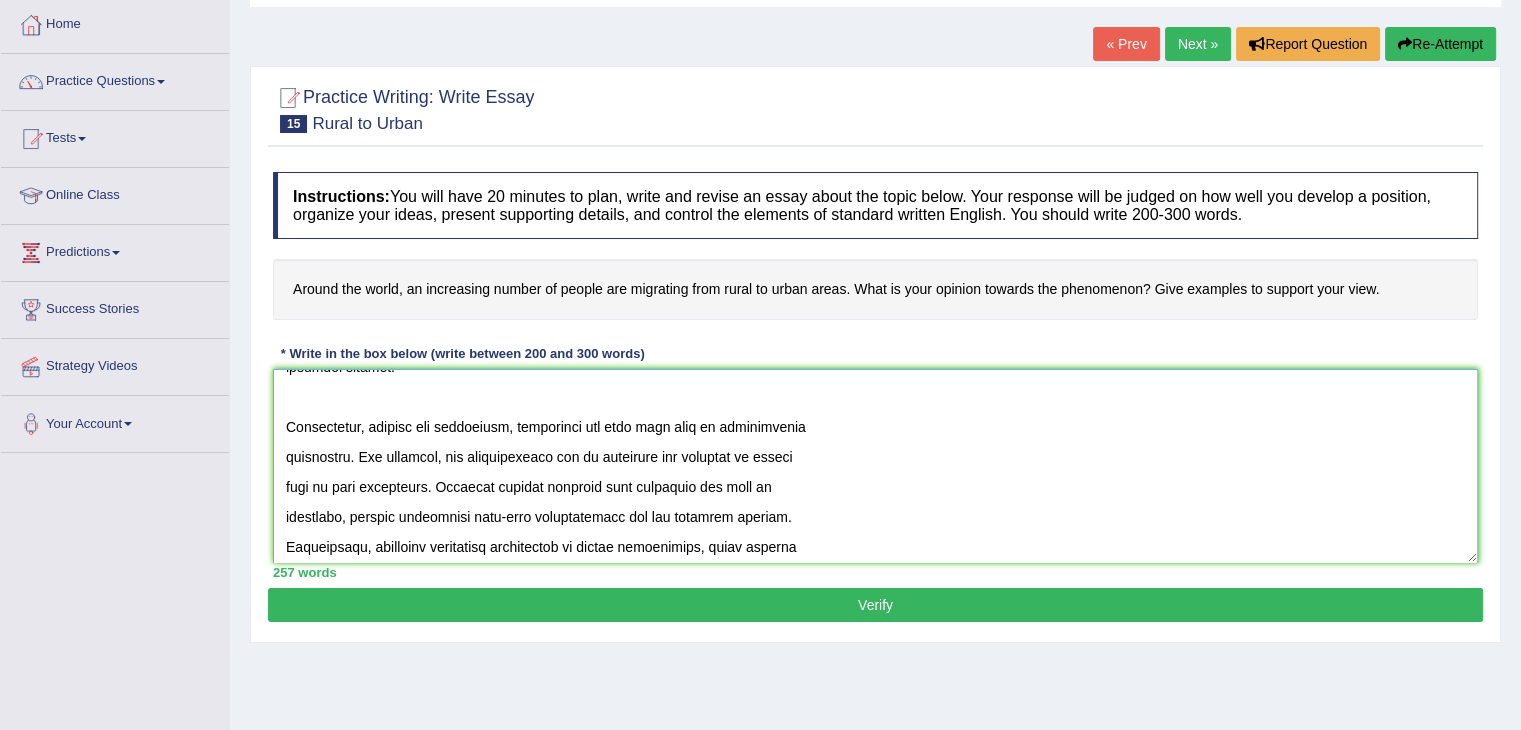 scroll, scrollTop: 324, scrollLeft: 0, axis: vertical 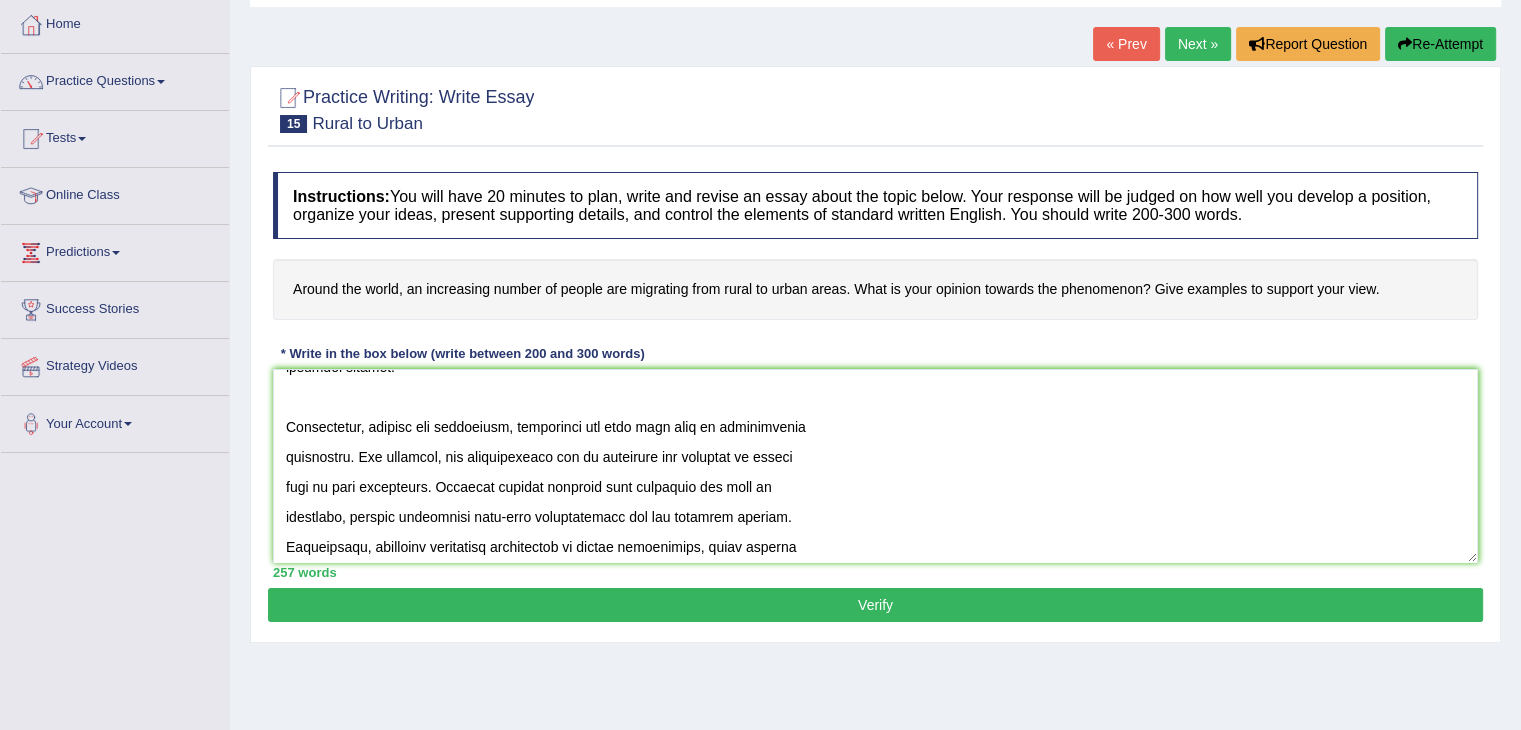 click on "Verify" at bounding box center (875, 605) 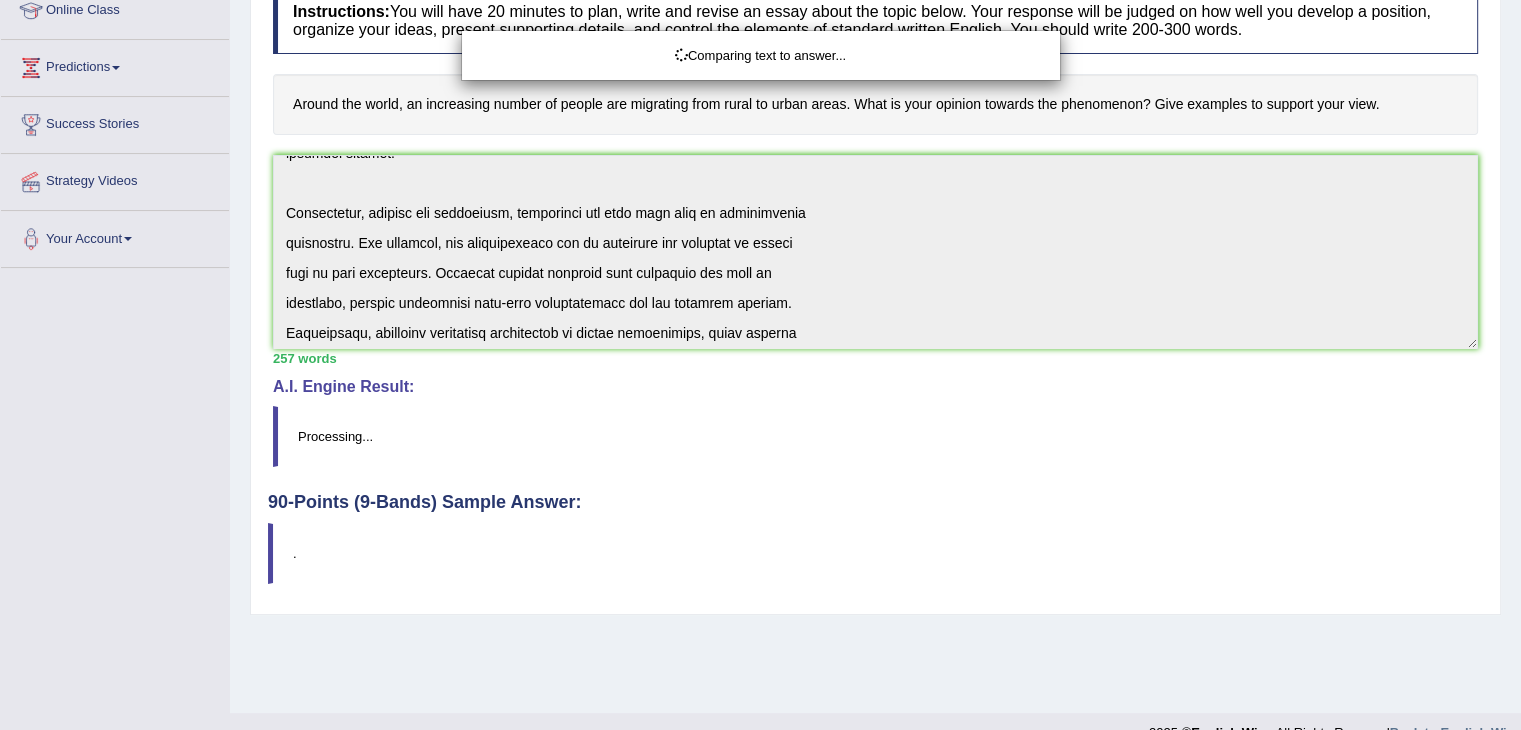 scroll, scrollTop: 292, scrollLeft: 0, axis: vertical 